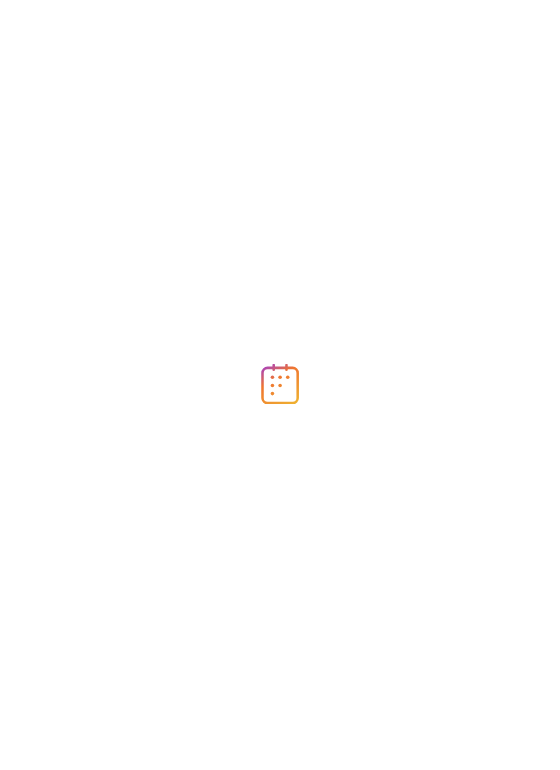 scroll, scrollTop: 0, scrollLeft: 0, axis: both 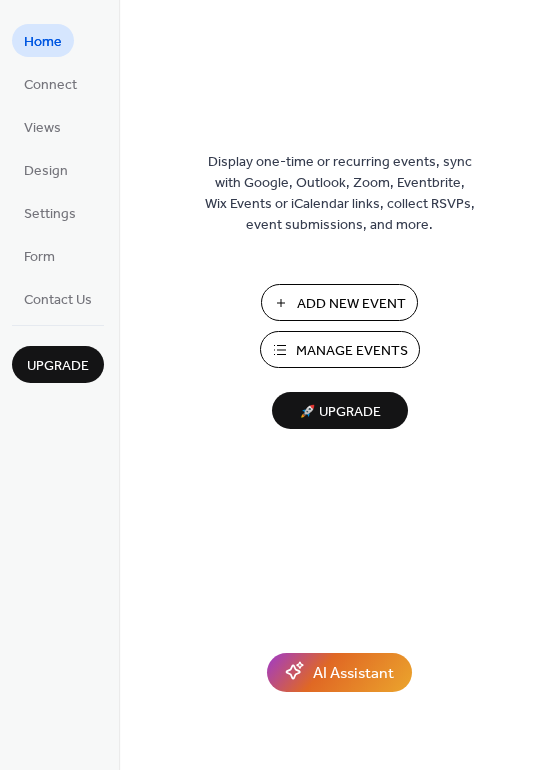 click on "Manage Events" at bounding box center [352, 351] 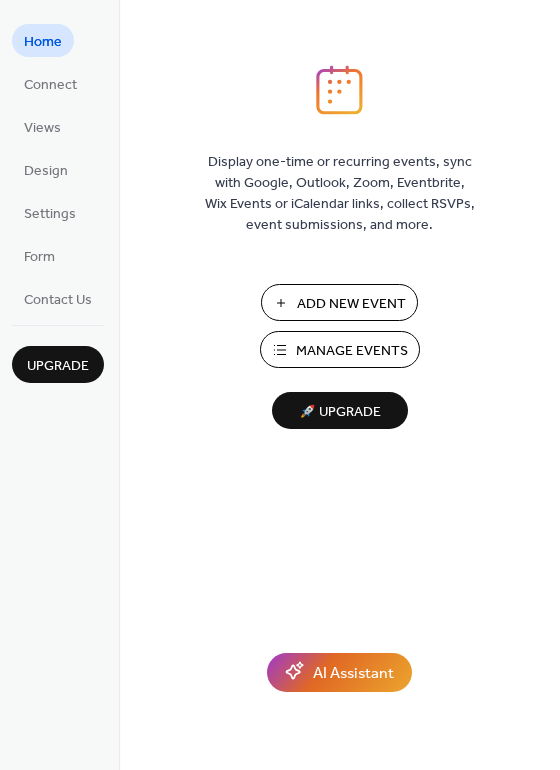 click on "Add New Event" at bounding box center [351, 304] 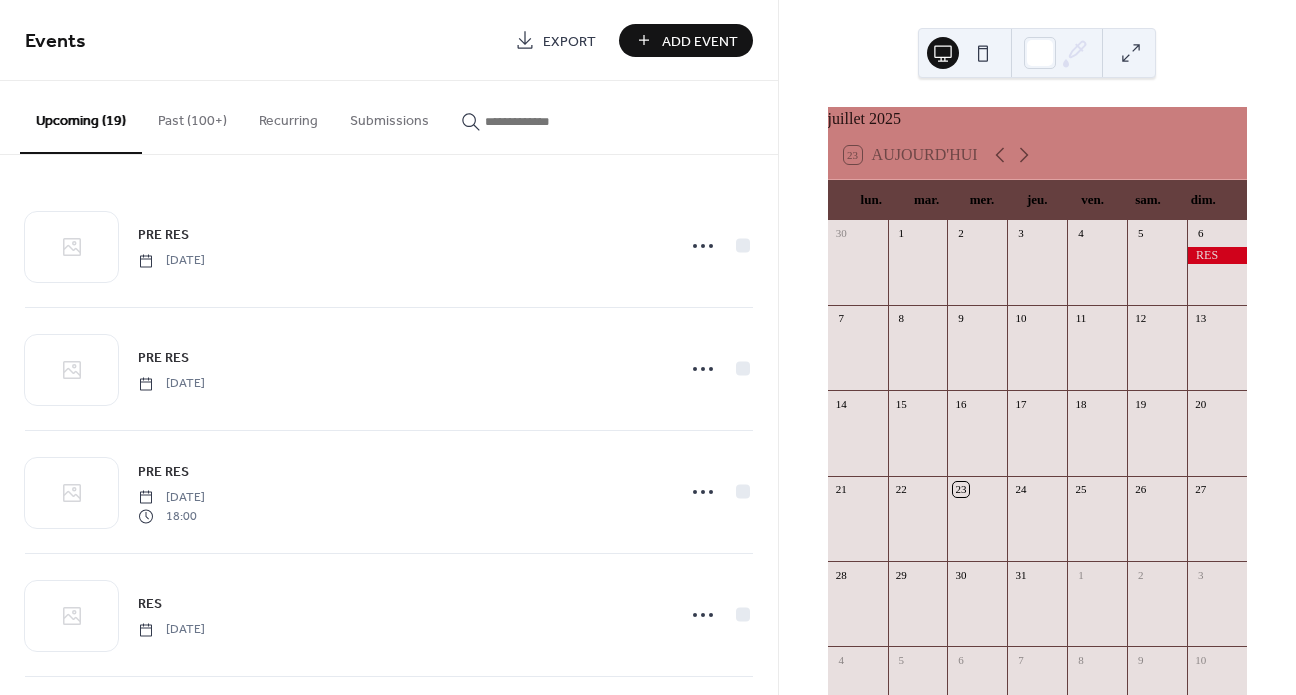 scroll, scrollTop: 0, scrollLeft: 0, axis: both 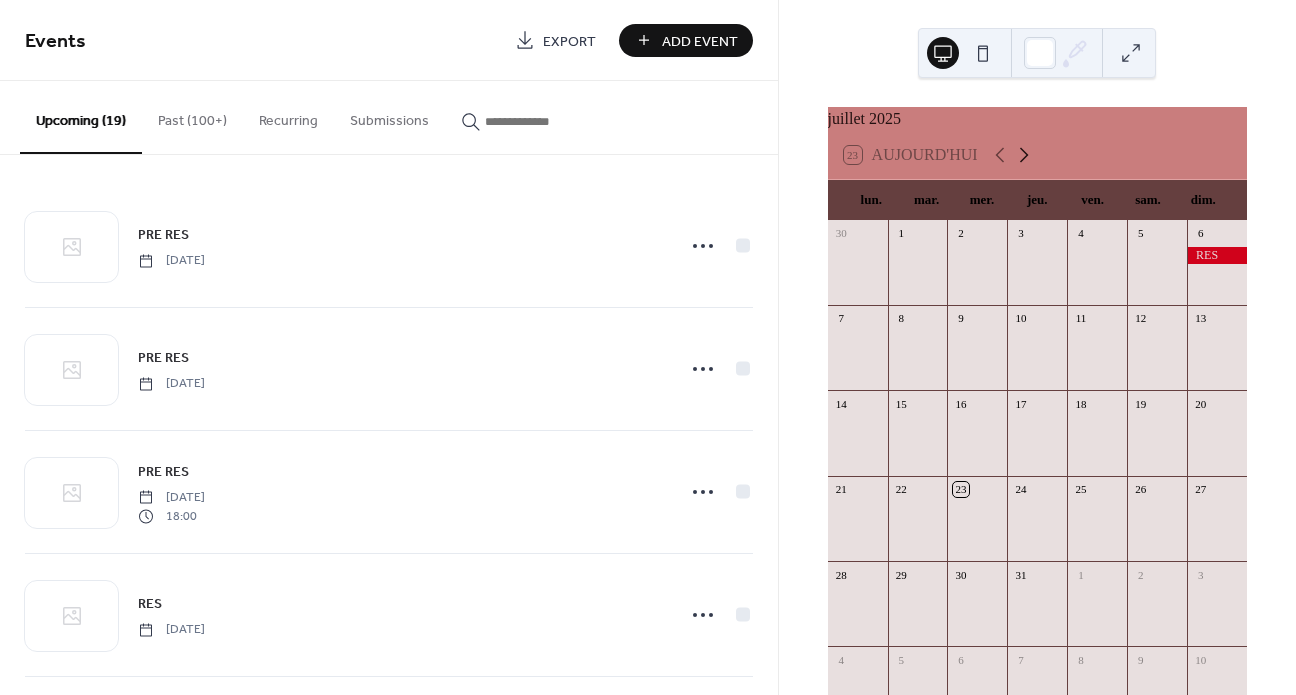 click 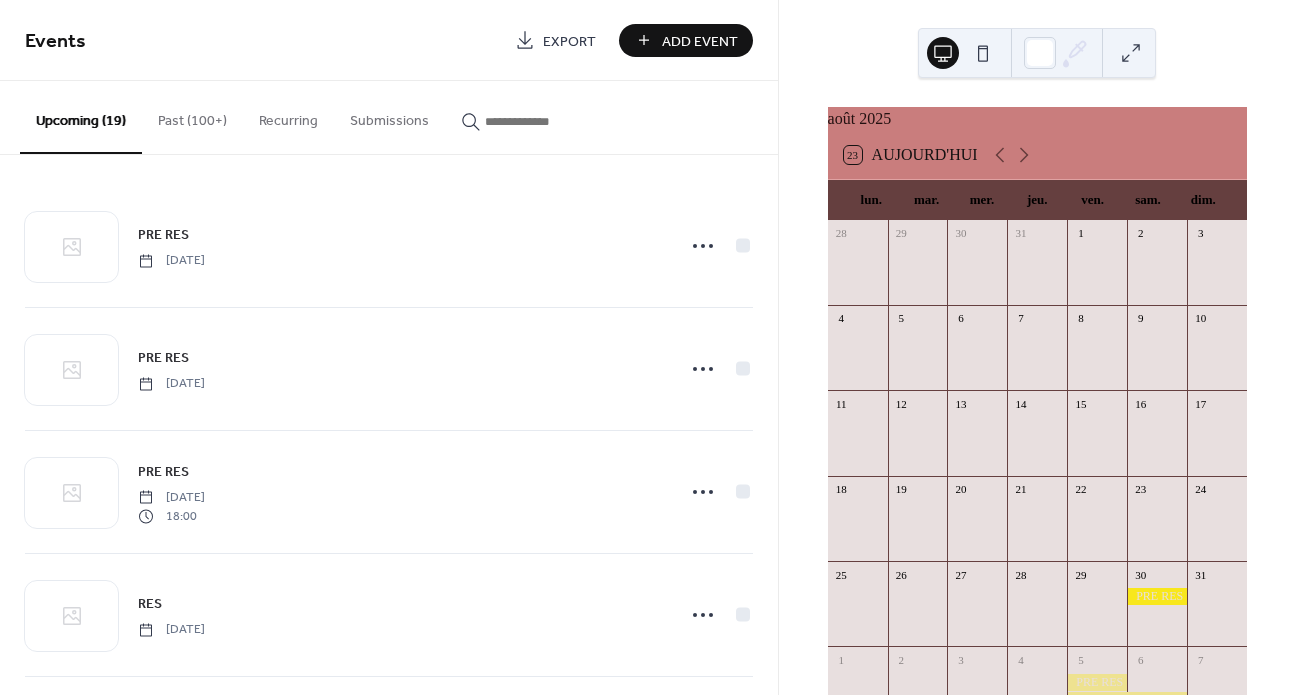 scroll, scrollTop: 1, scrollLeft: 0, axis: vertical 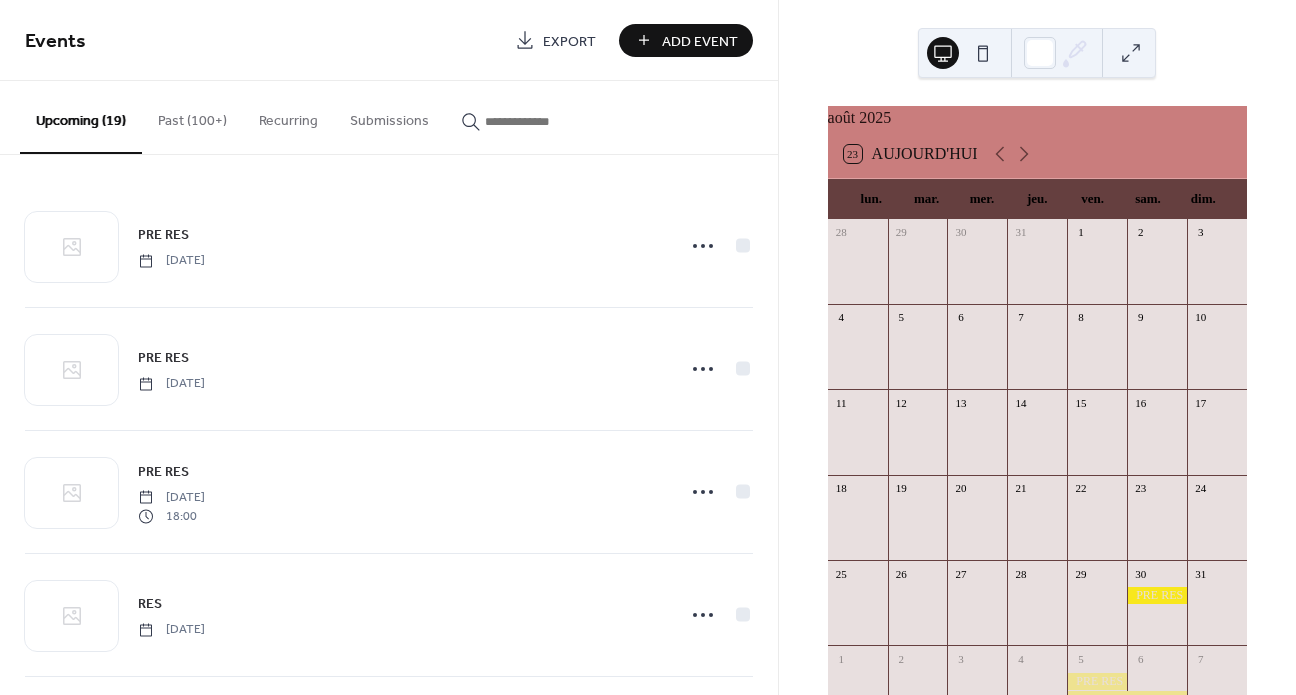 click at bounding box center (1157, 595) 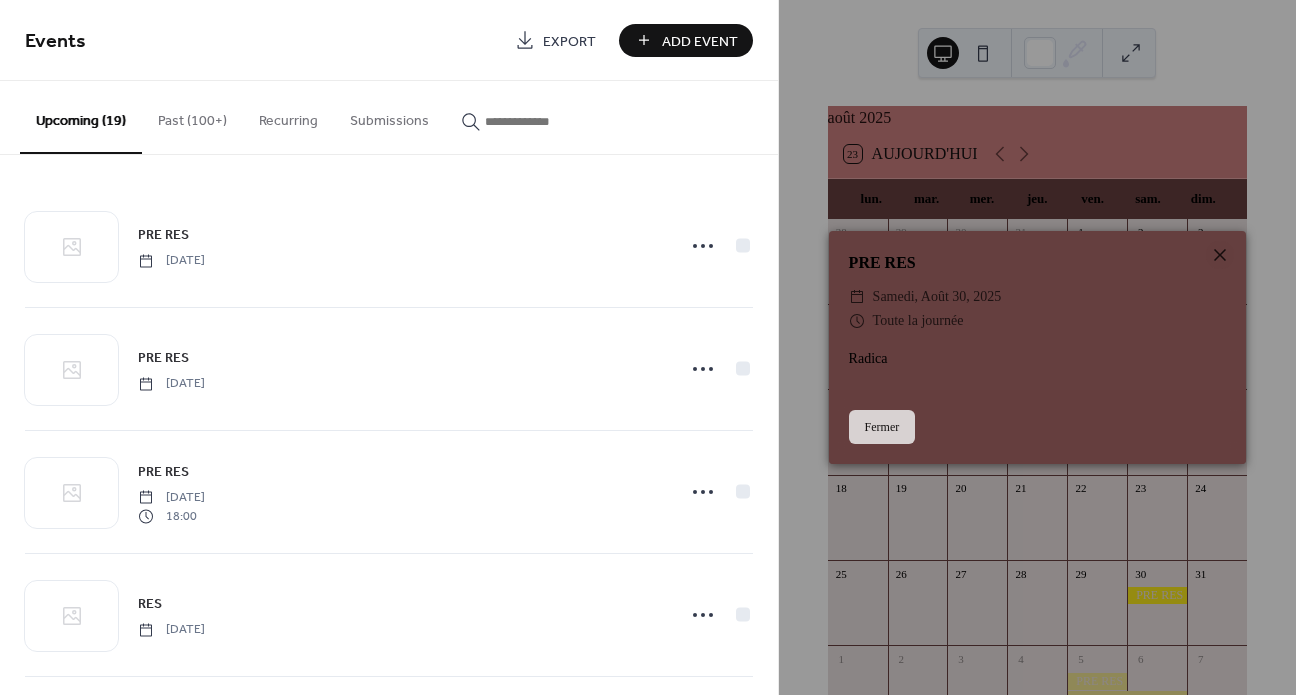 click on "Fermer" at bounding box center (882, 427) 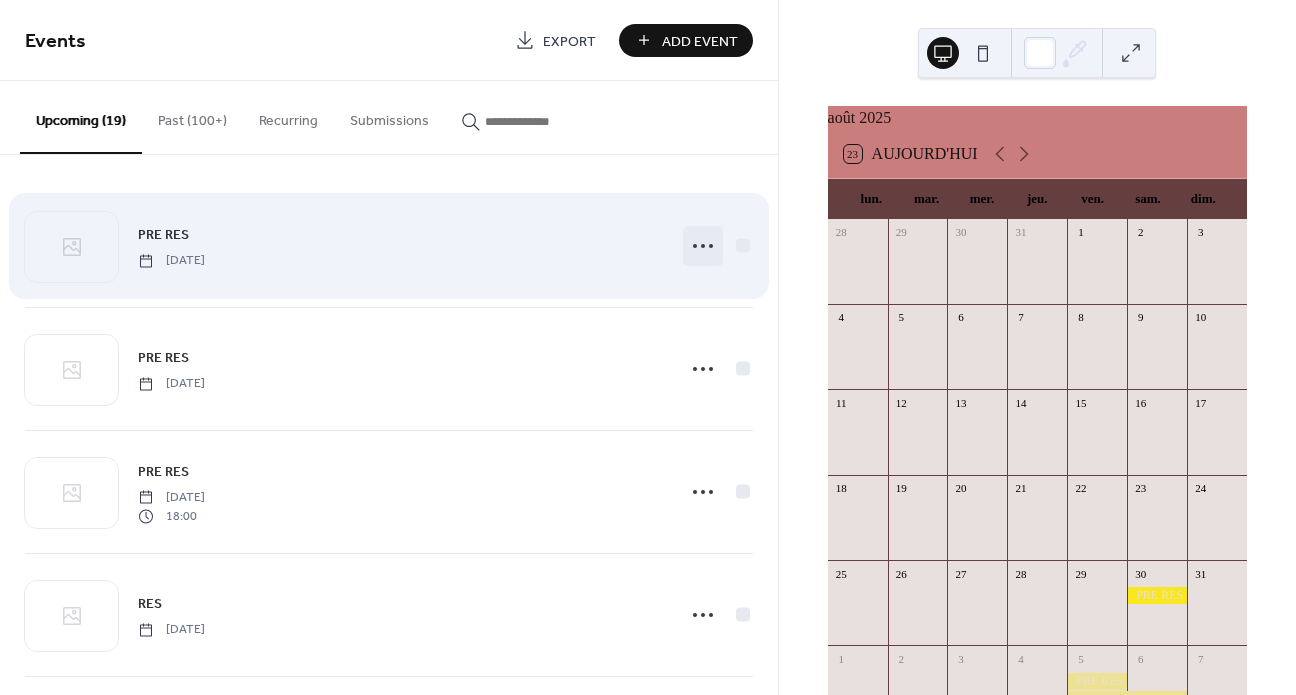 click 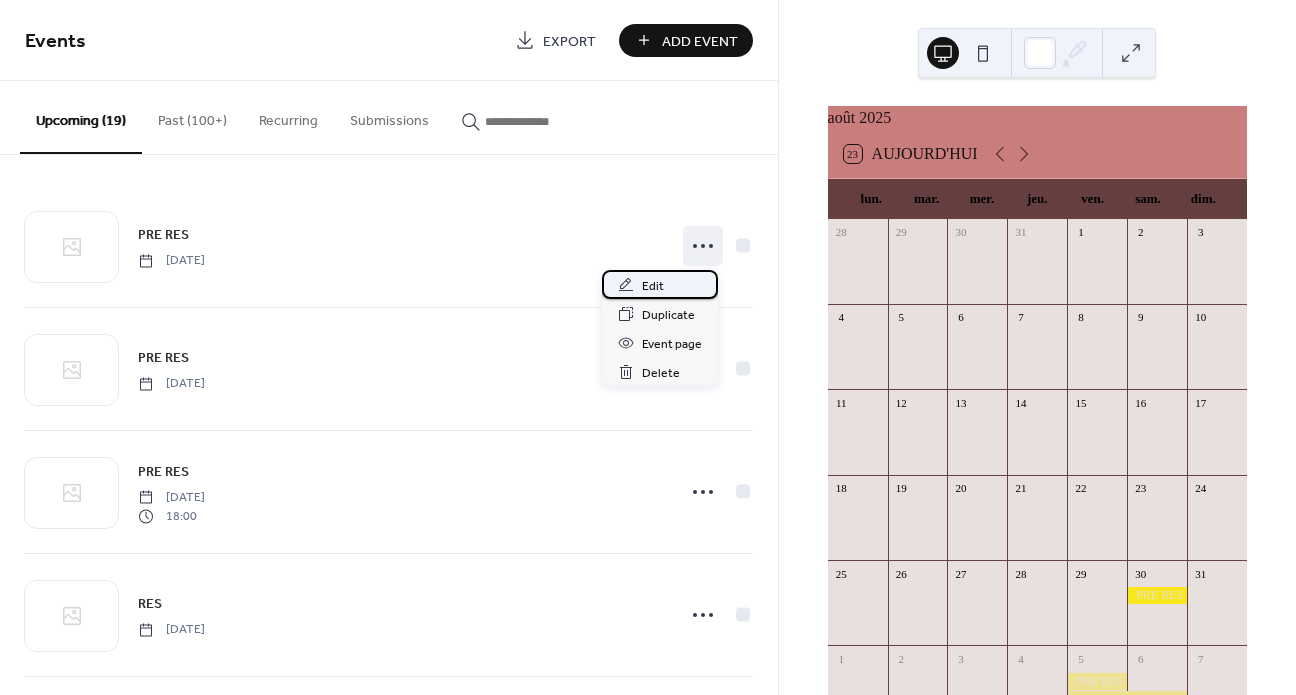 click on "Edit" at bounding box center [653, 286] 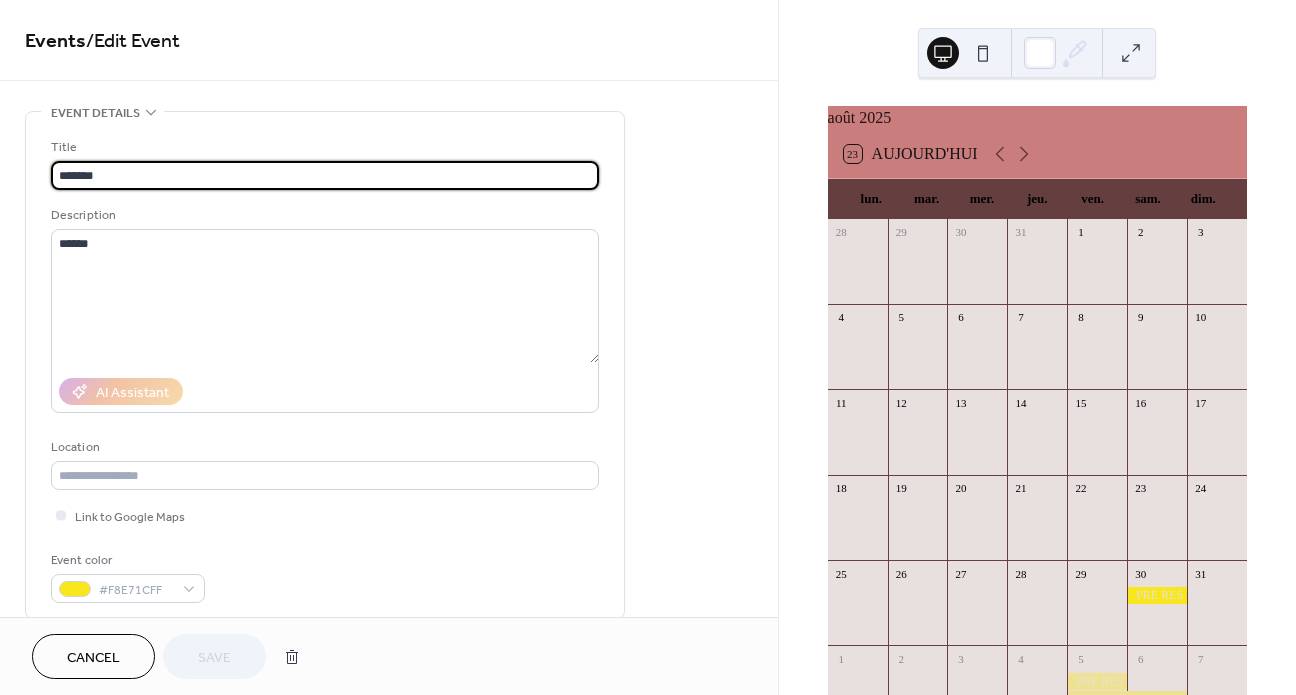 scroll, scrollTop: 1, scrollLeft: 0, axis: vertical 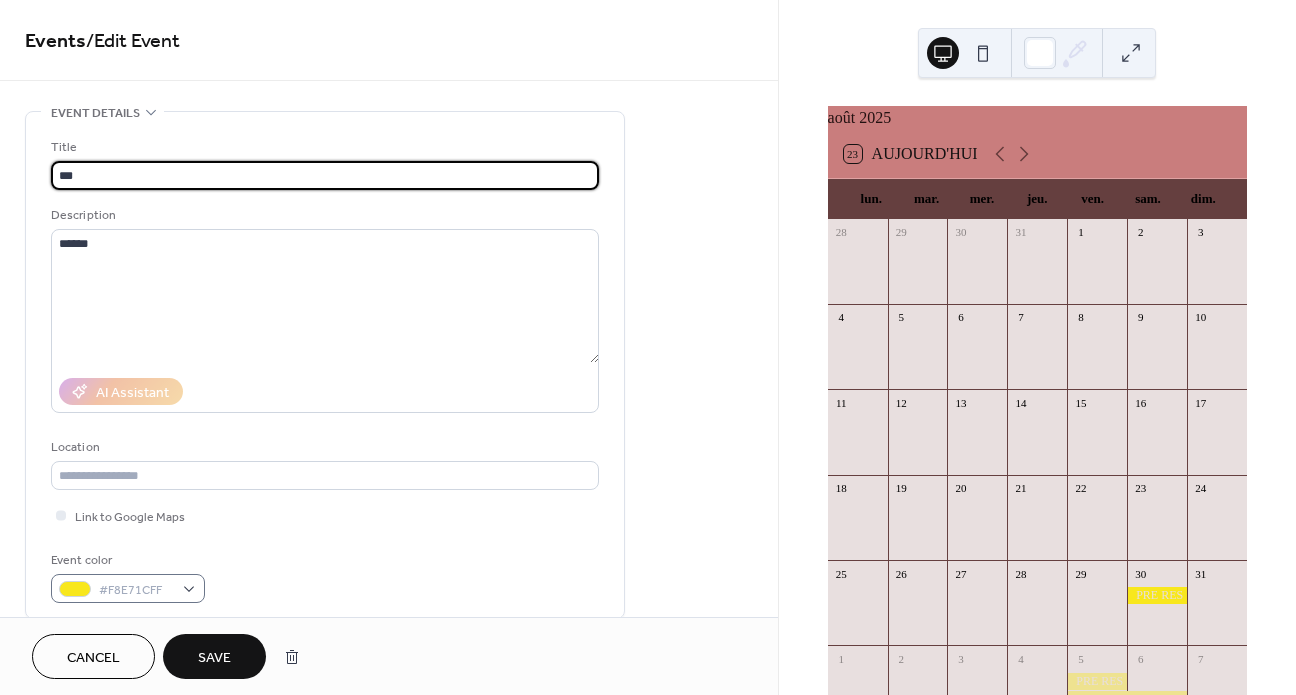 type on "***" 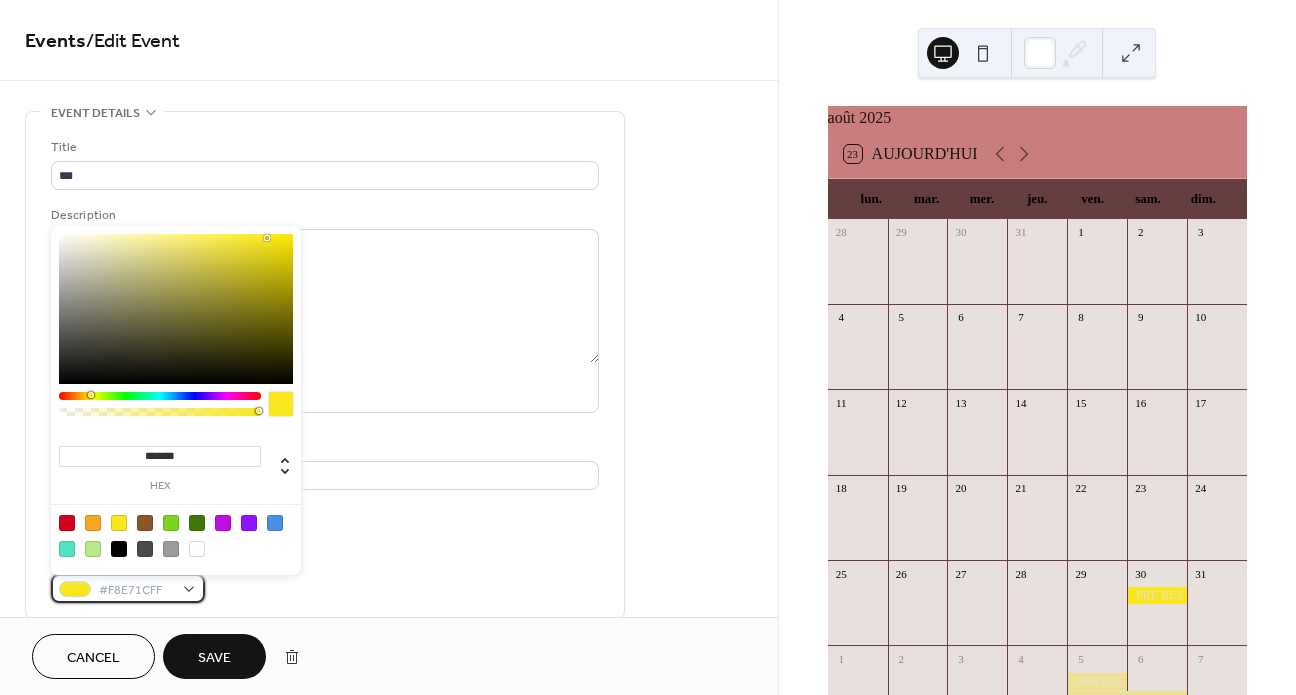 scroll, scrollTop: 0, scrollLeft: 0, axis: both 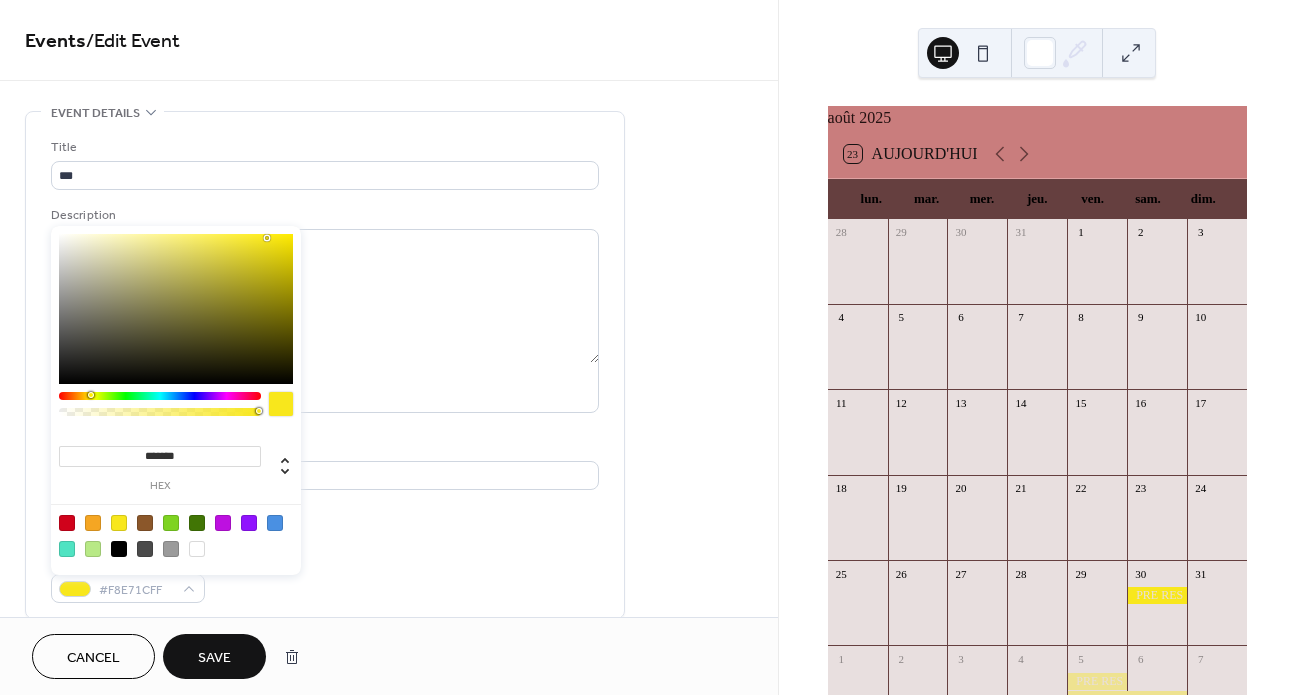 click at bounding box center [67, 523] 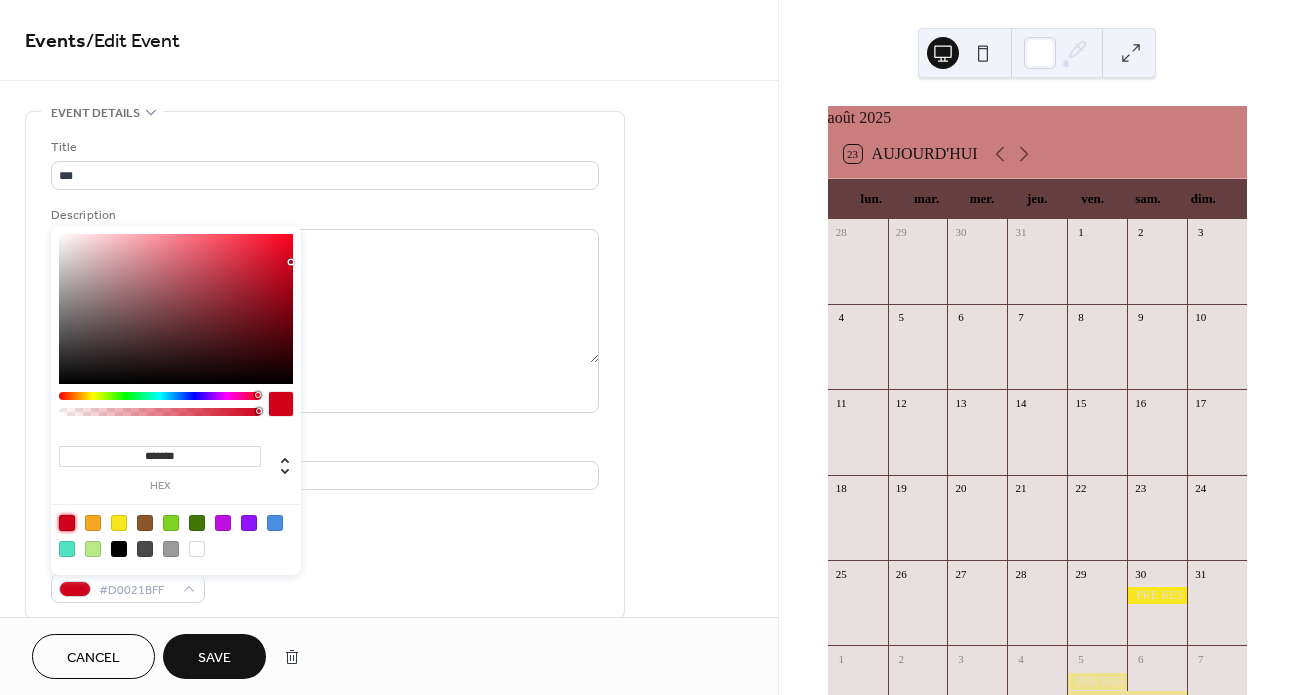 click on "Save" at bounding box center [214, 658] 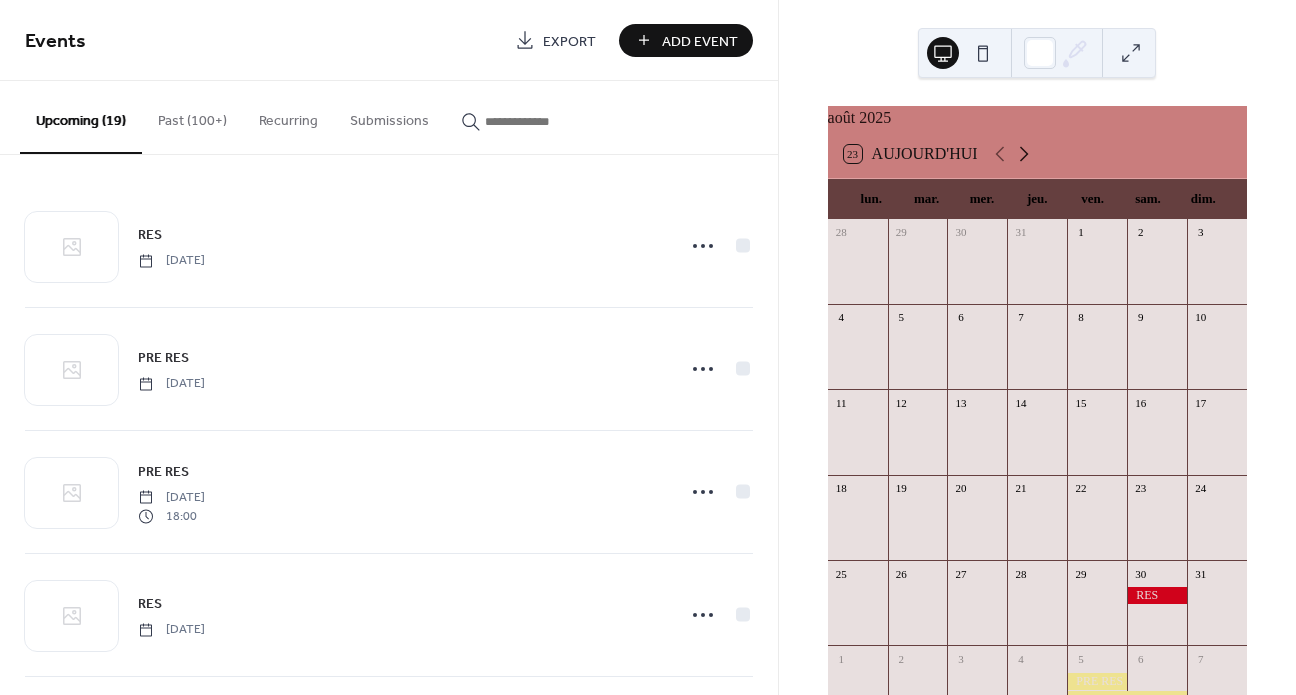 click 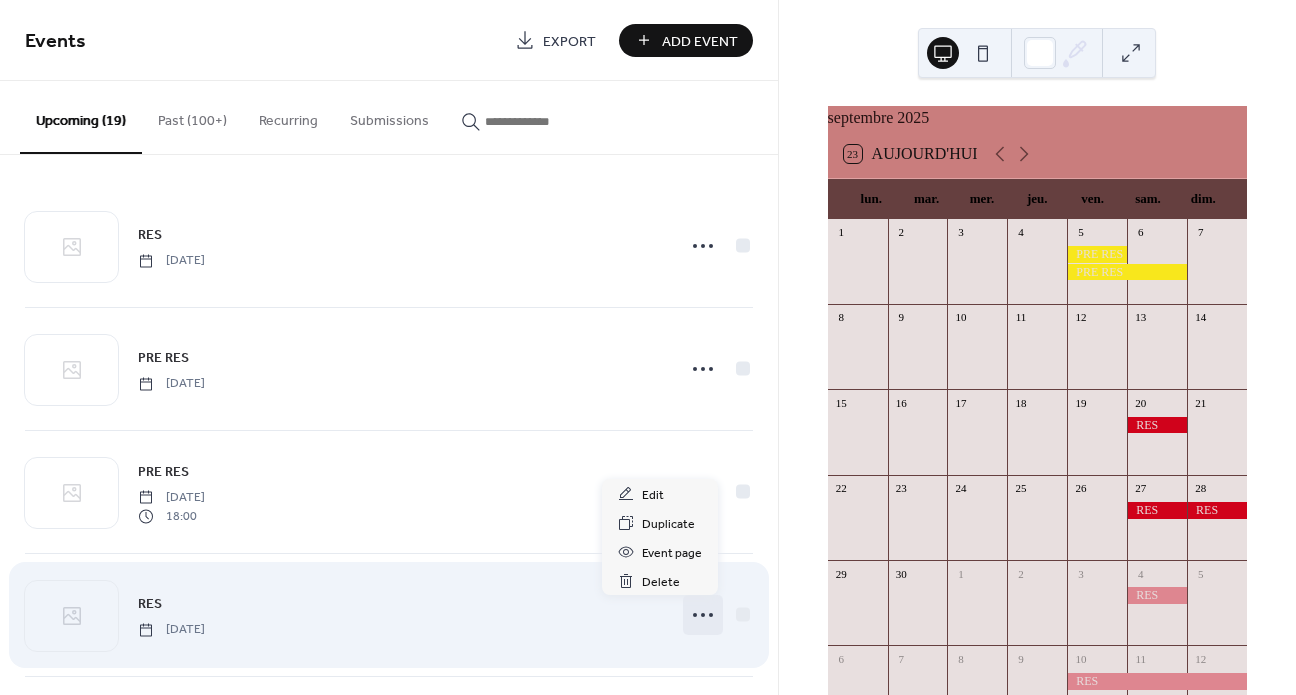 click 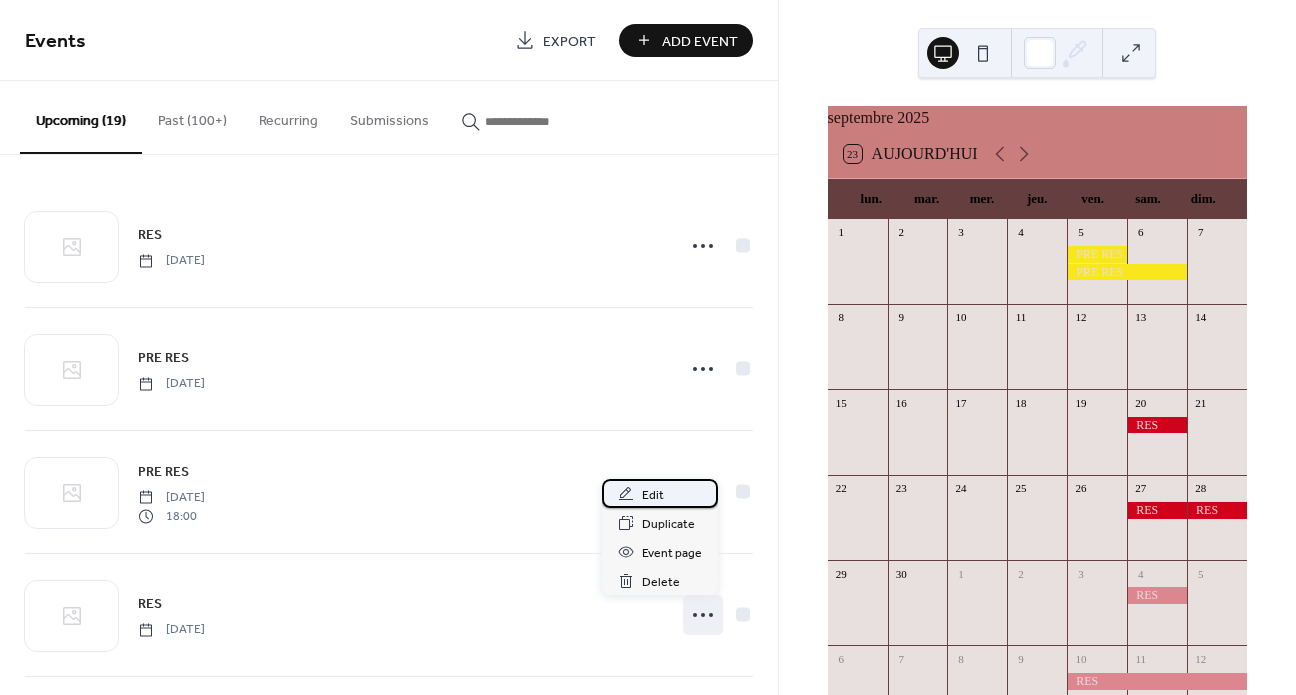 click on "Edit" at bounding box center (653, 495) 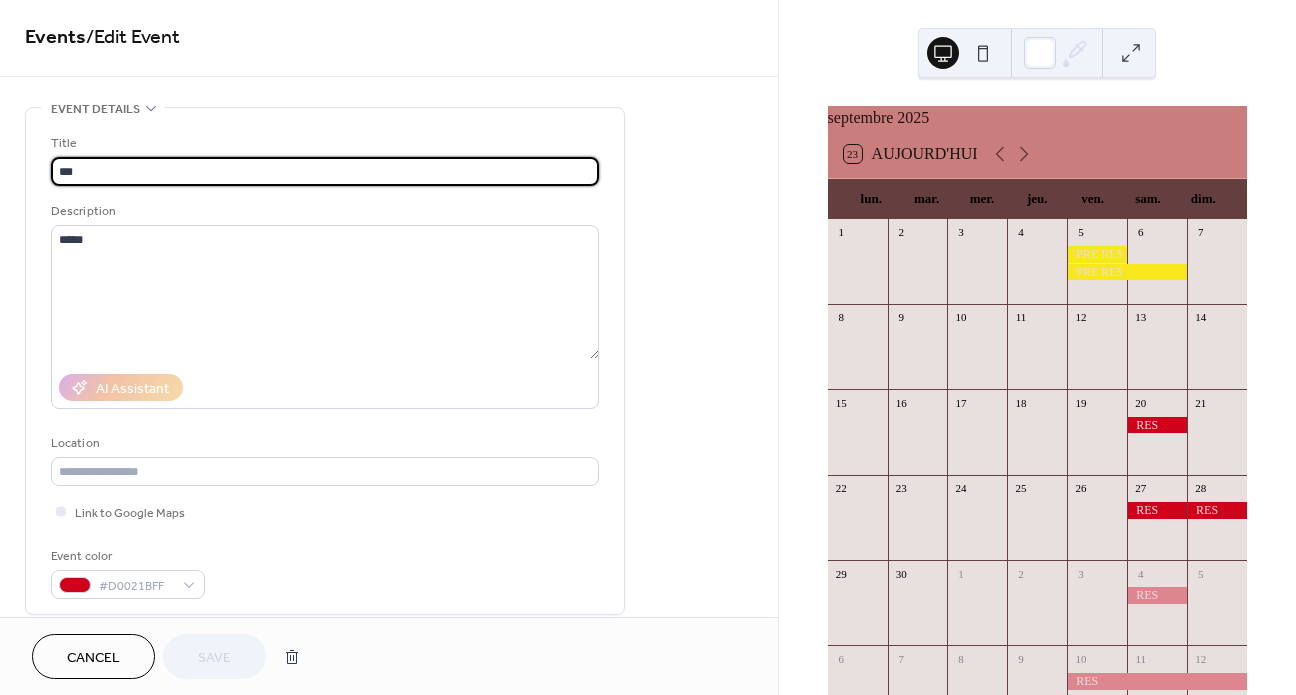 scroll, scrollTop: 20, scrollLeft: 0, axis: vertical 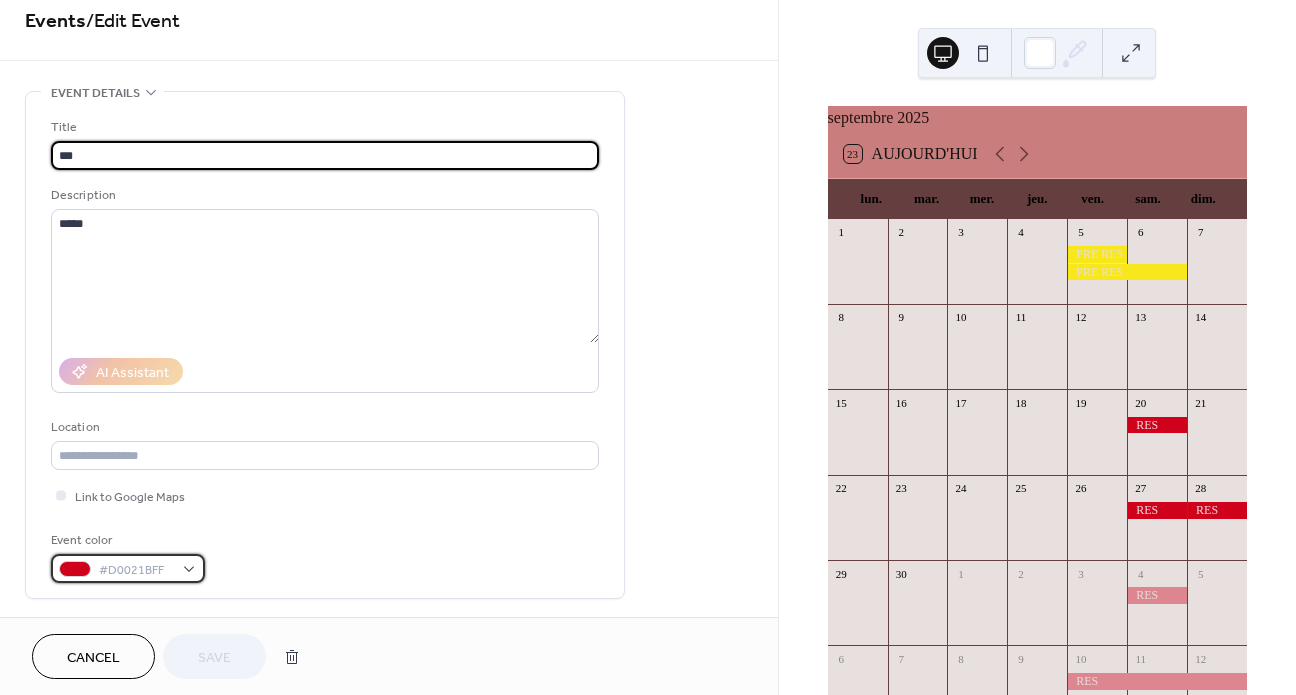 click at bounding box center (75, 569) 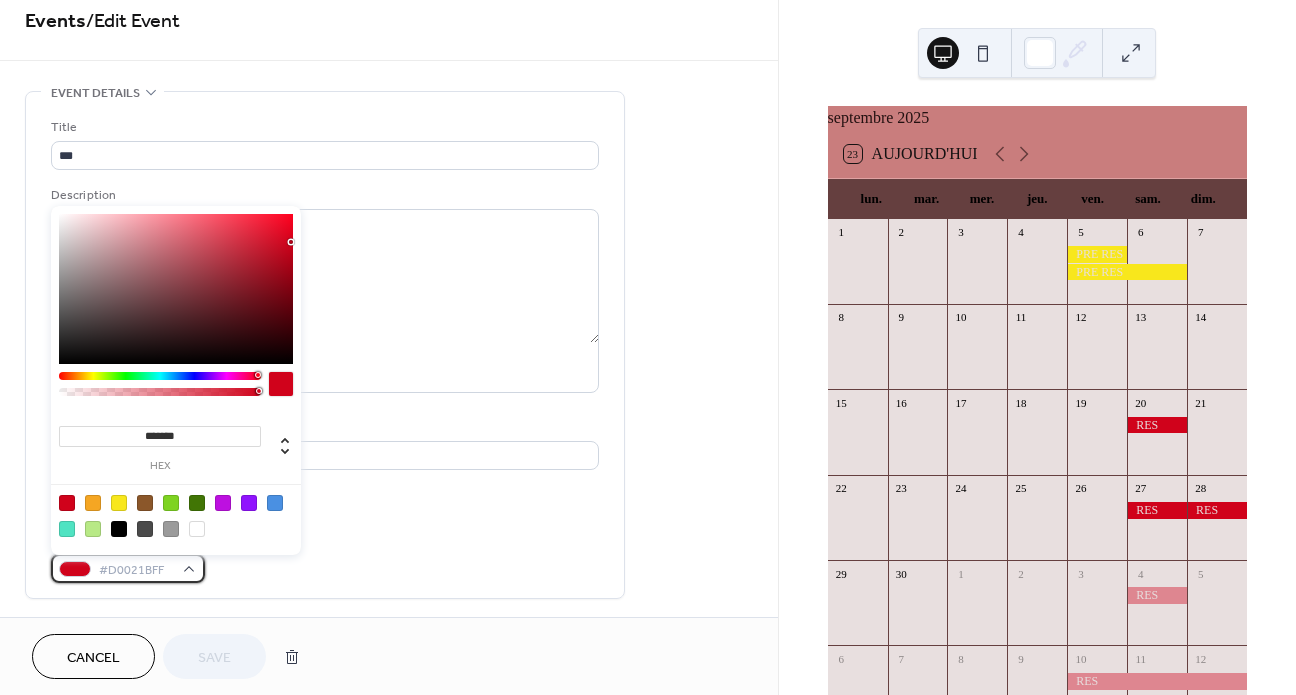 click at bounding box center [75, 569] 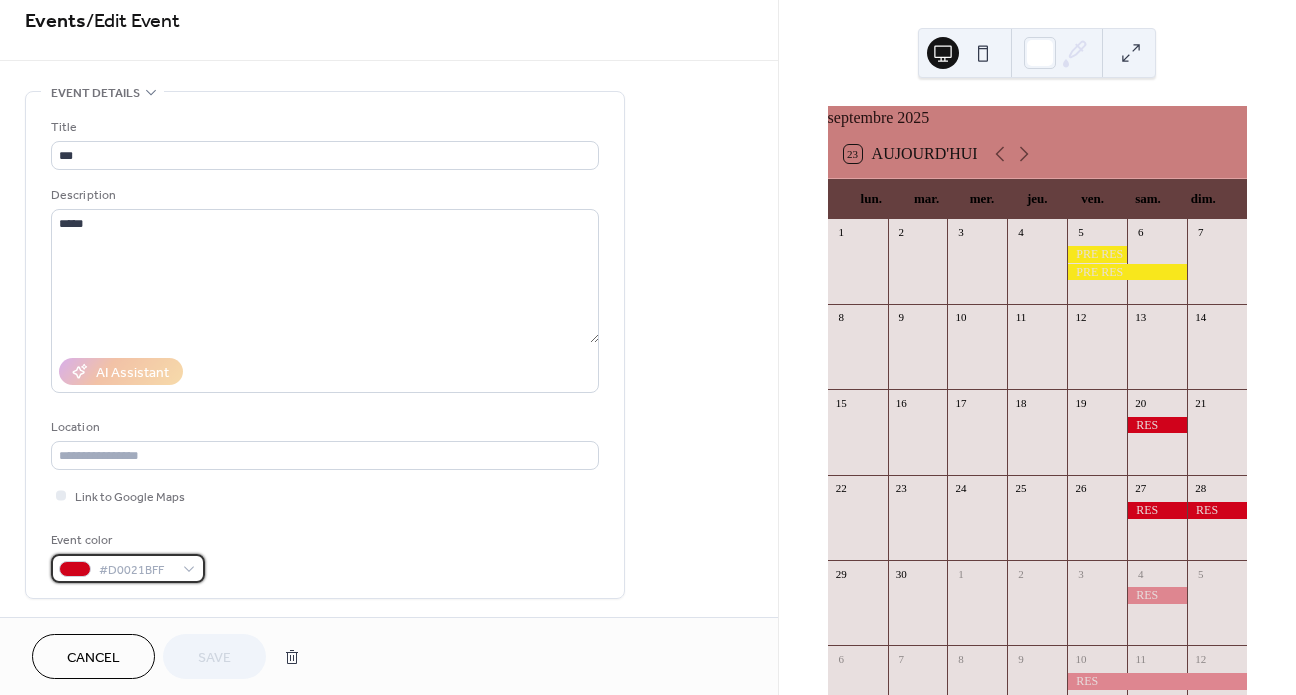 scroll, scrollTop: 307, scrollLeft: 0, axis: vertical 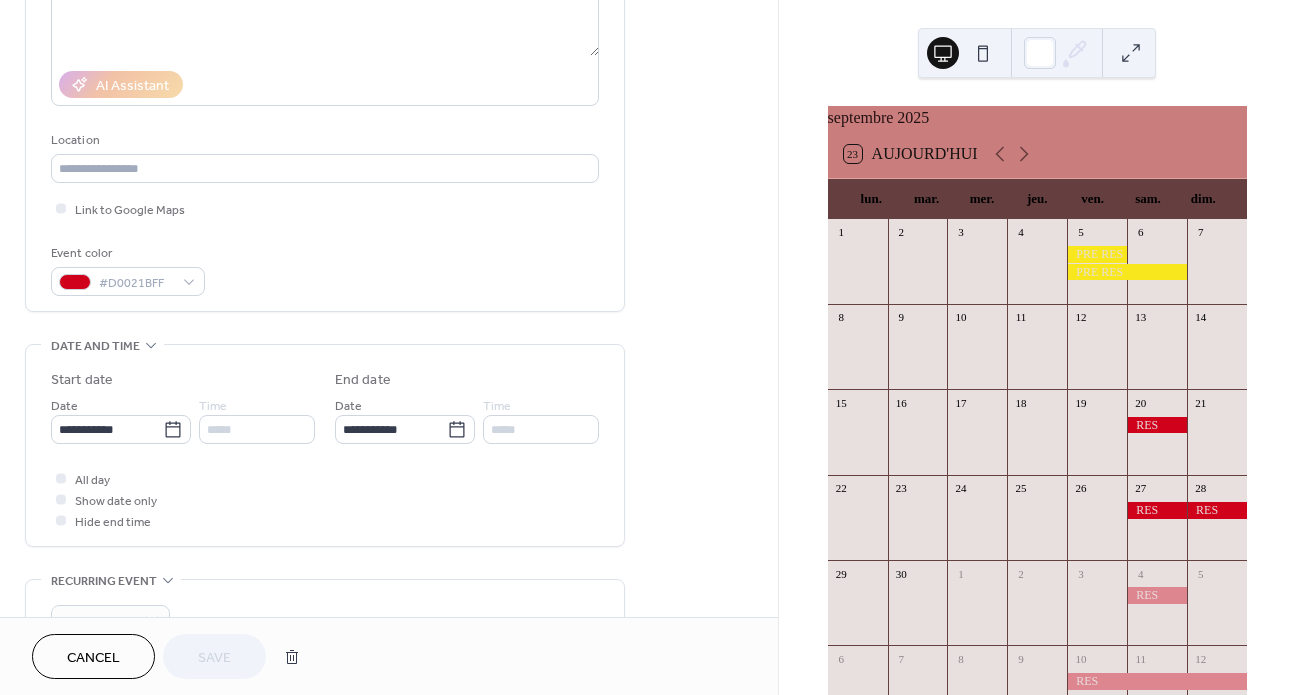 click on "Cancel Save" at bounding box center [171, 656] 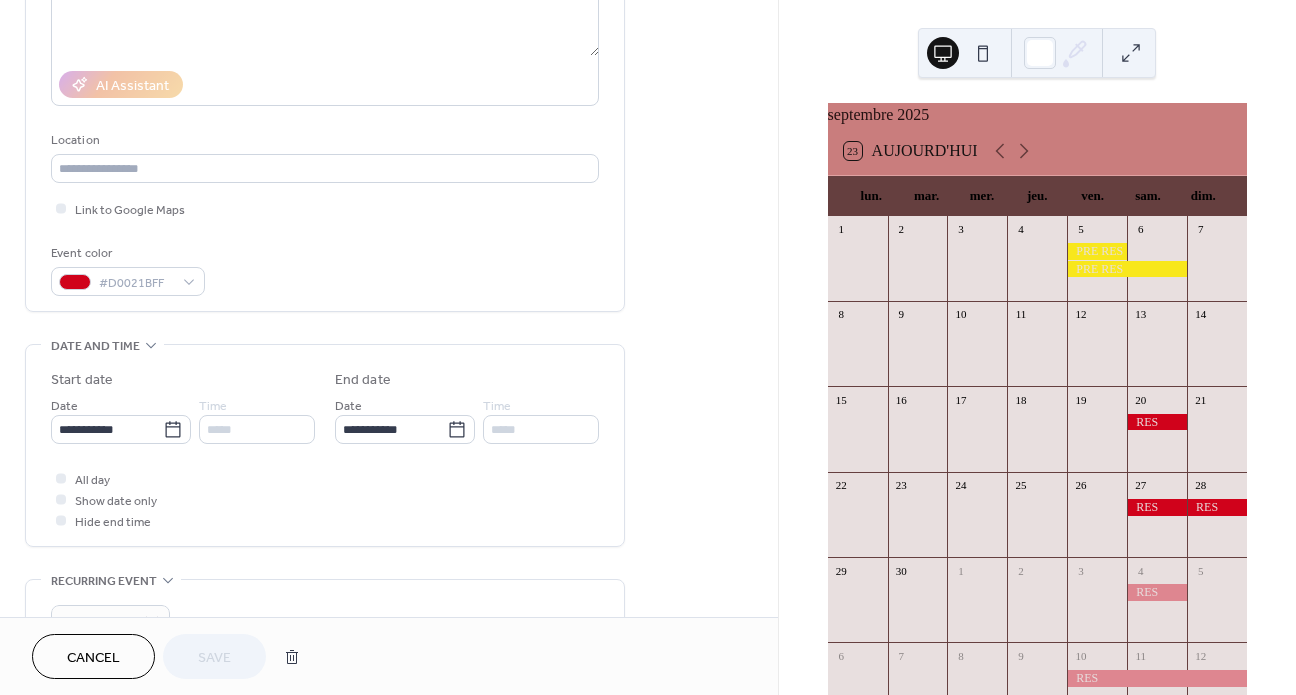 scroll, scrollTop: 0, scrollLeft: 0, axis: both 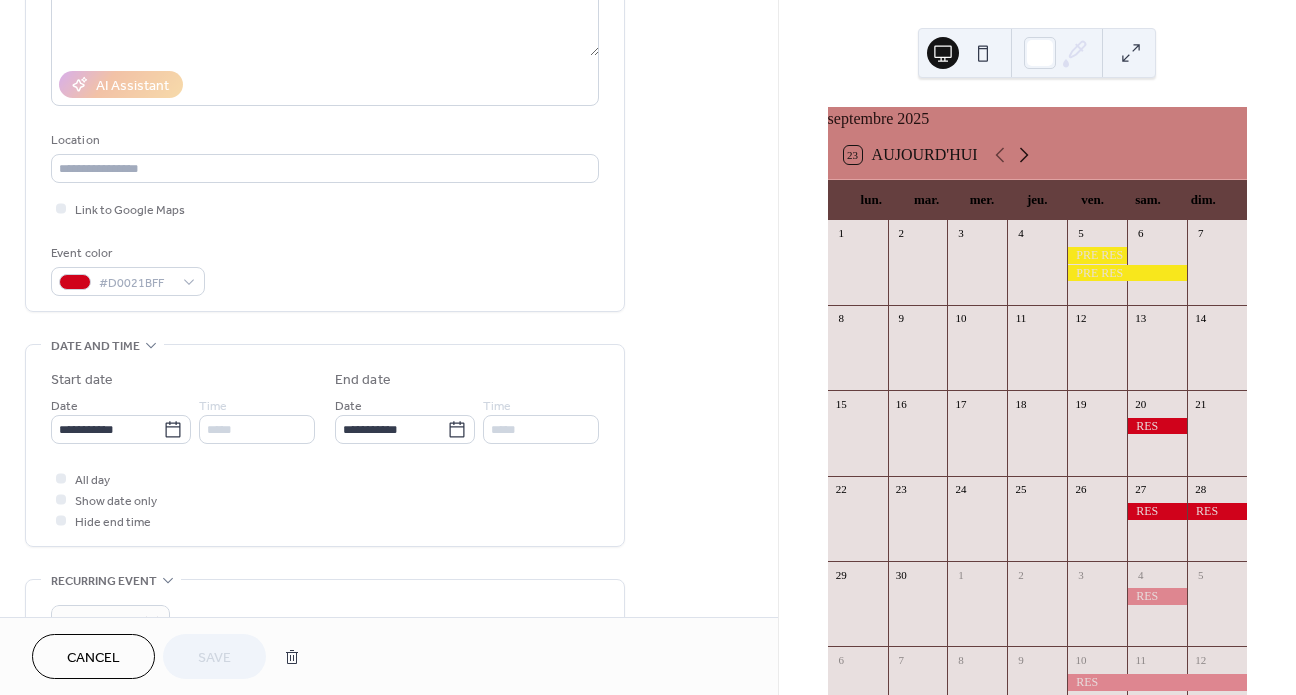 click 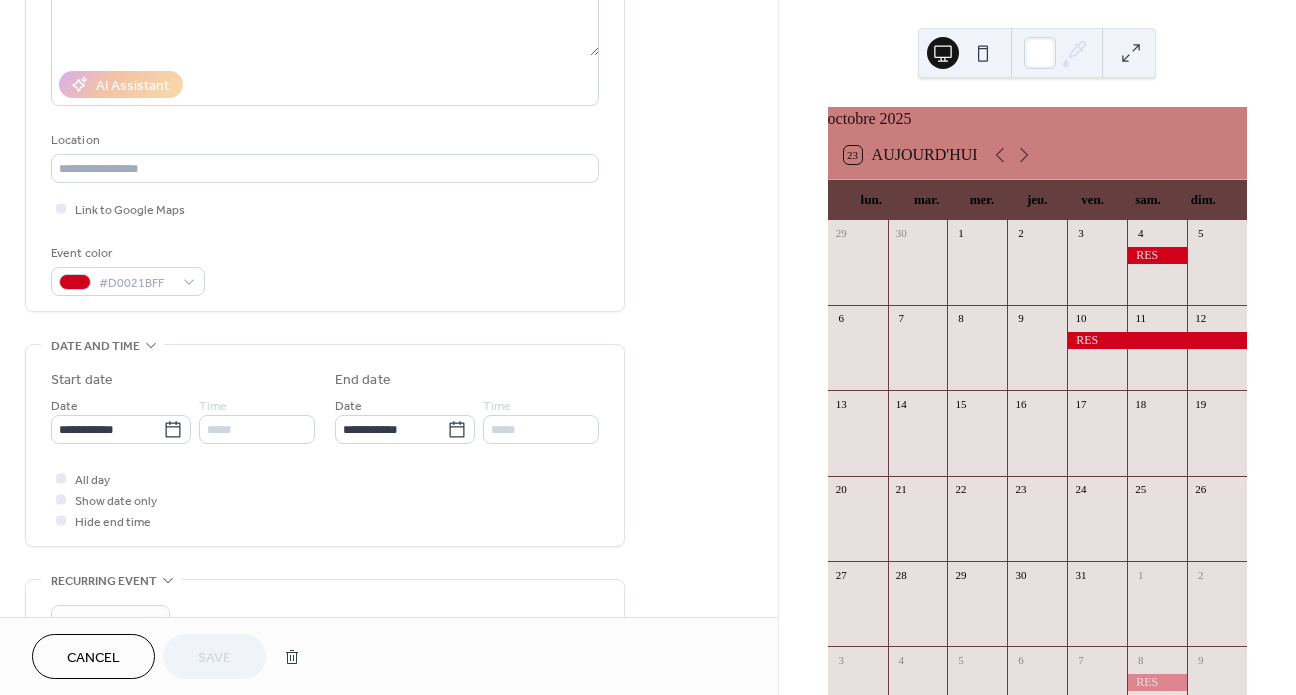 scroll, scrollTop: 97, scrollLeft: 0, axis: vertical 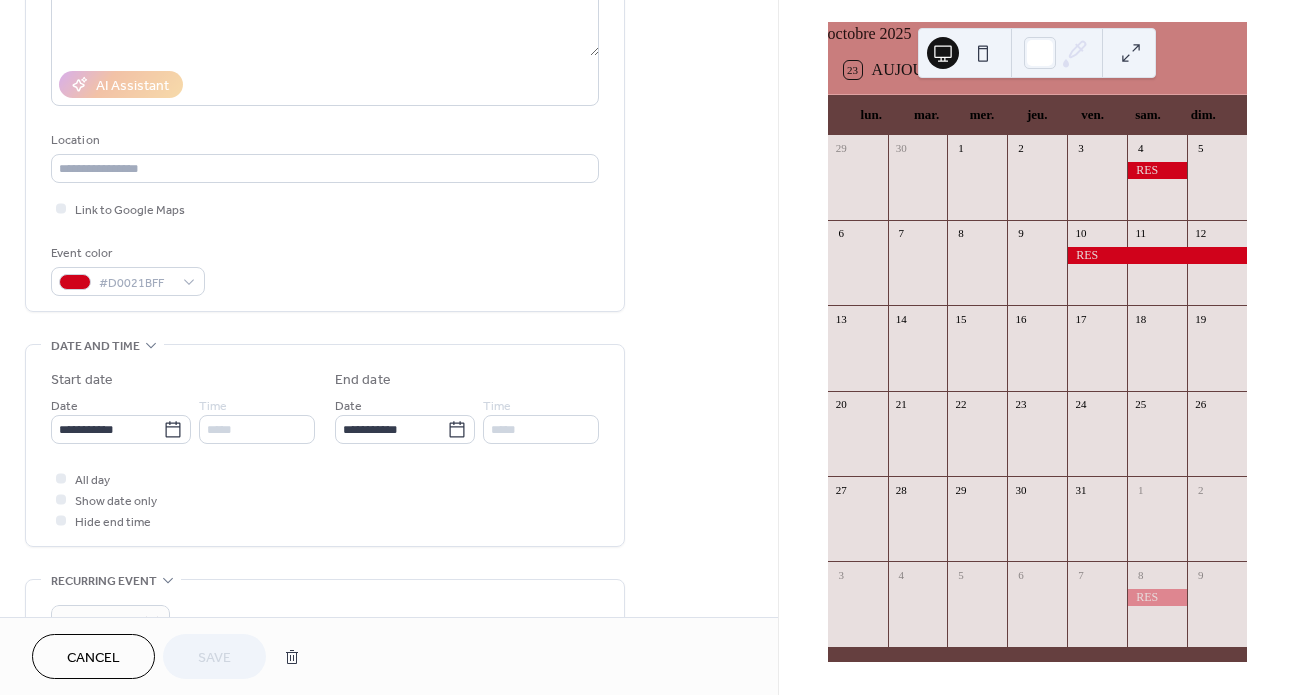 click at bounding box center [1037, 443] 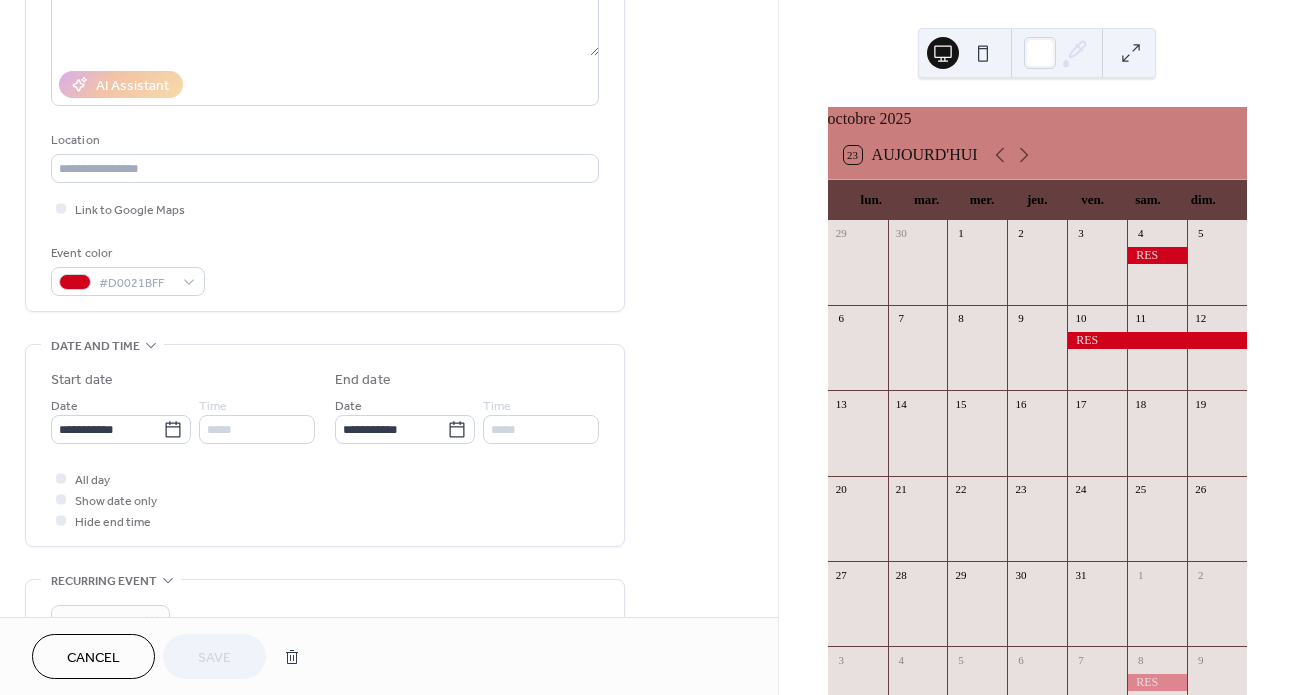 scroll, scrollTop: 9, scrollLeft: 0, axis: vertical 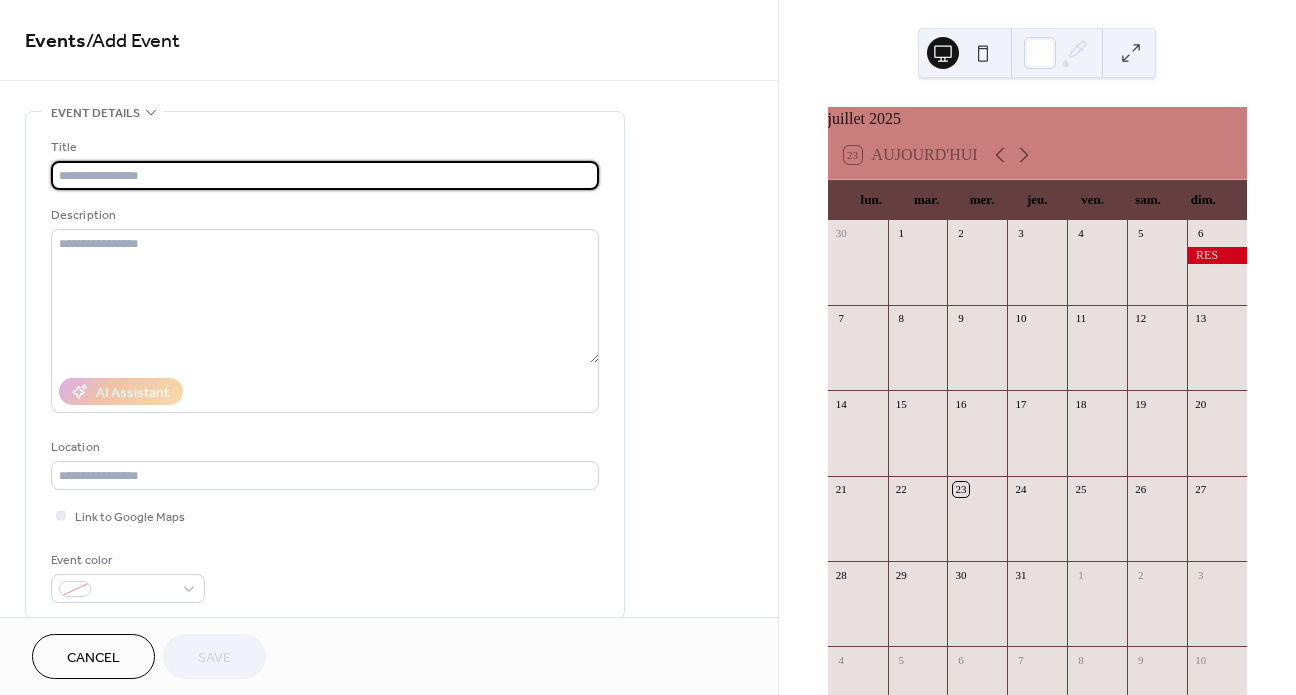 click at bounding box center [325, 175] 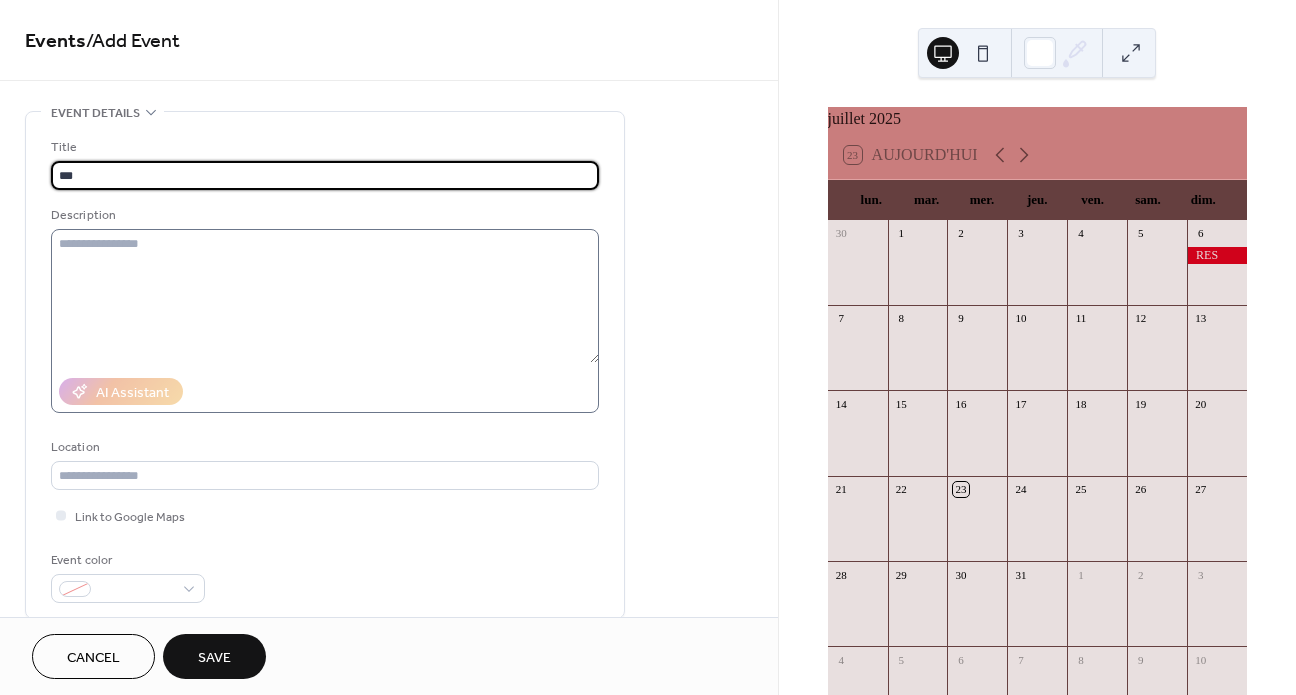type on "***" 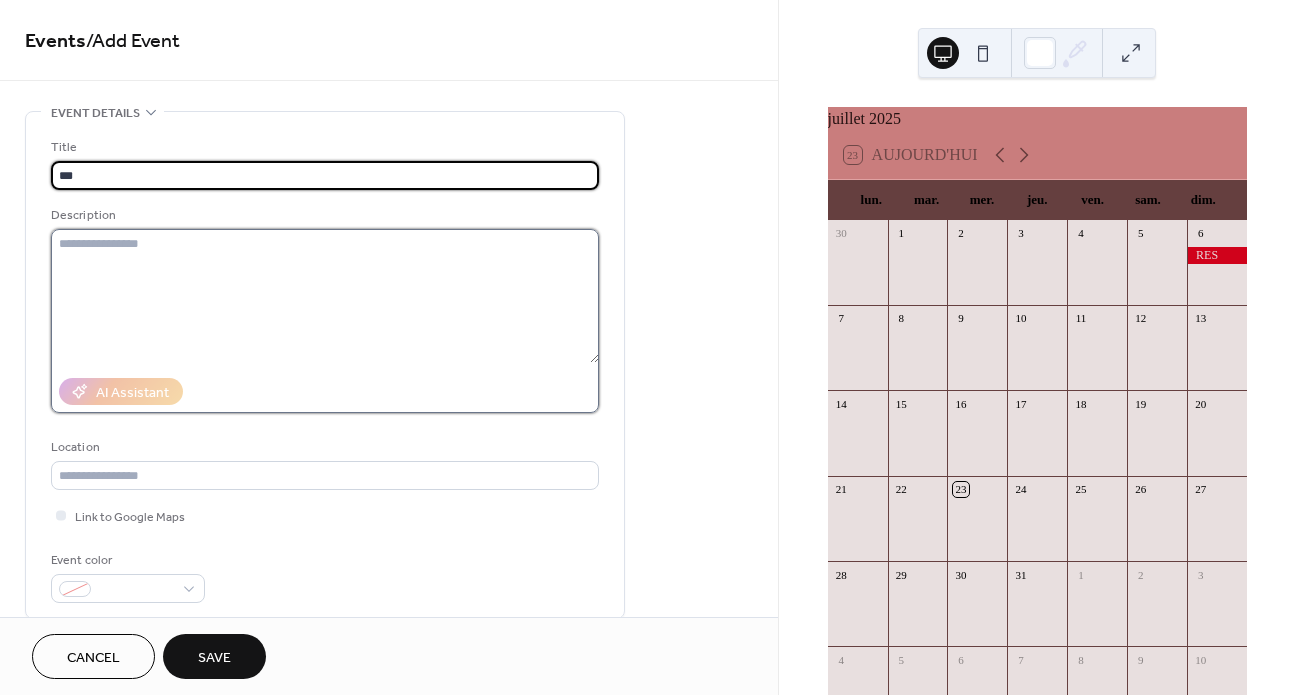 click at bounding box center [325, 296] 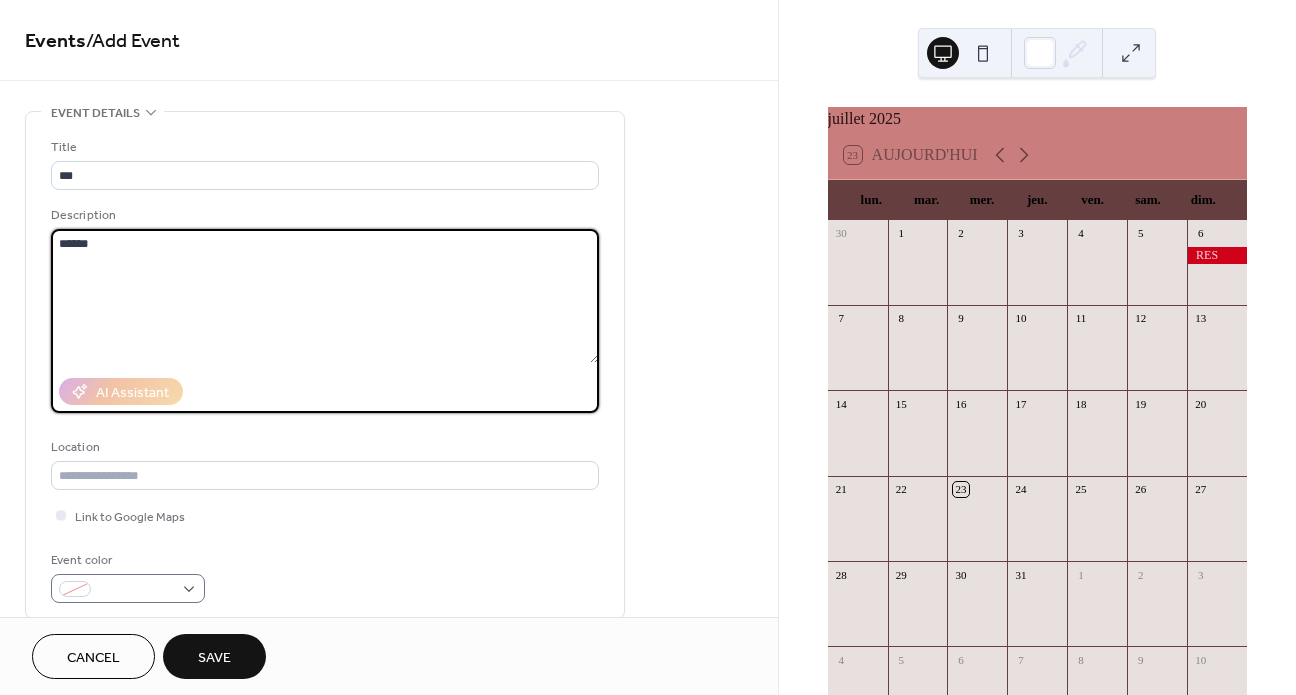 type on "******" 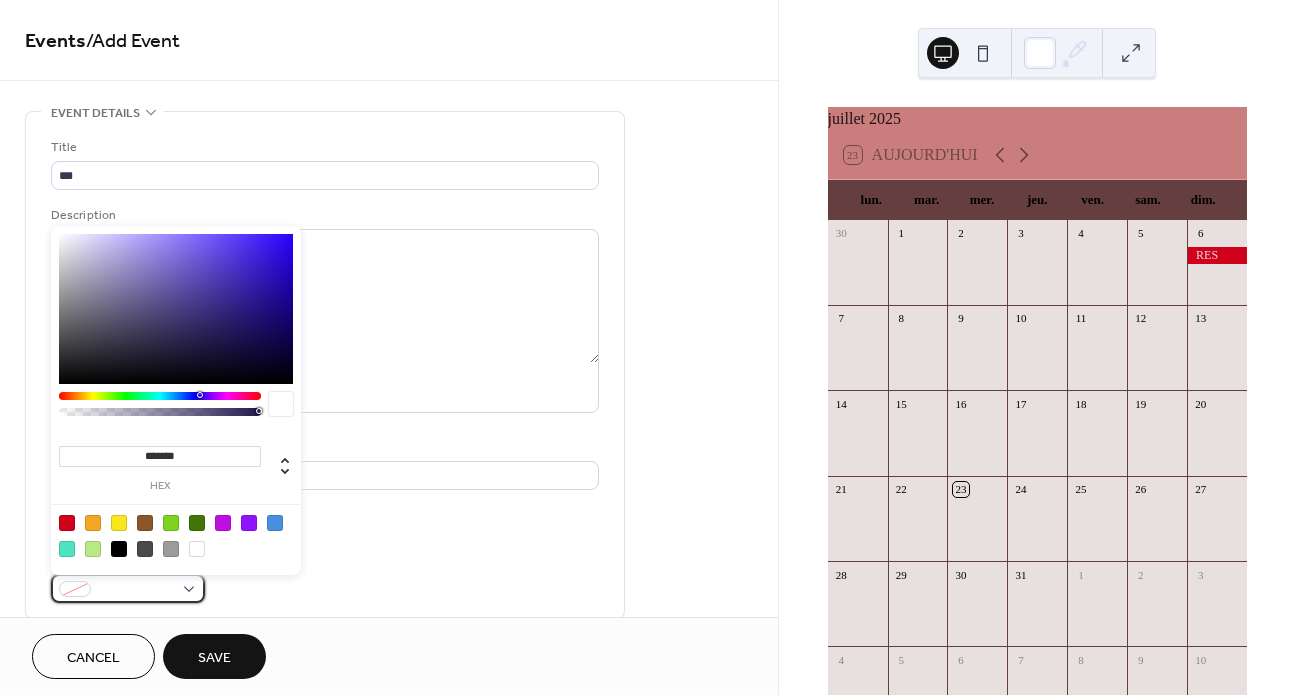 click at bounding box center (128, 588) 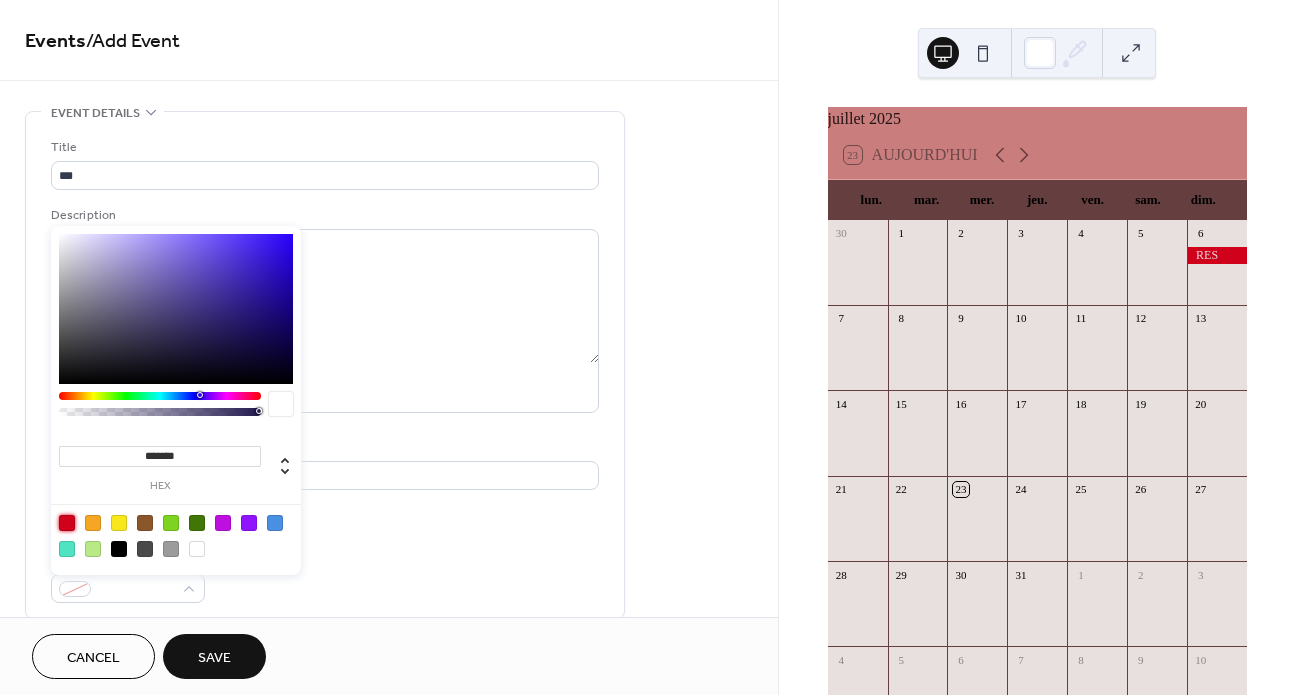 click at bounding box center [67, 523] 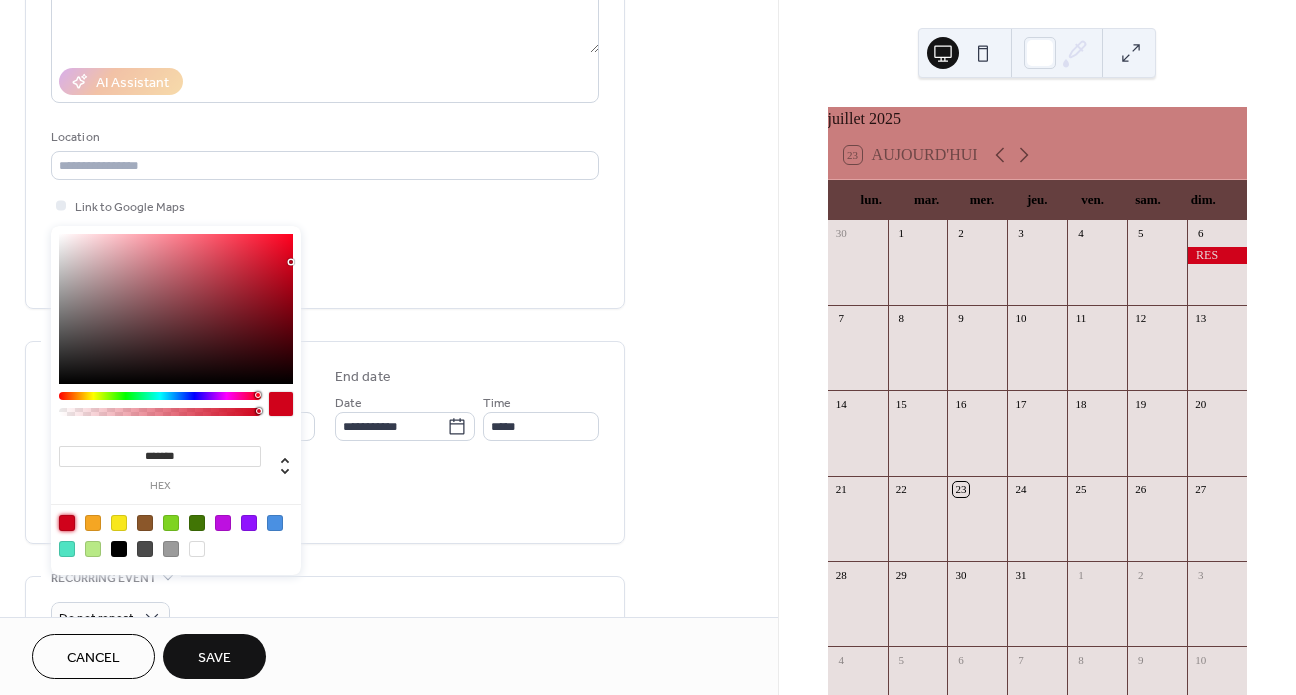 scroll, scrollTop: 531, scrollLeft: 0, axis: vertical 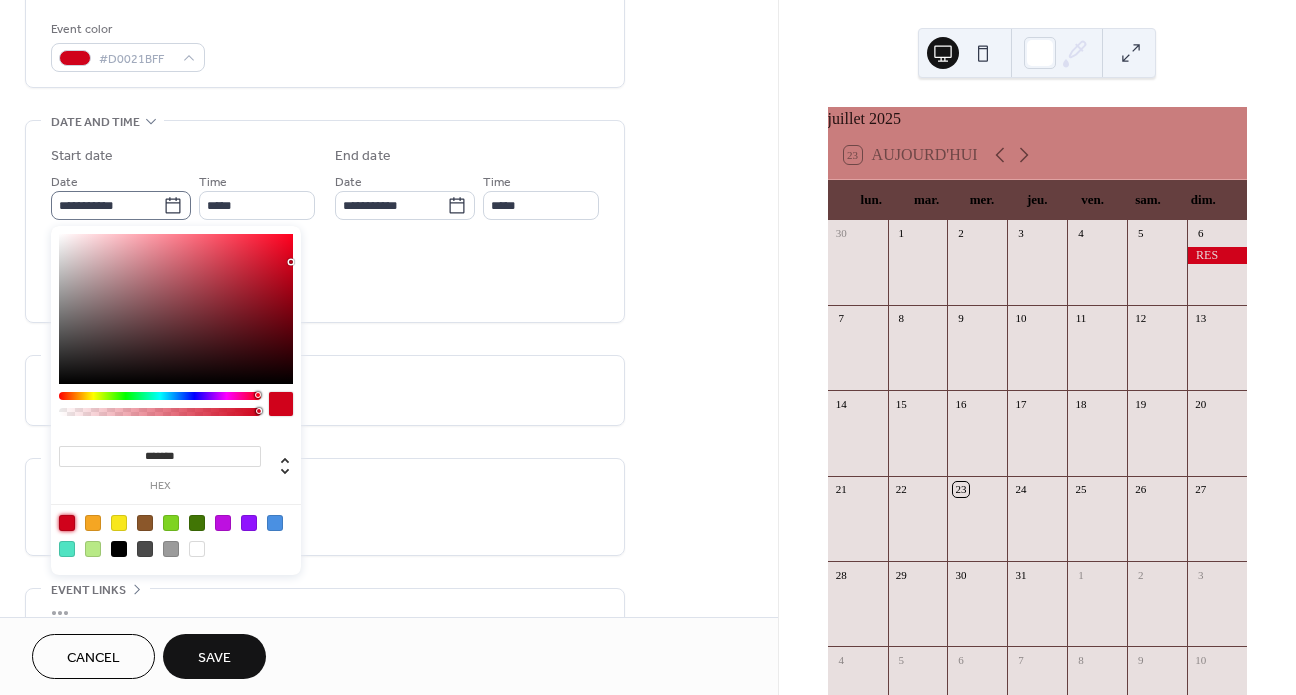 click 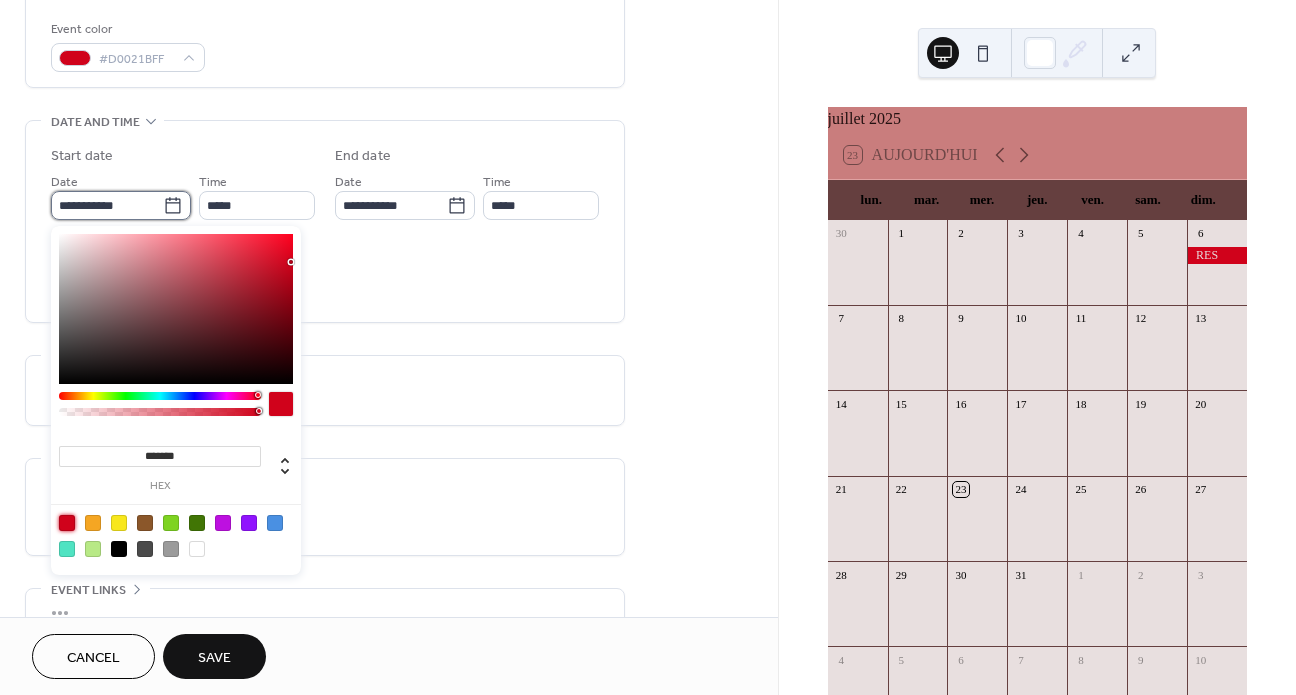 click on "**********" at bounding box center (107, 205) 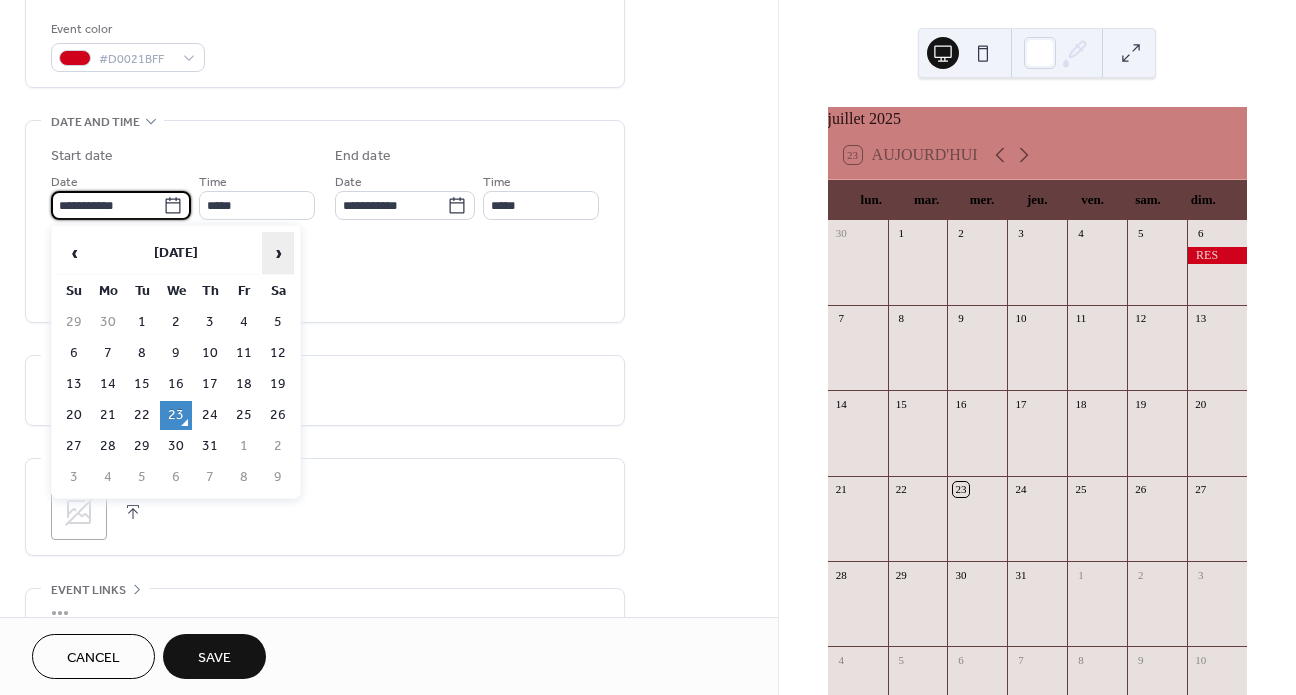 click on "›" at bounding box center (278, 253) 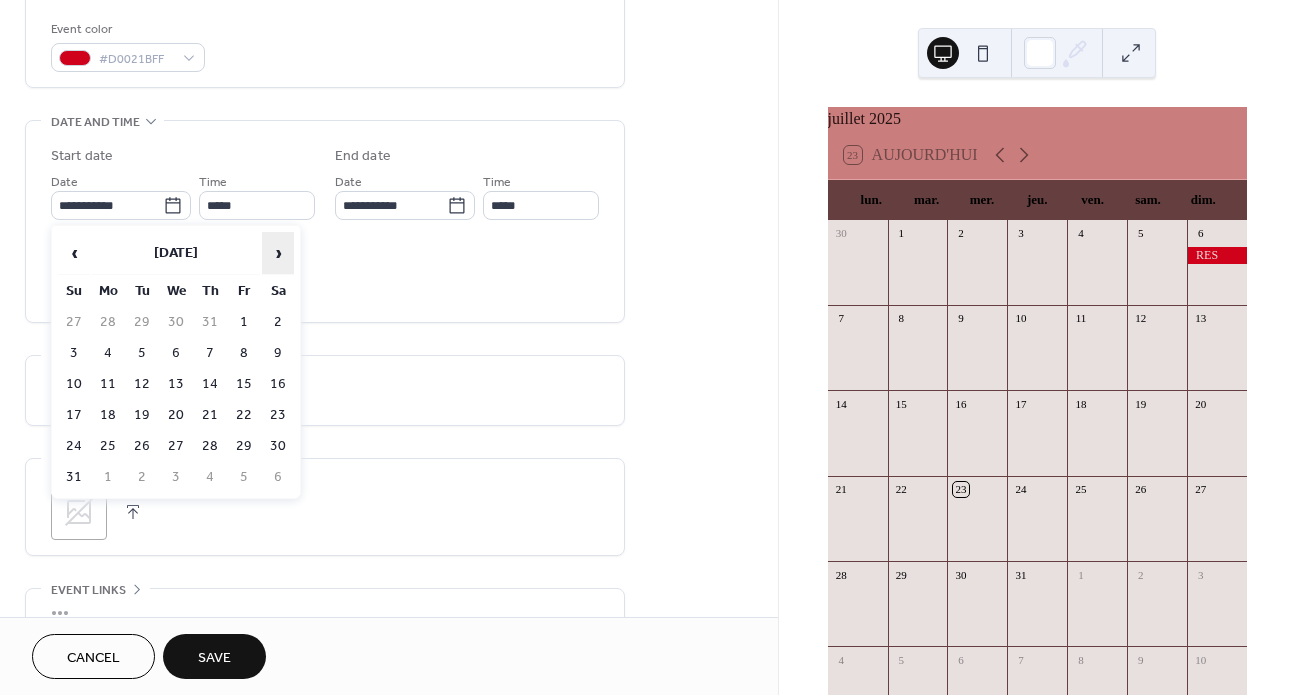click on "›" at bounding box center [278, 253] 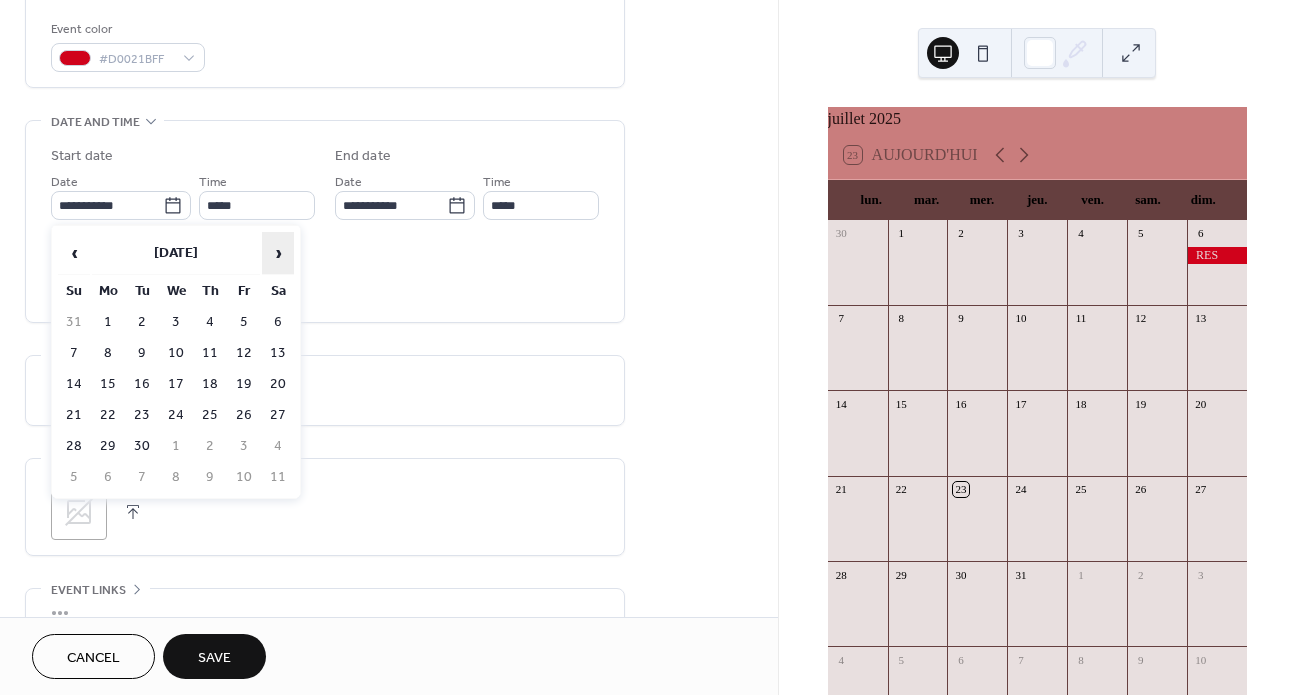 click on "›" at bounding box center [278, 253] 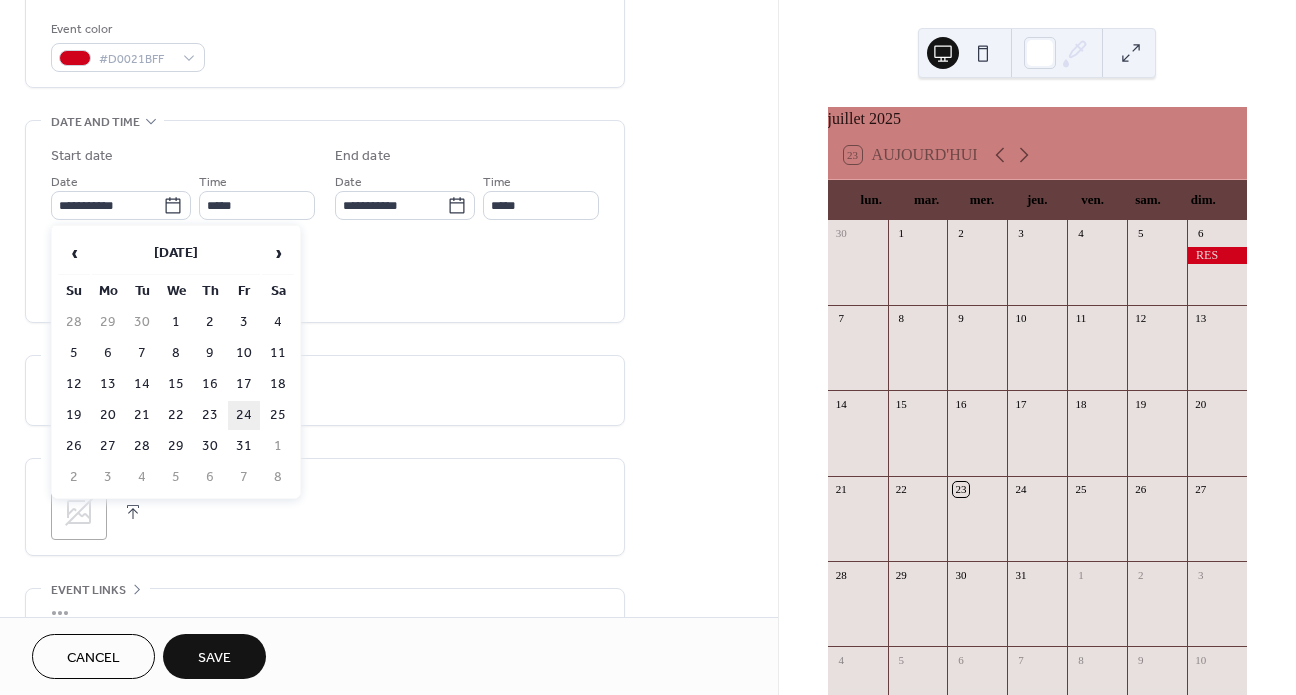 click on "24" at bounding box center [244, 415] 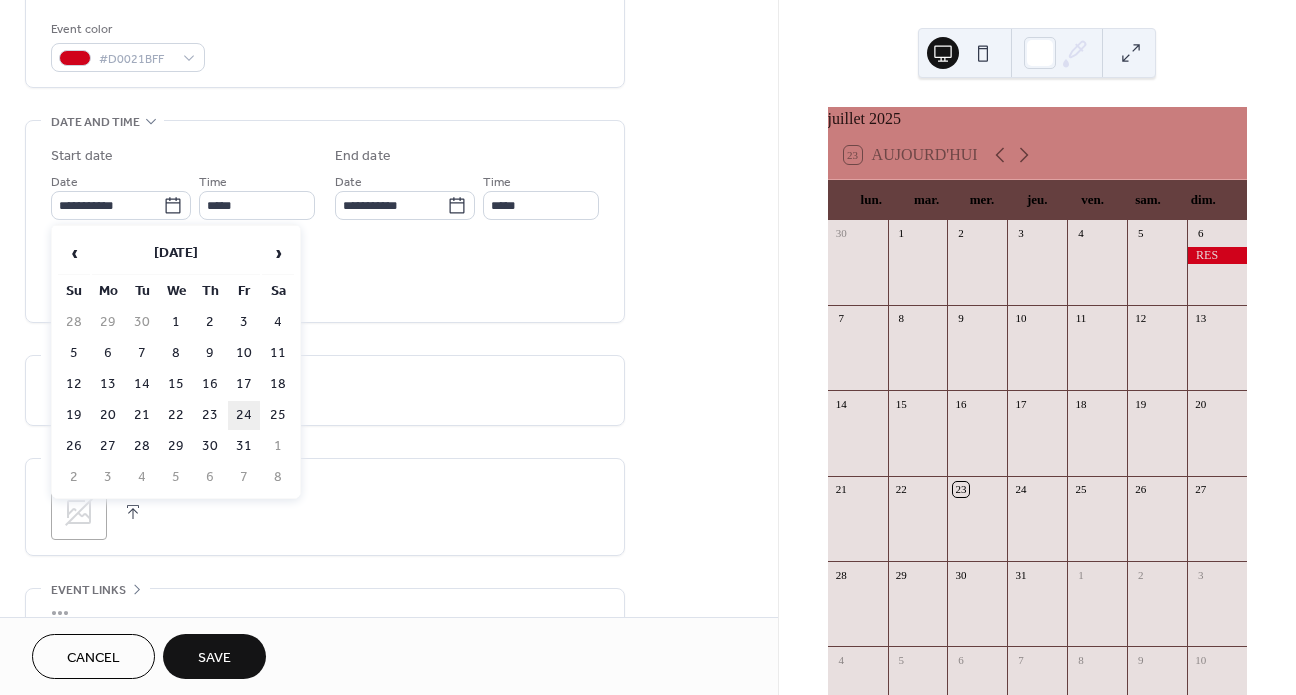 type on "**********" 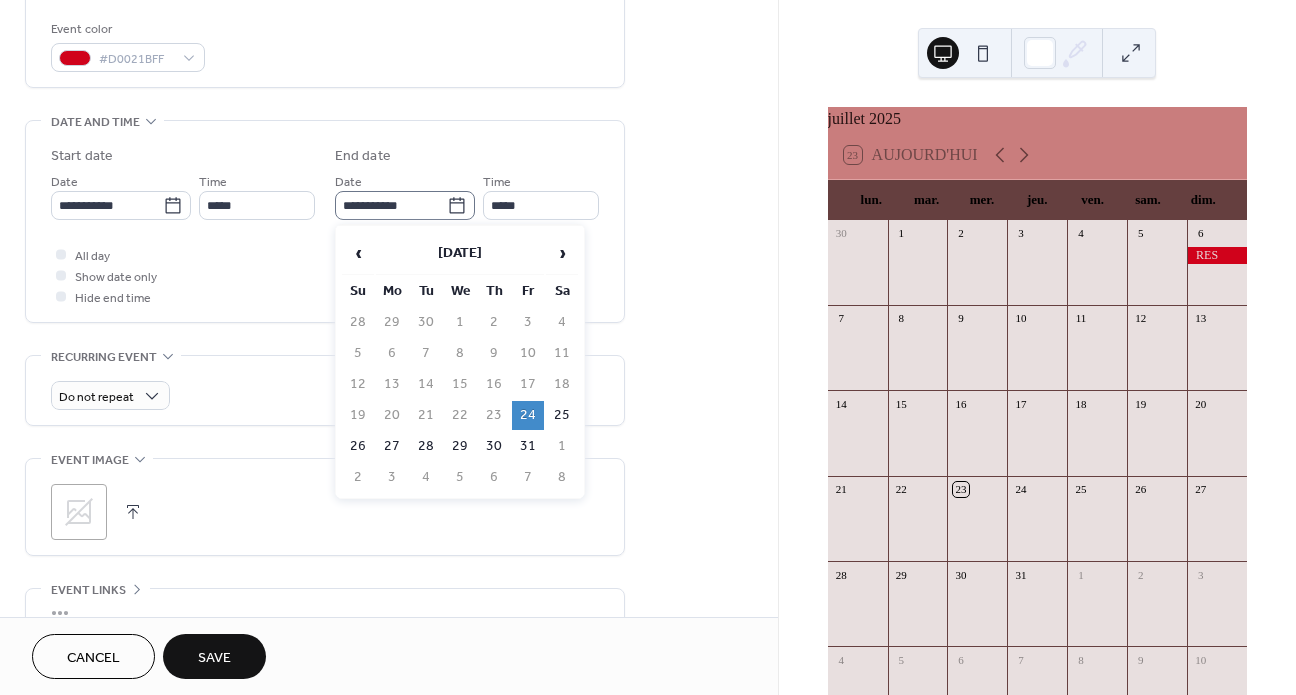 click 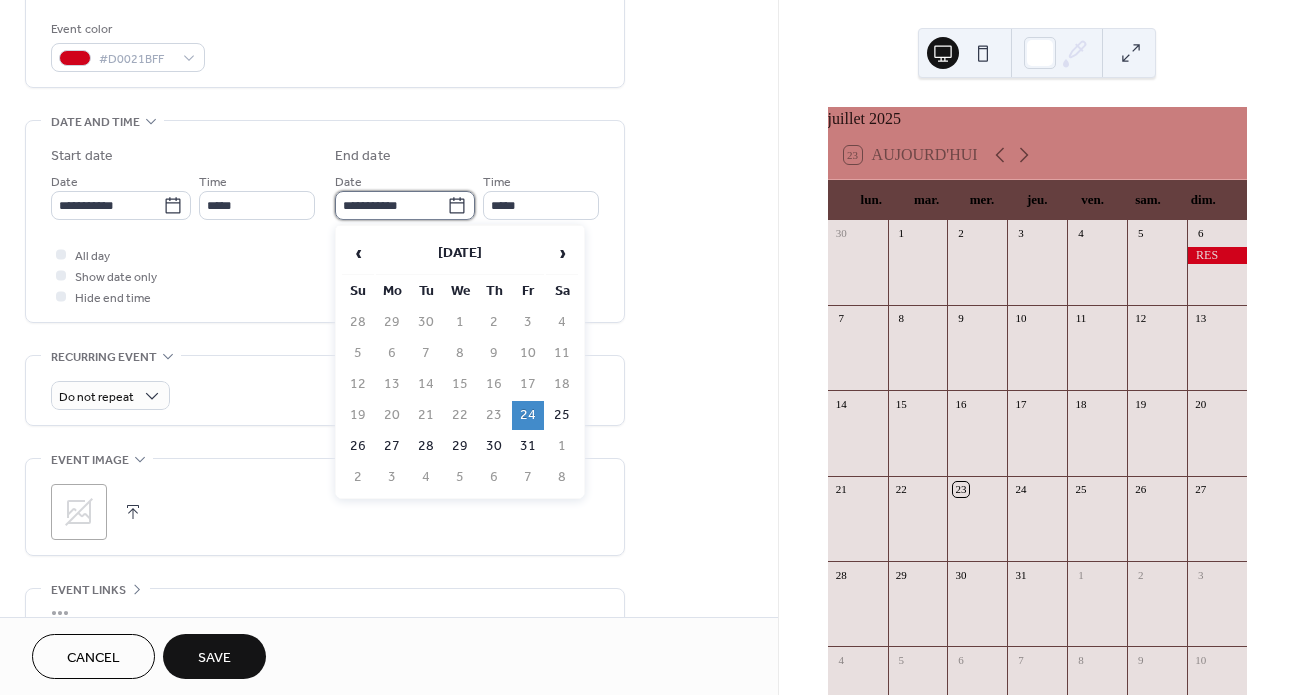 click on "**********" at bounding box center [391, 205] 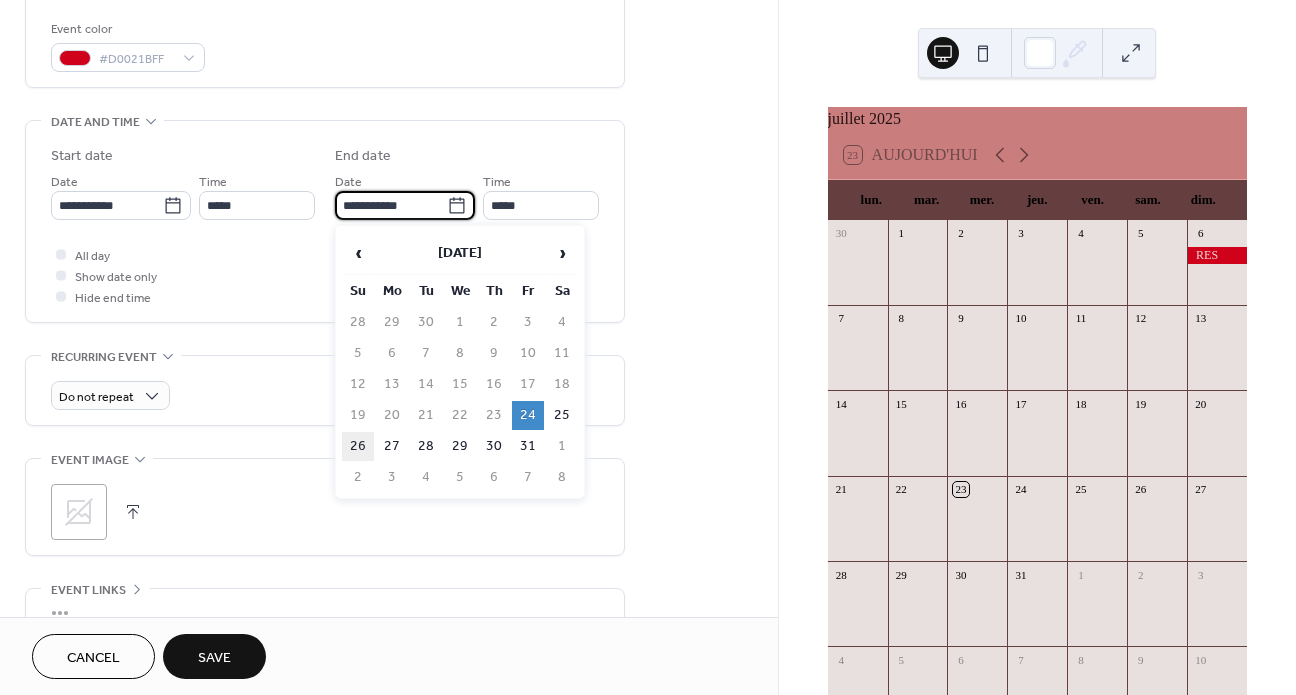 click on "26" at bounding box center (358, 446) 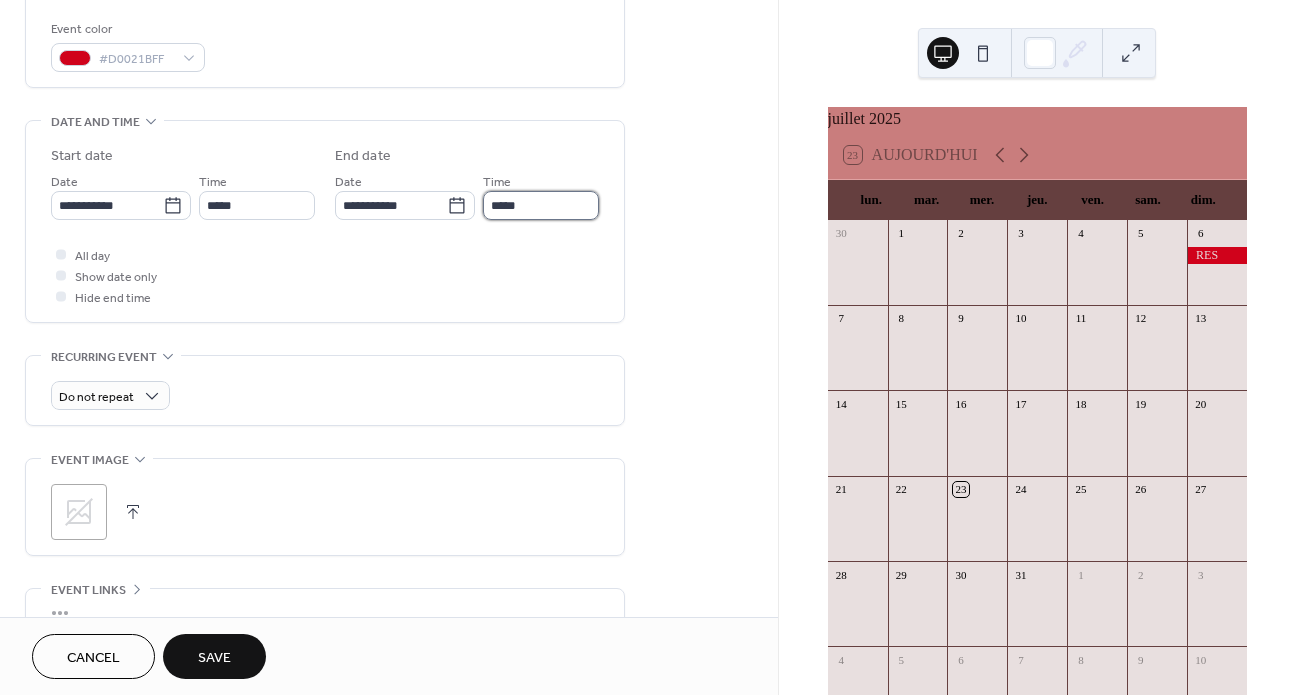 click on "*****" at bounding box center [541, 205] 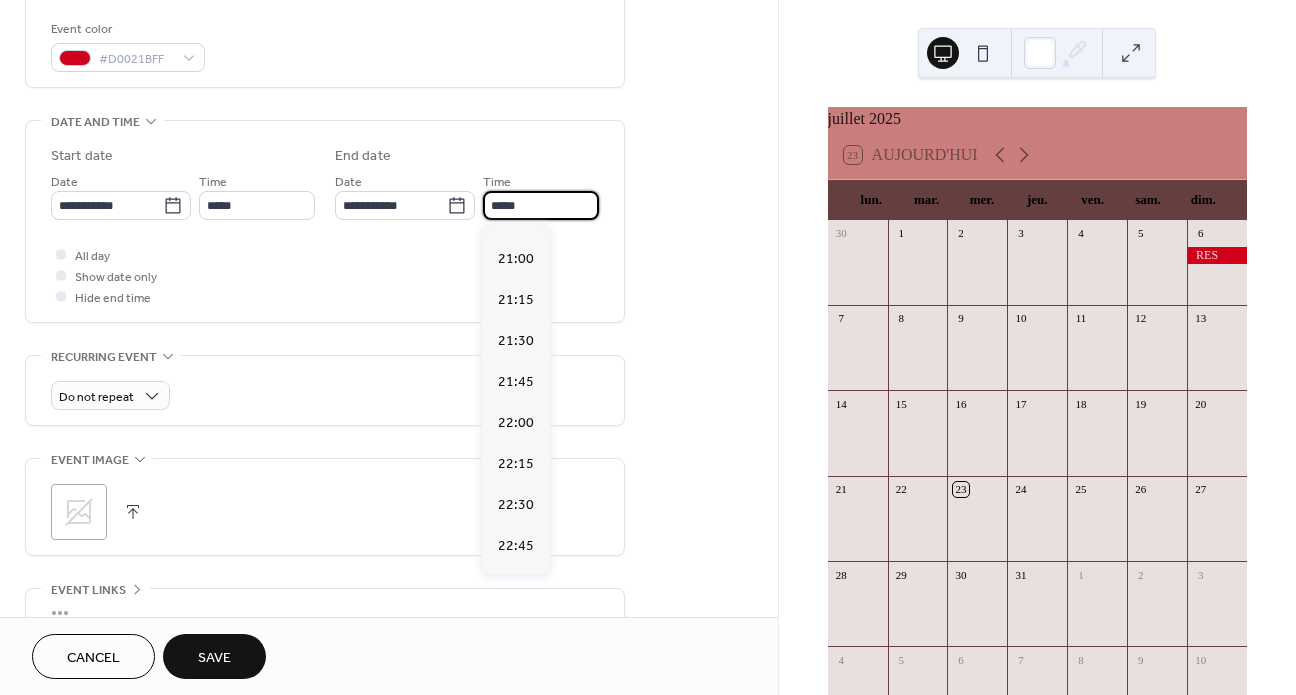 scroll, scrollTop: 3433, scrollLeft: 0, axis: vertical 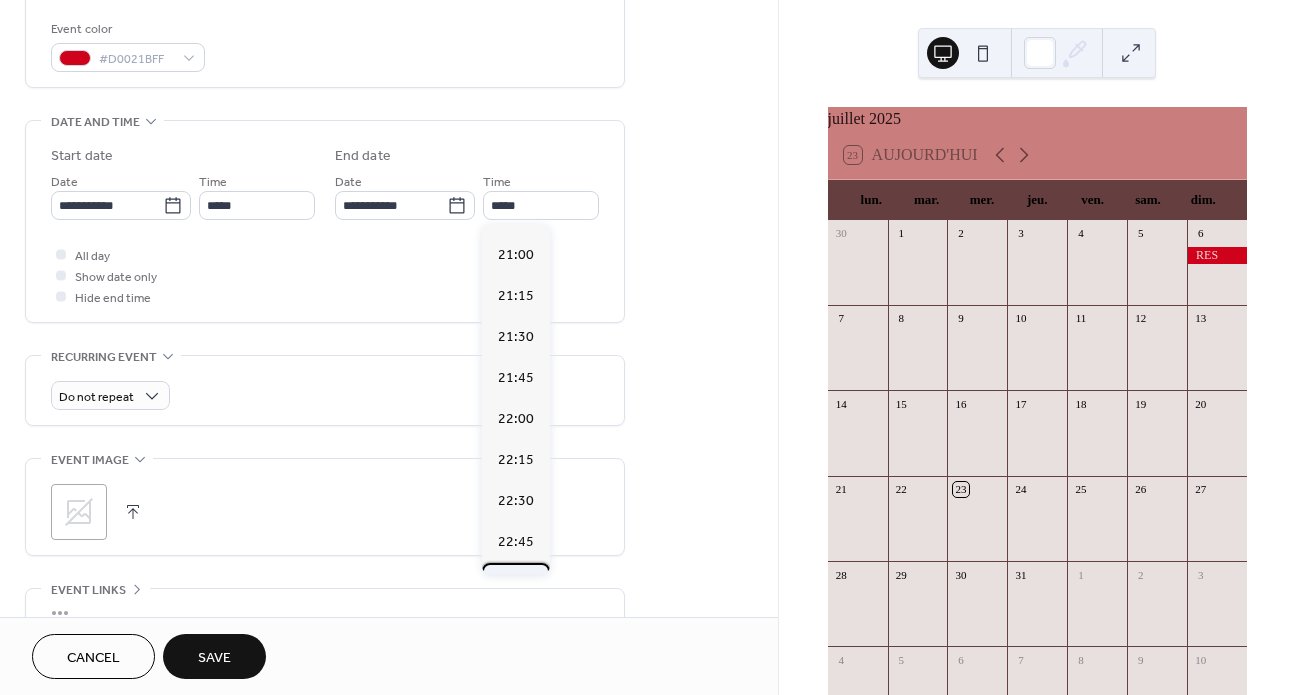 click on "23:00" at bounding box center [516, 583] 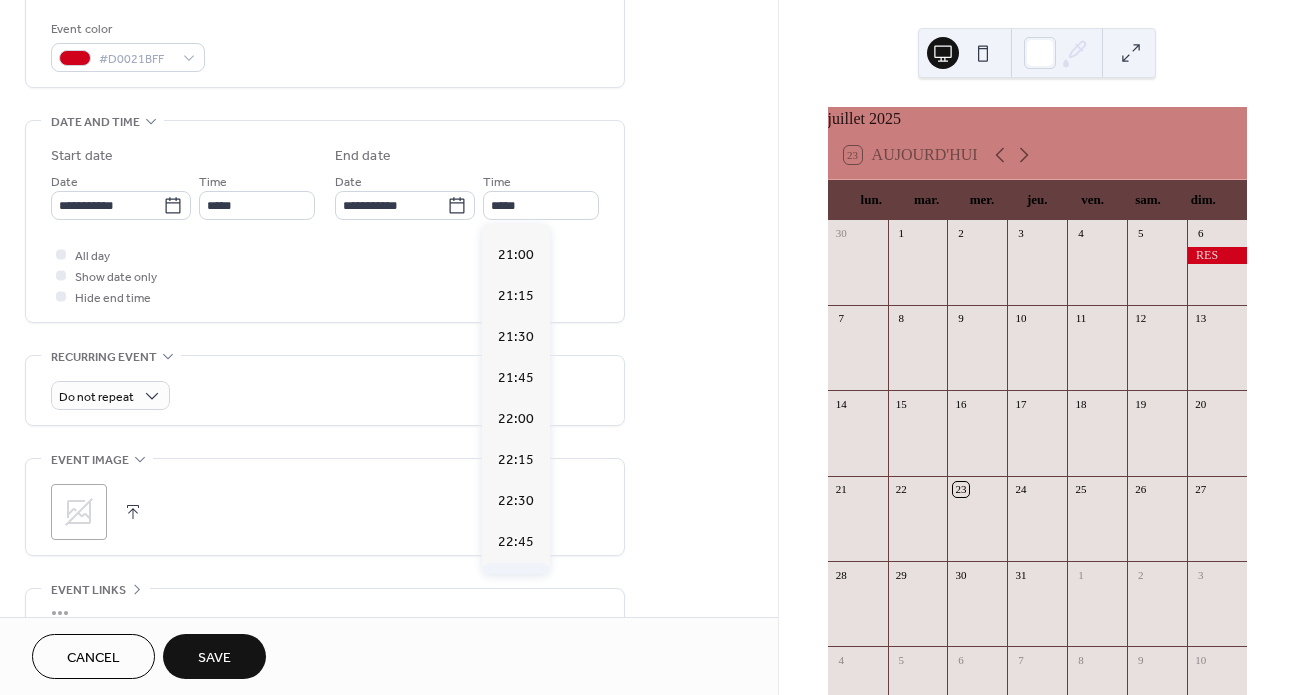 type on "*****" 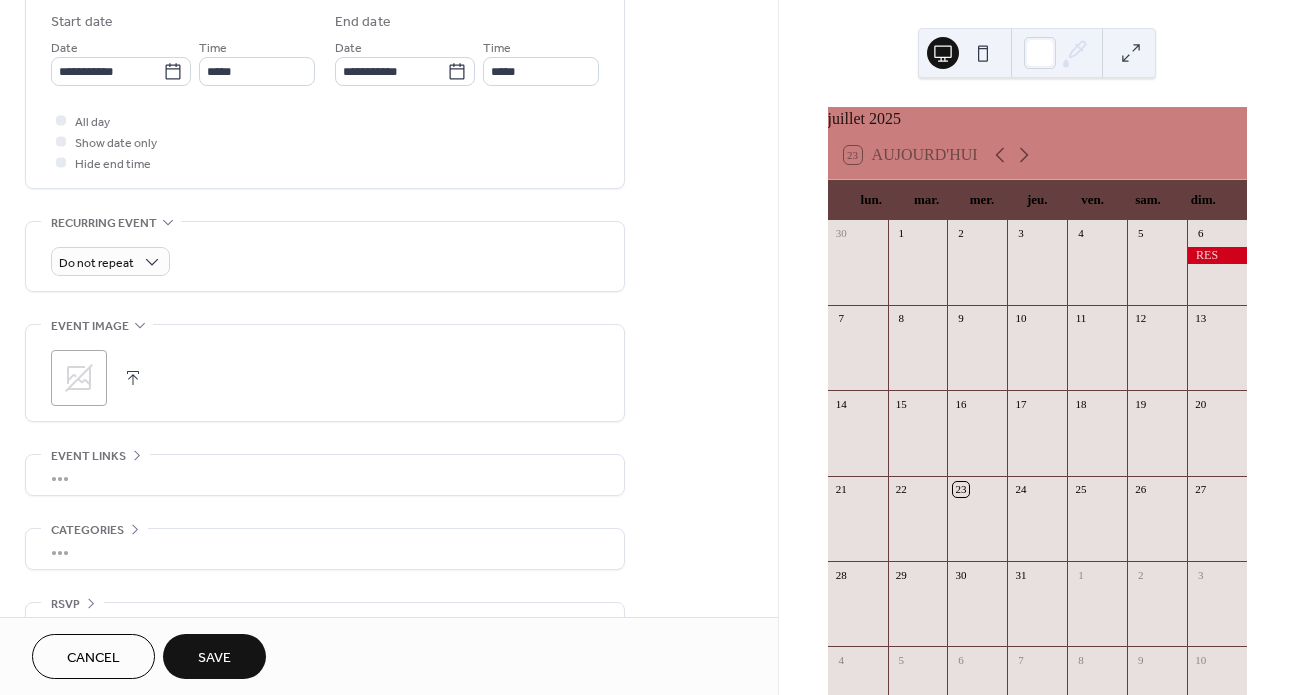 scroll, scrollTop: 712, scrollLeft: 0, axis: vertical 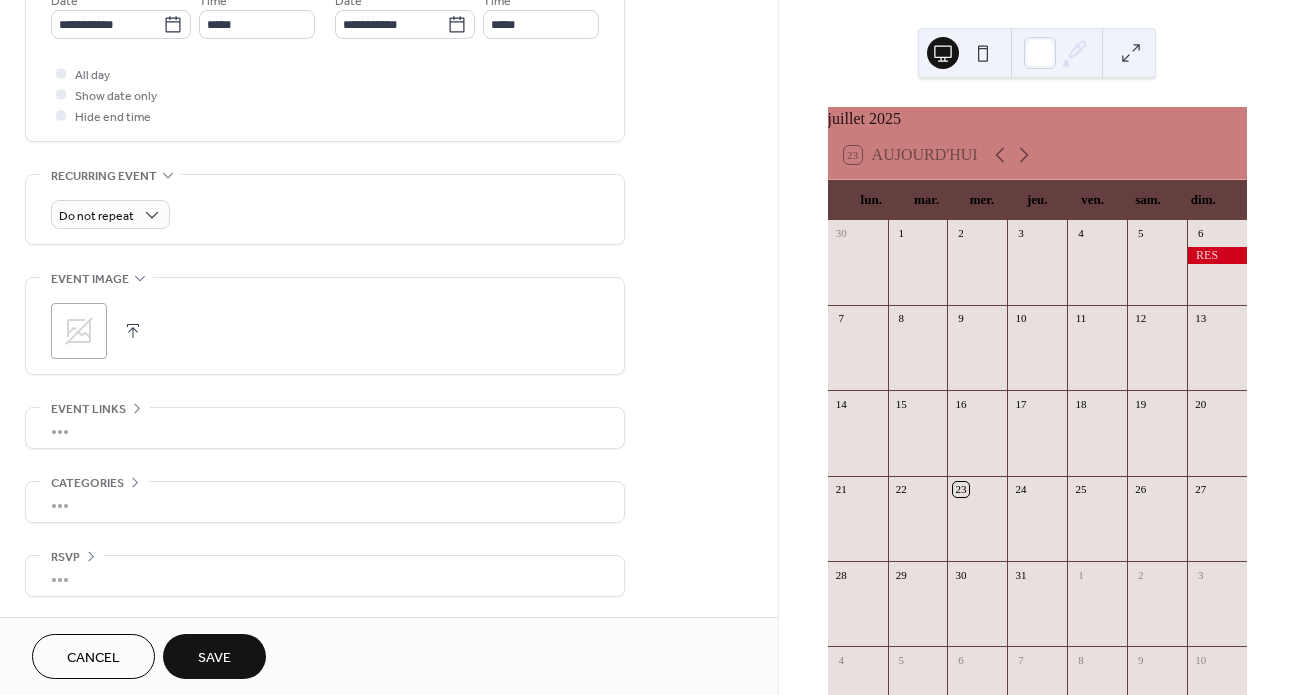click on "Save" at bounding box center [214, 658] 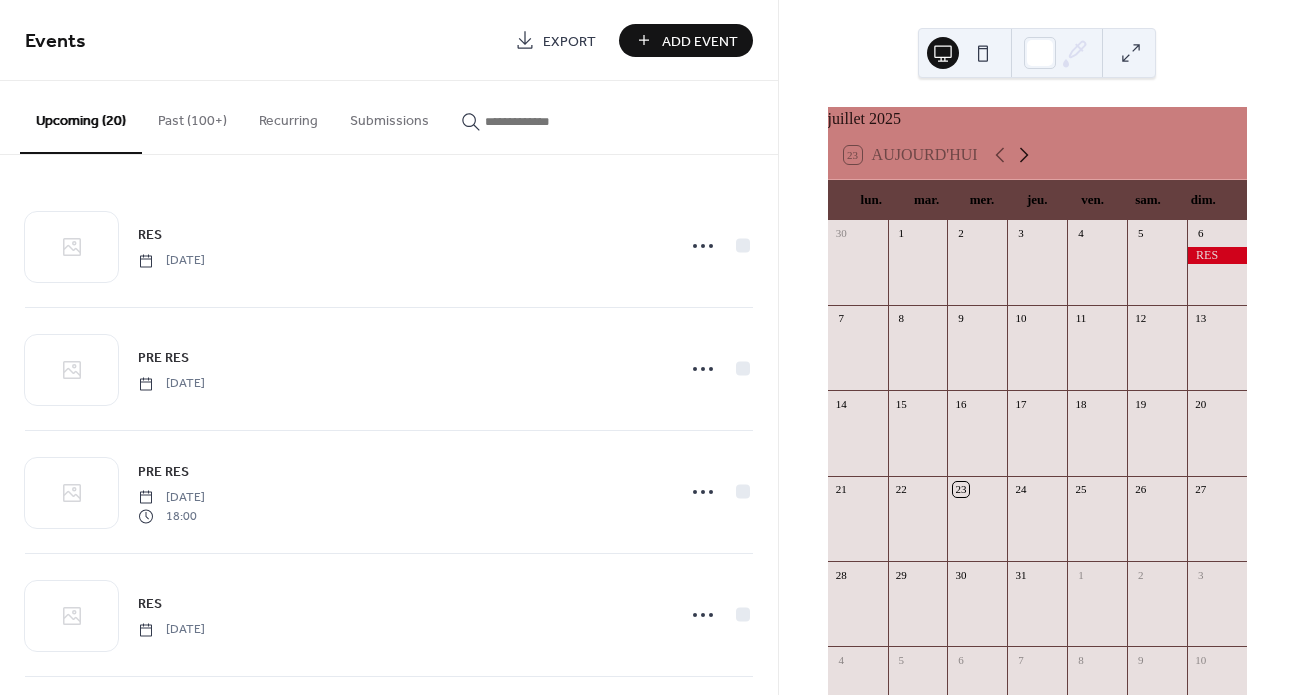 click 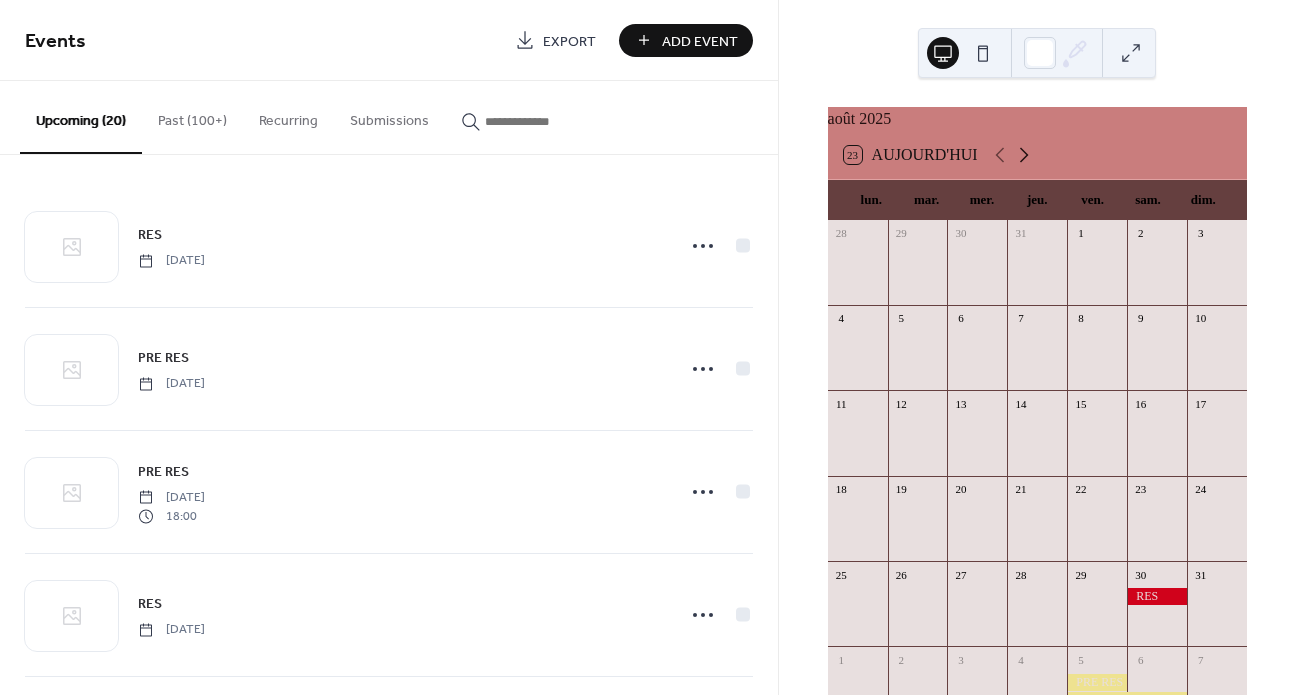 click 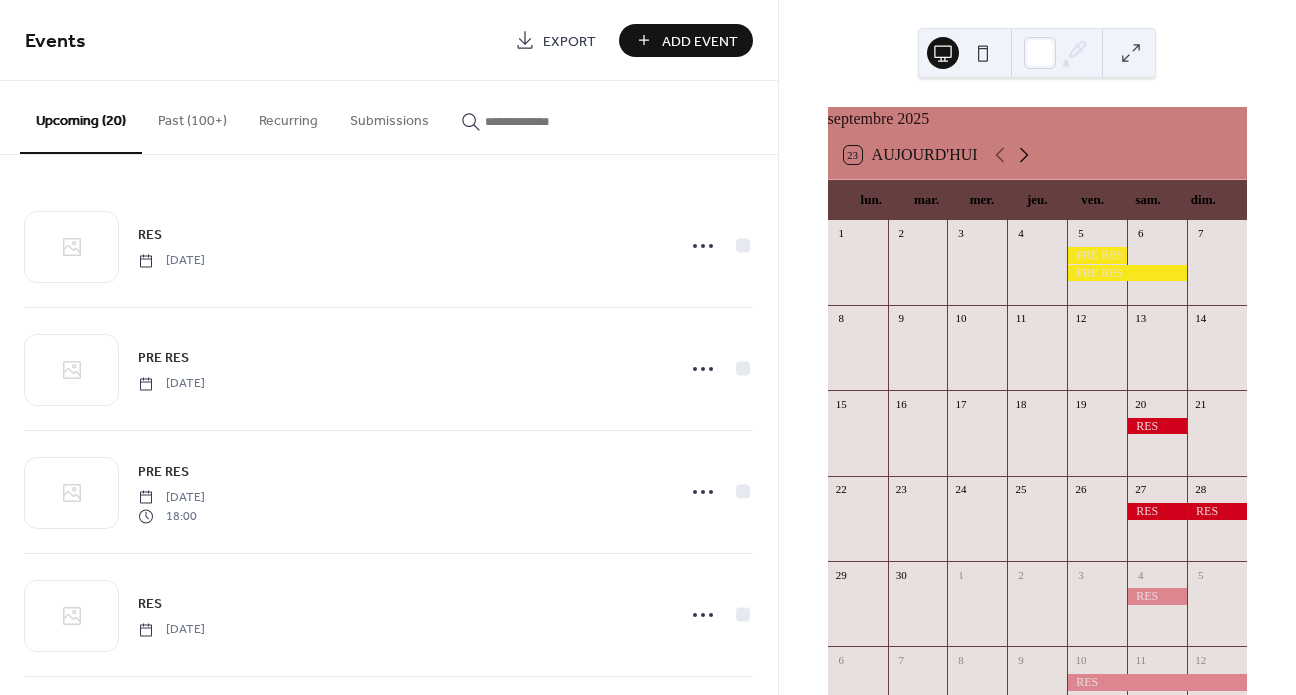 click 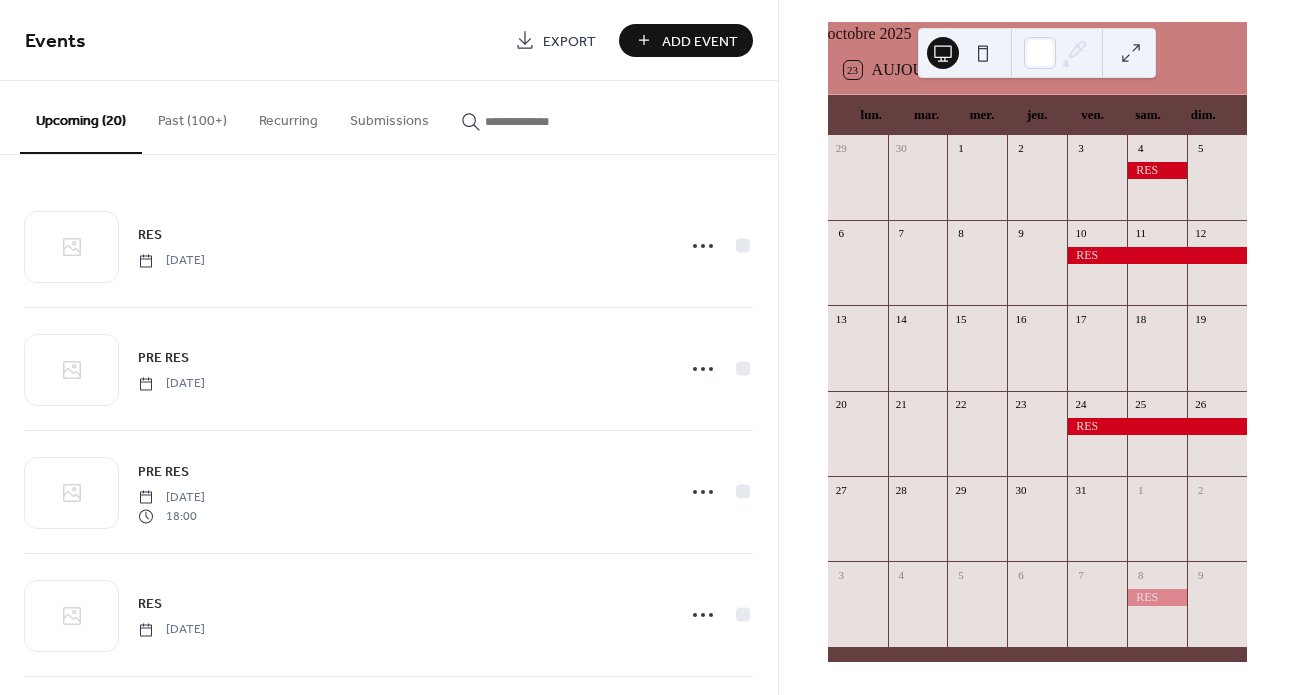 scroll, scrollTop: 0, scrollLeft: 0, axis: both 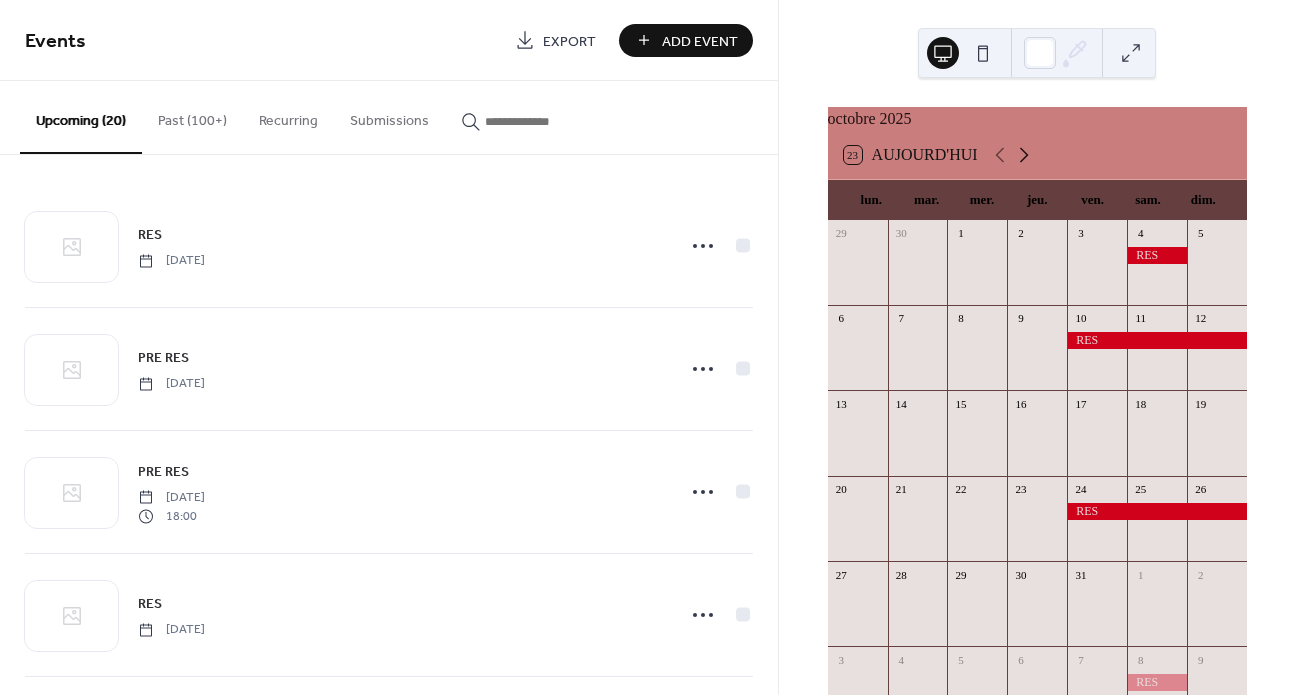 click 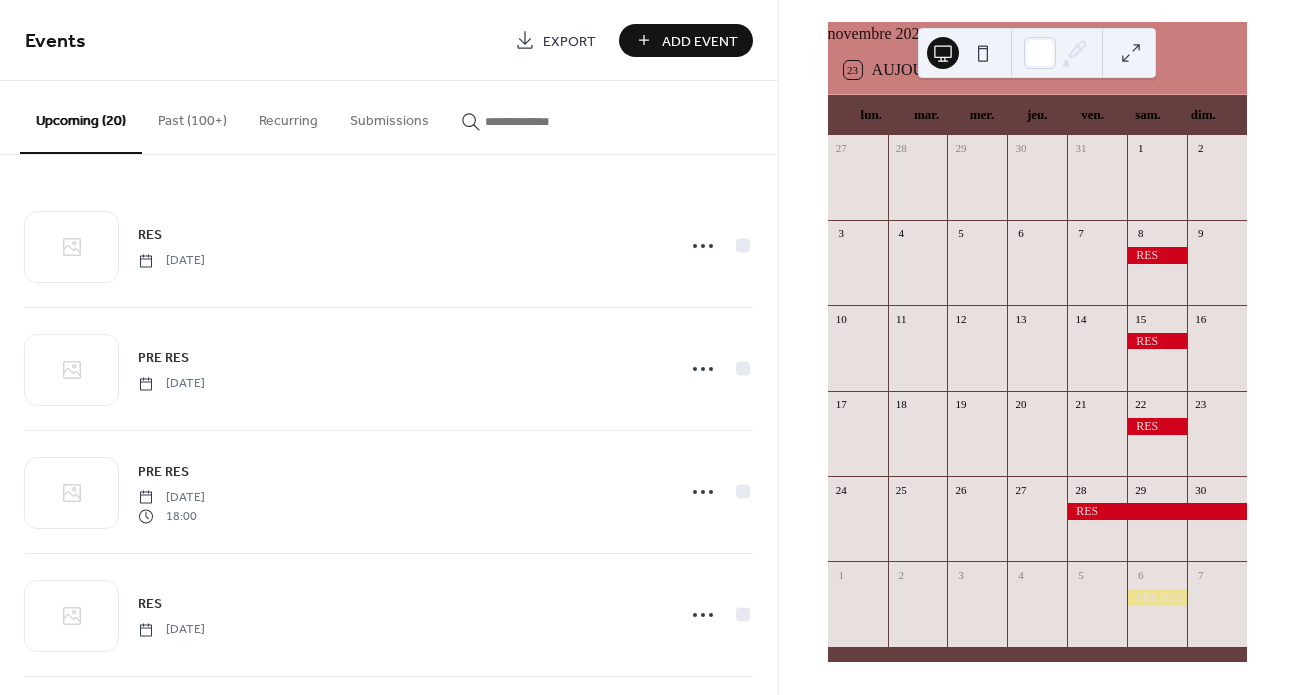 scroll, scrollTop: 0, scrollLeft: 0, axis: both 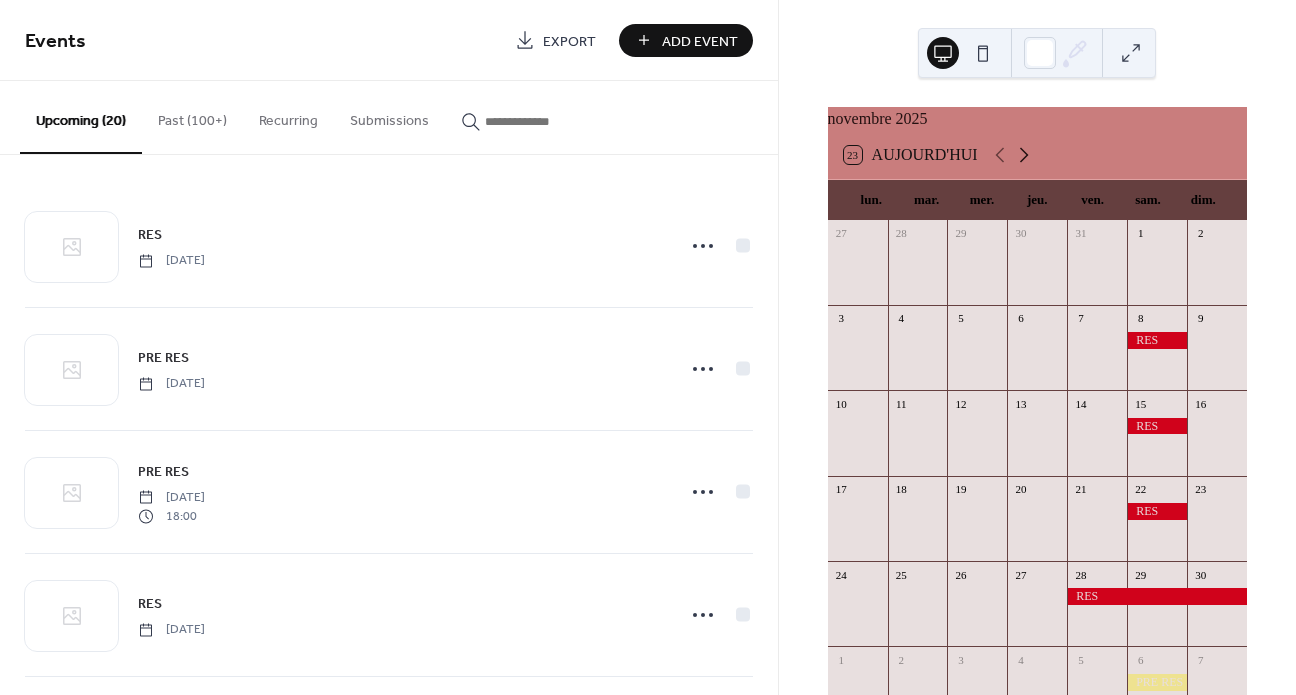 click 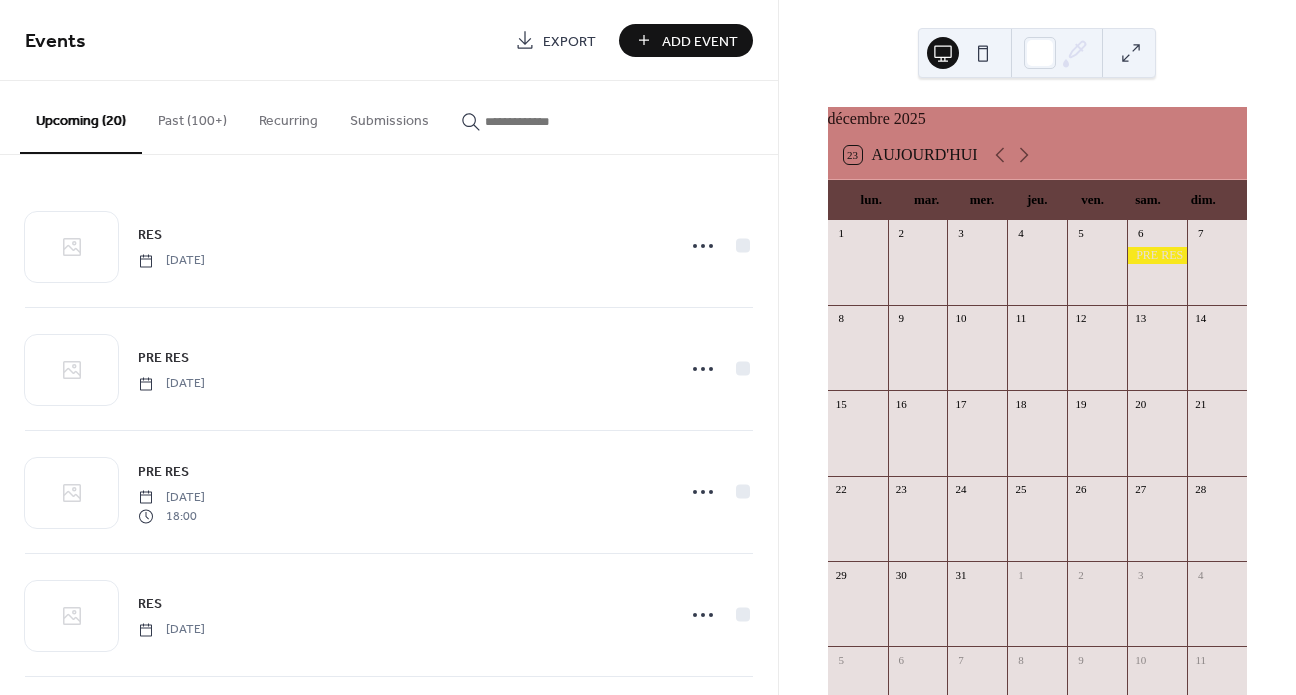 scroll, scrollTop: 97, scrollLeft: 0, axis: vertical 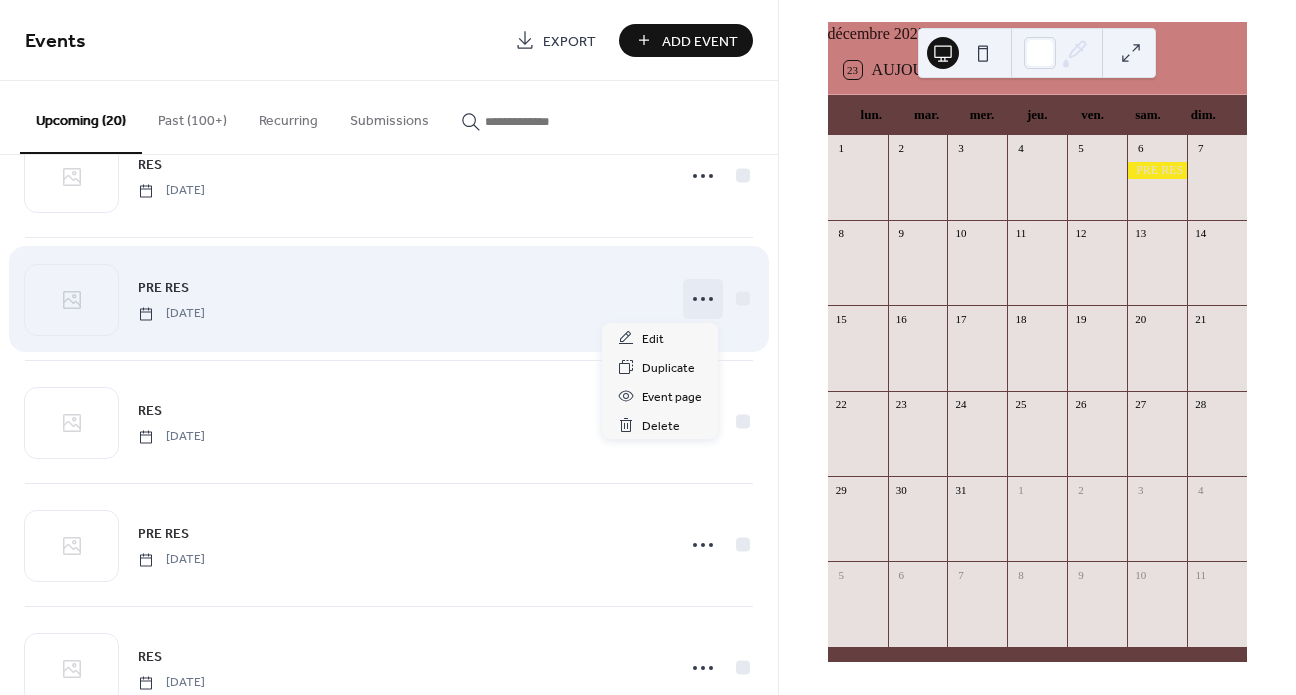click 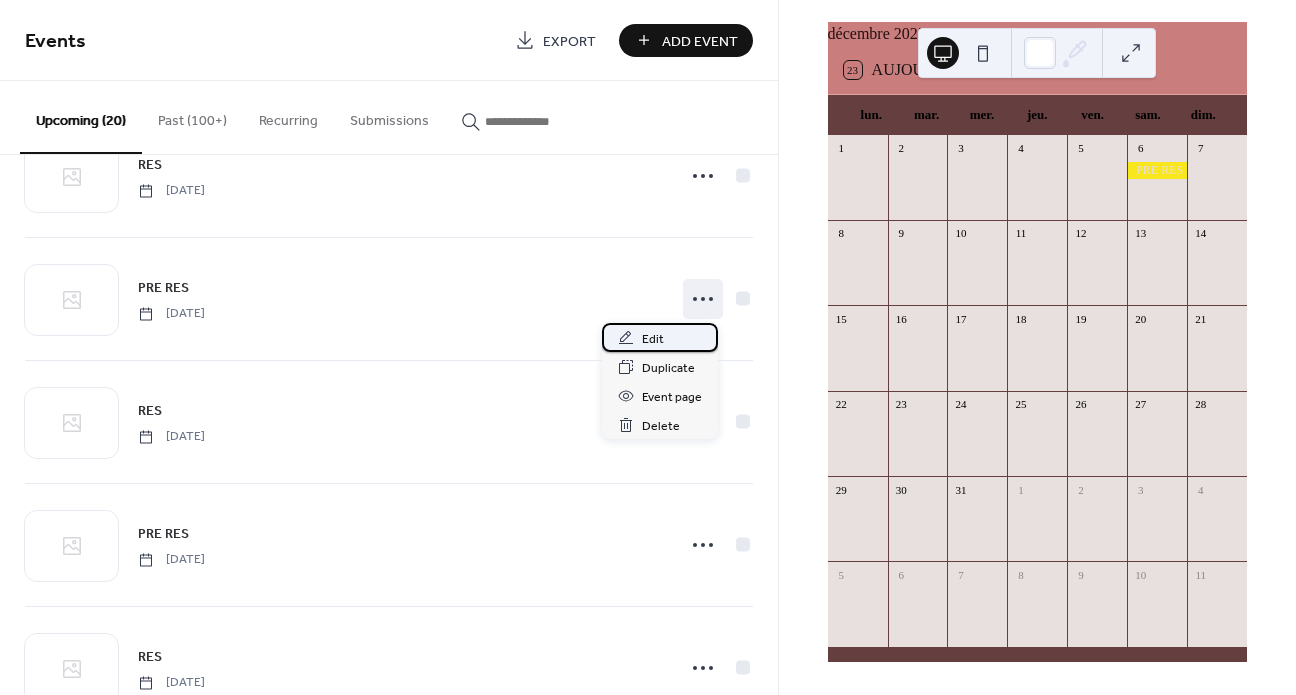 click on "Edit" at bounding box center (653, 339) 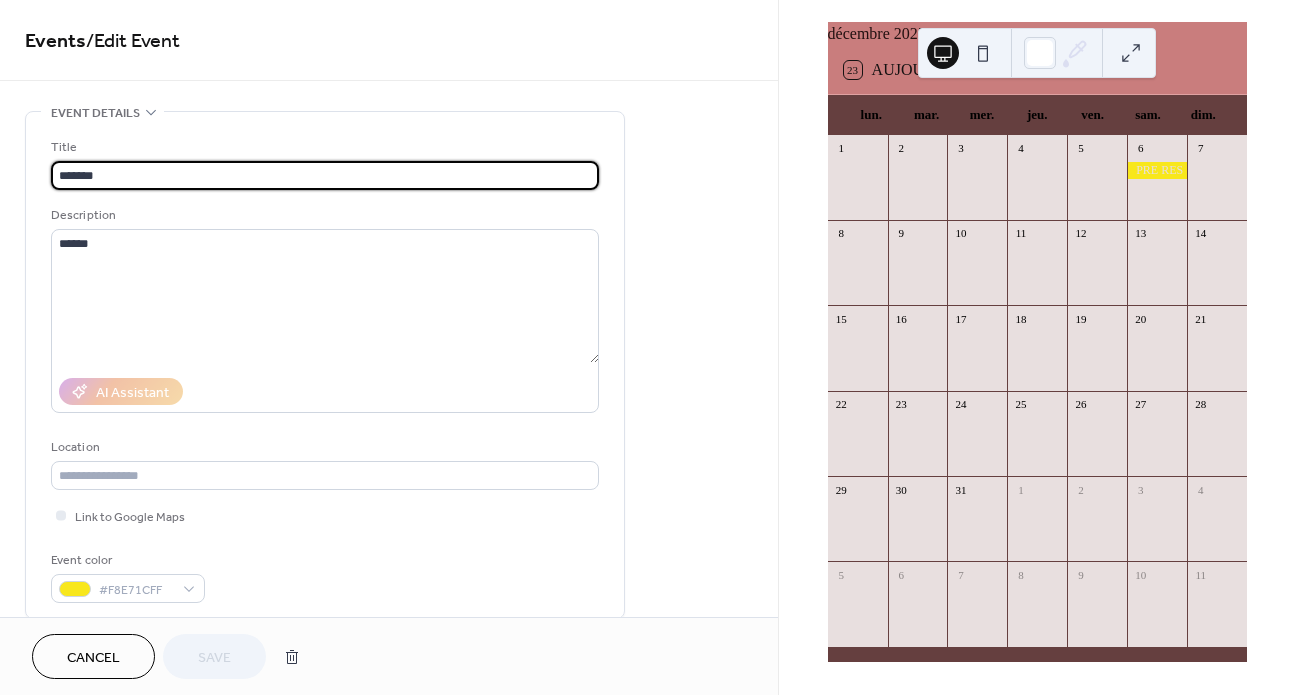 drag, startPoint x: 85, startPoint y: 172, endPoint x: 5, endPoint y: 173, distance: 80.00625 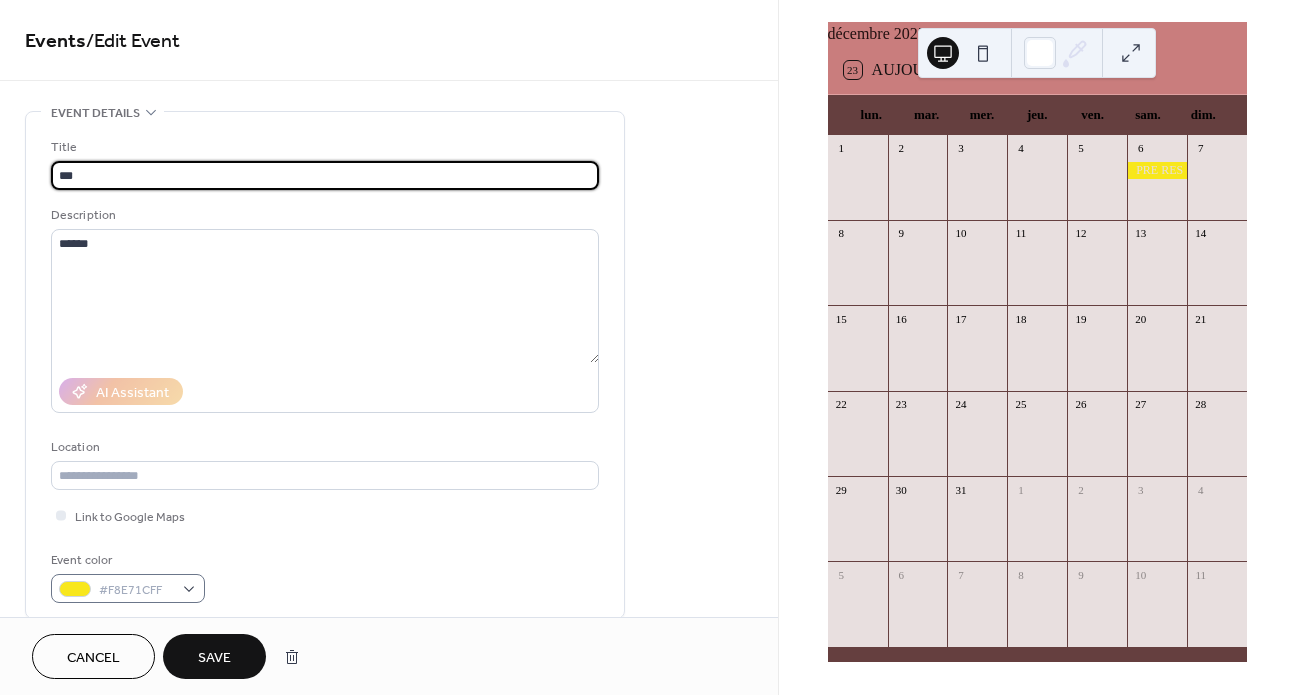 type on "***" 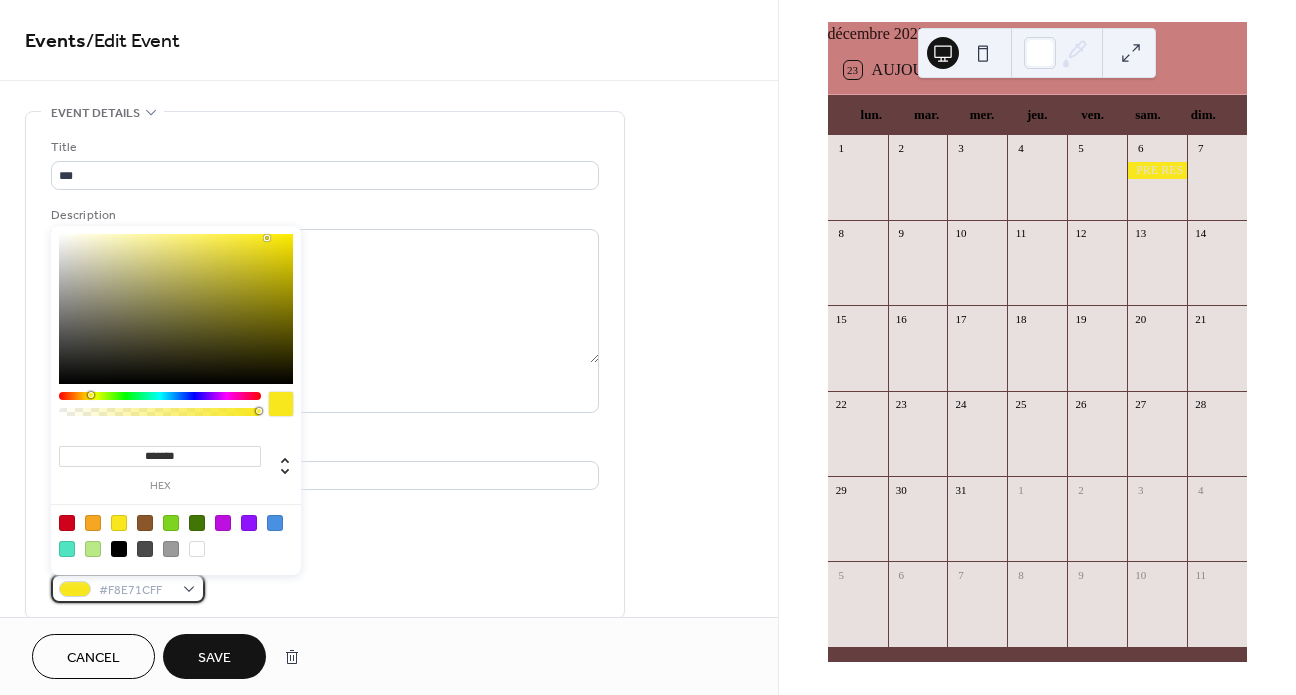 click on "#F8E71CFF" at bounding box center [128, 588] 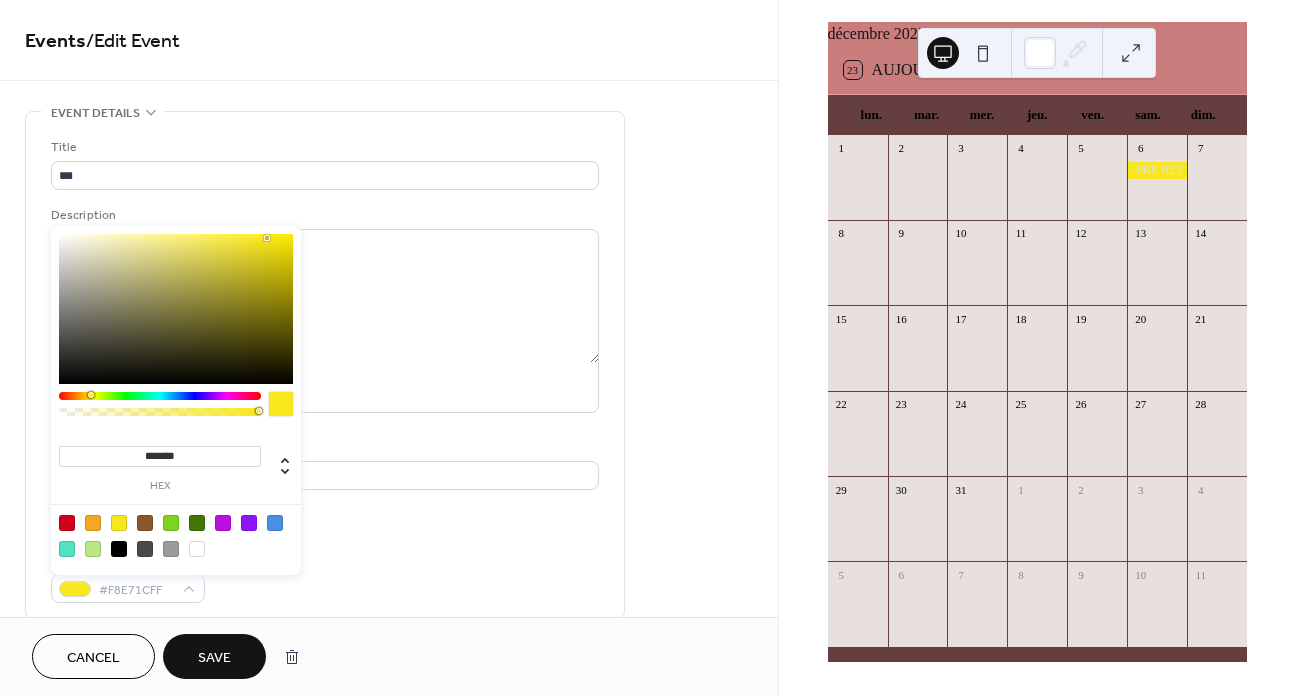 click at bounding box center (67, 523) 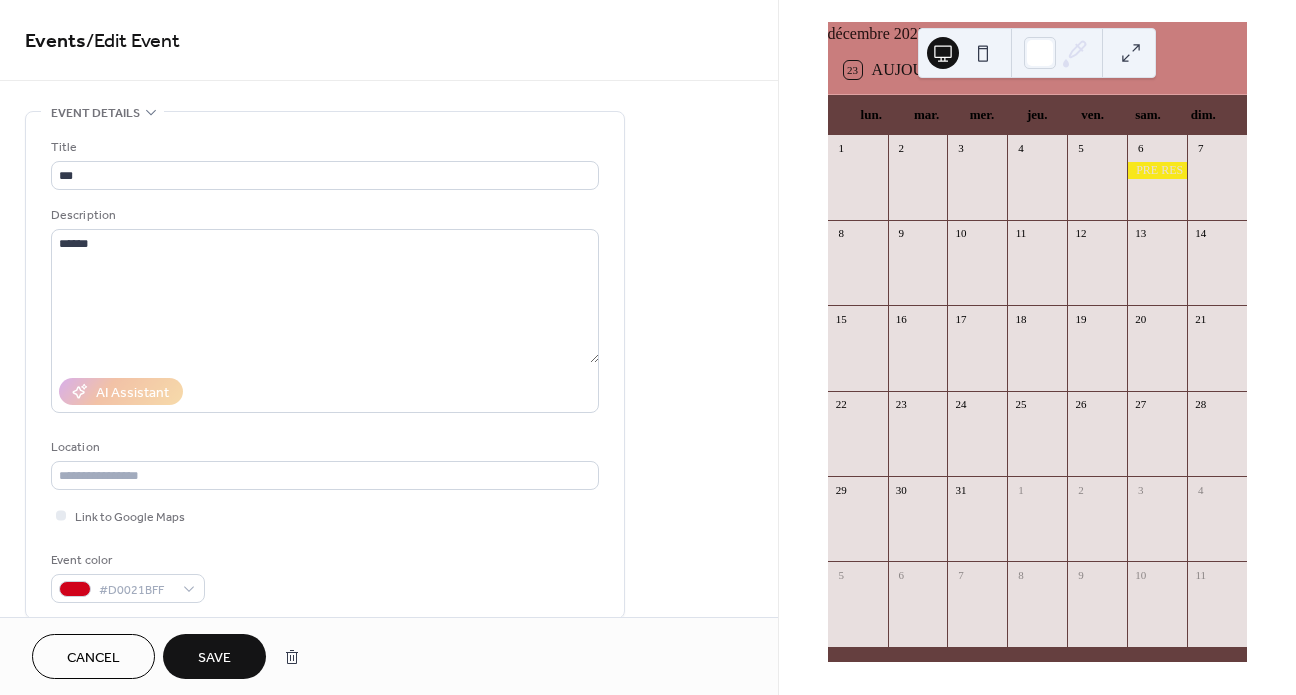click on "Save" at bounding box center (214, 656) 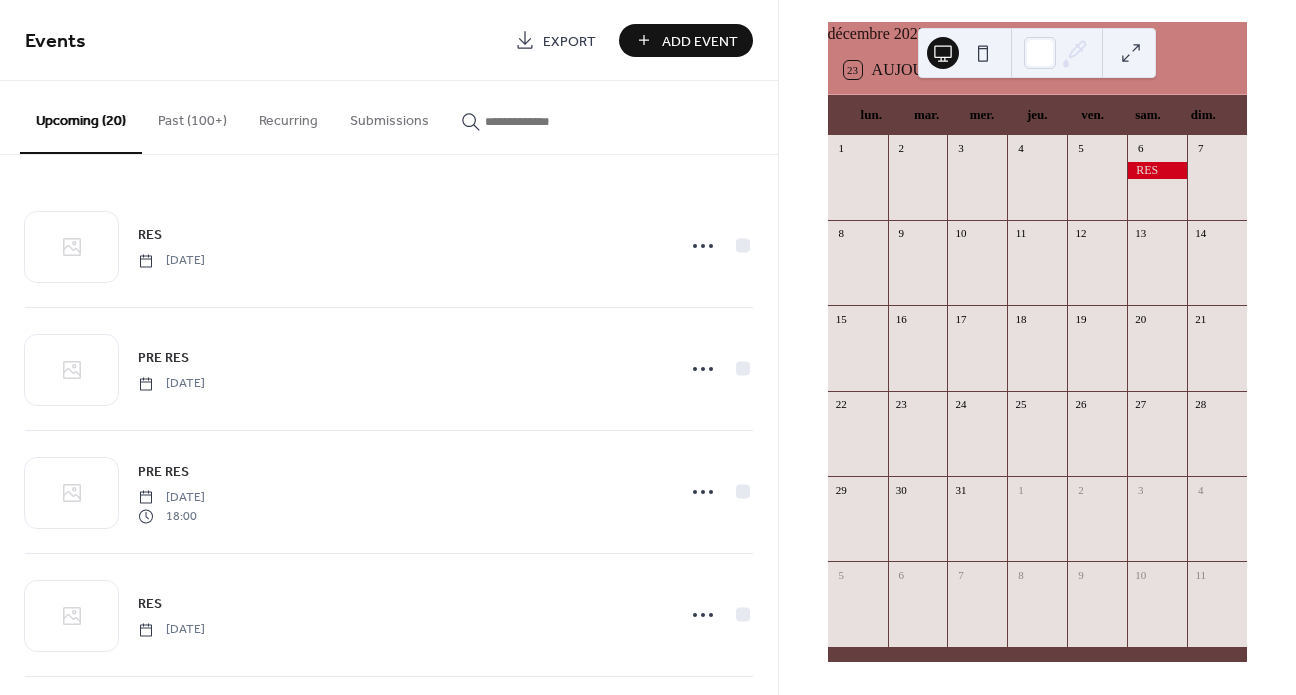 scroll, scrollTop: 0, scrollLeft: 0, axis: both 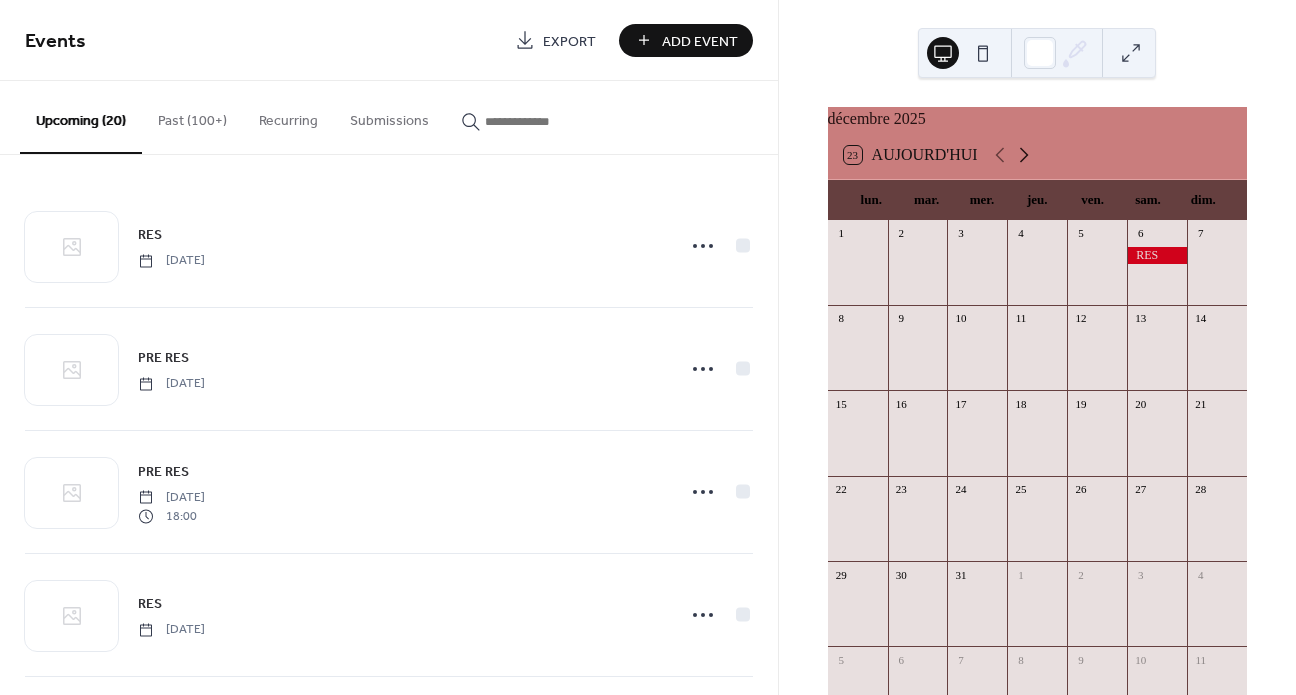 click 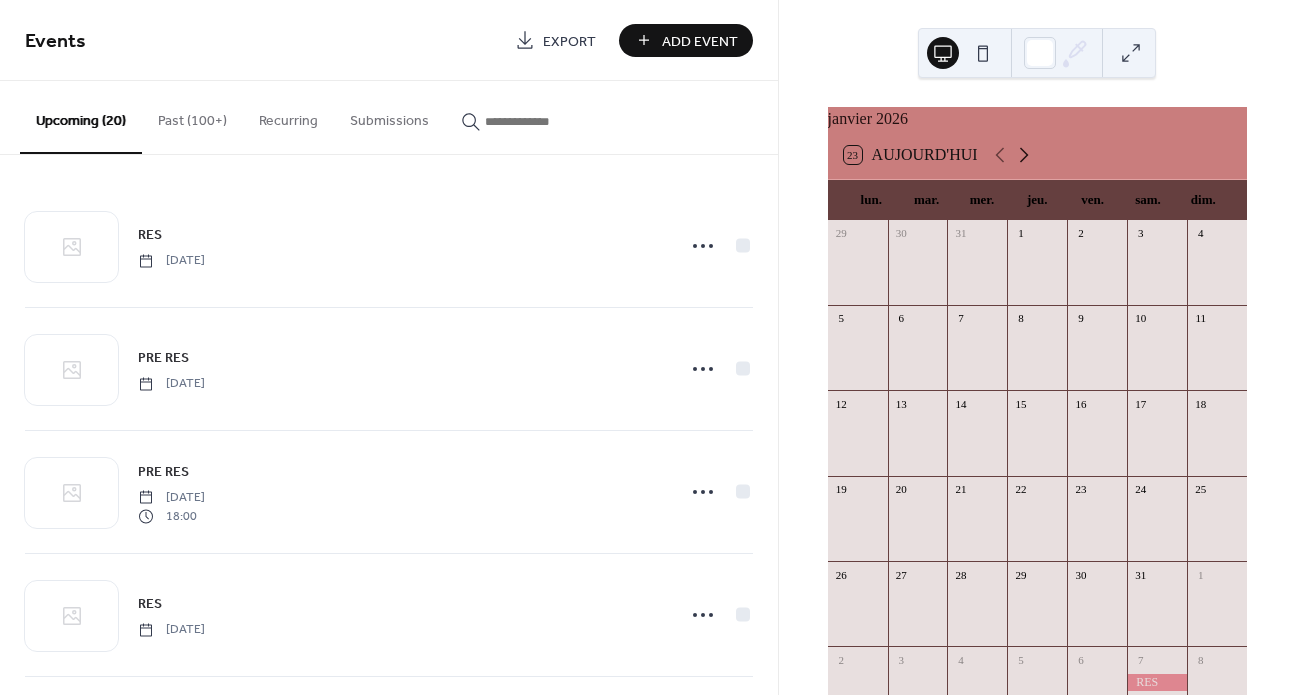 click 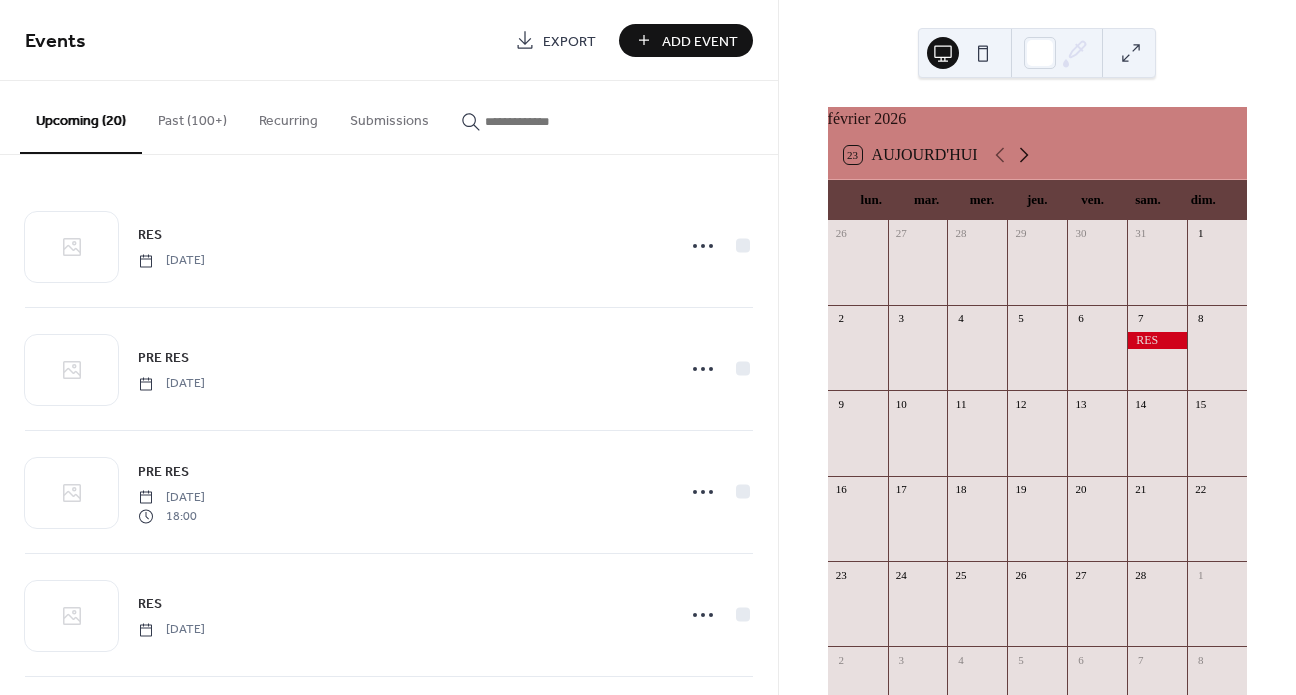 click 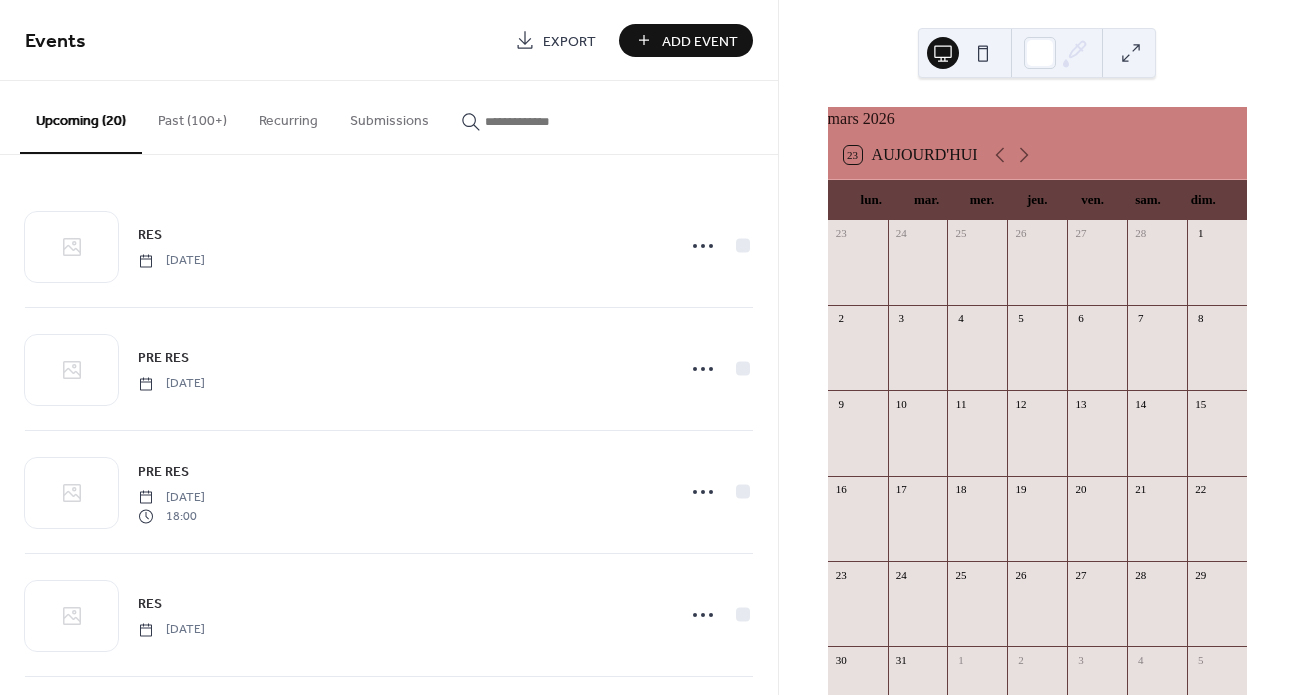 click on "Add Event" at bounding box center (700, 41) 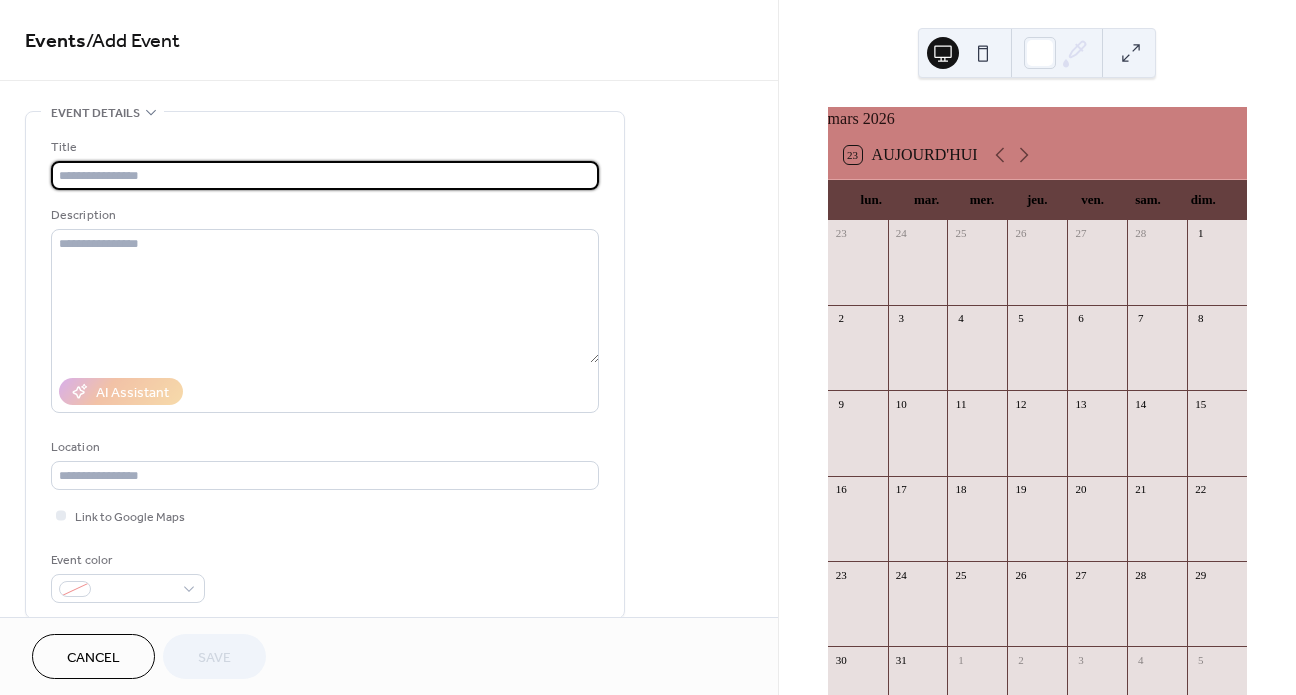 click at bounding box center (325, 175) 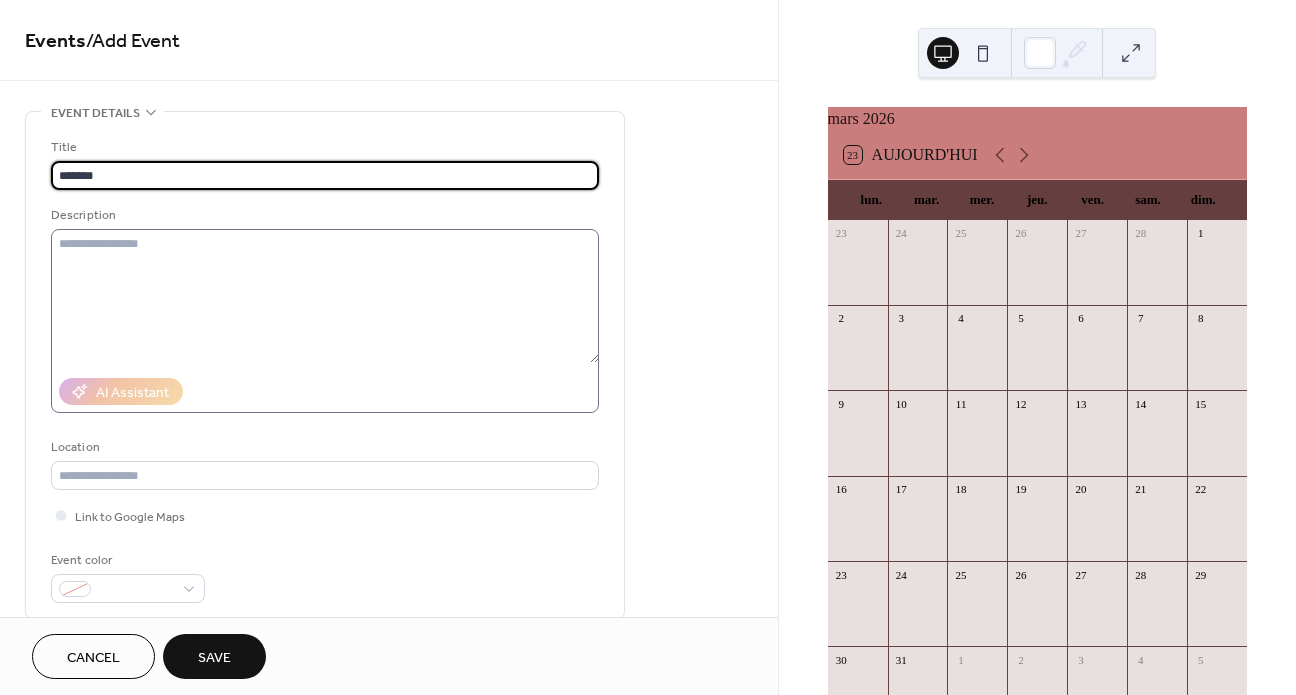 type on "*******" 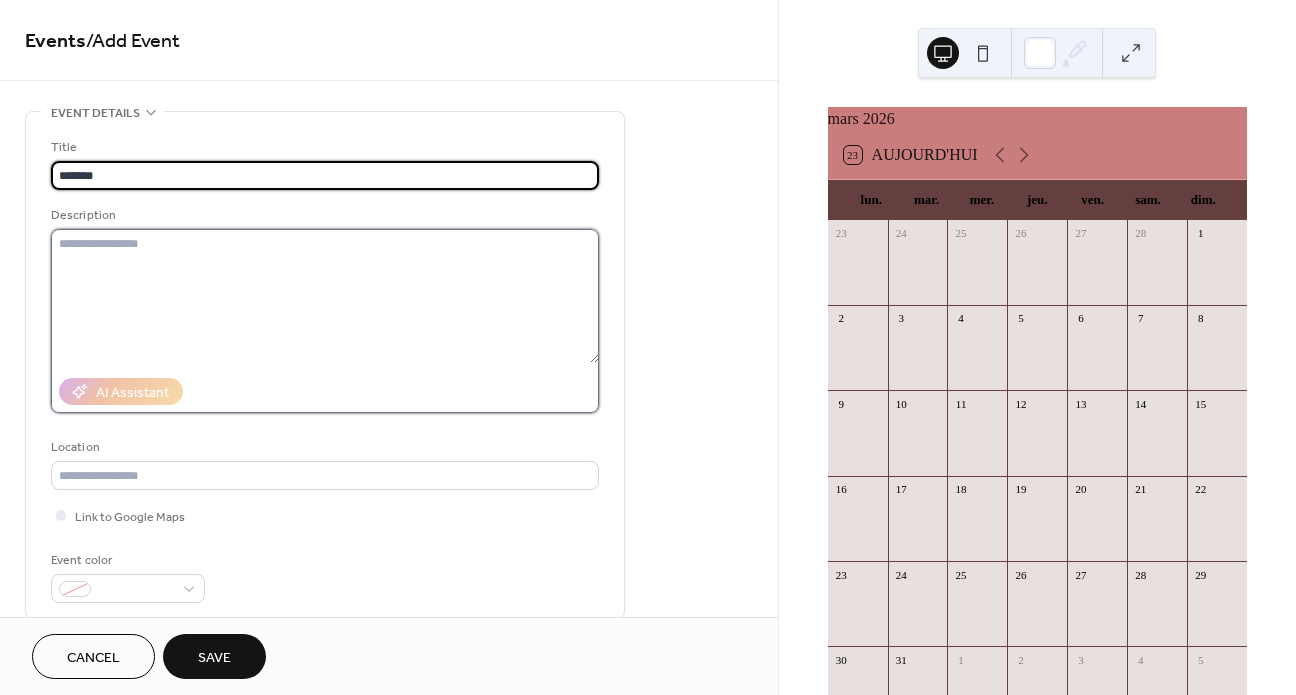 click at bounding box center [325, 296] 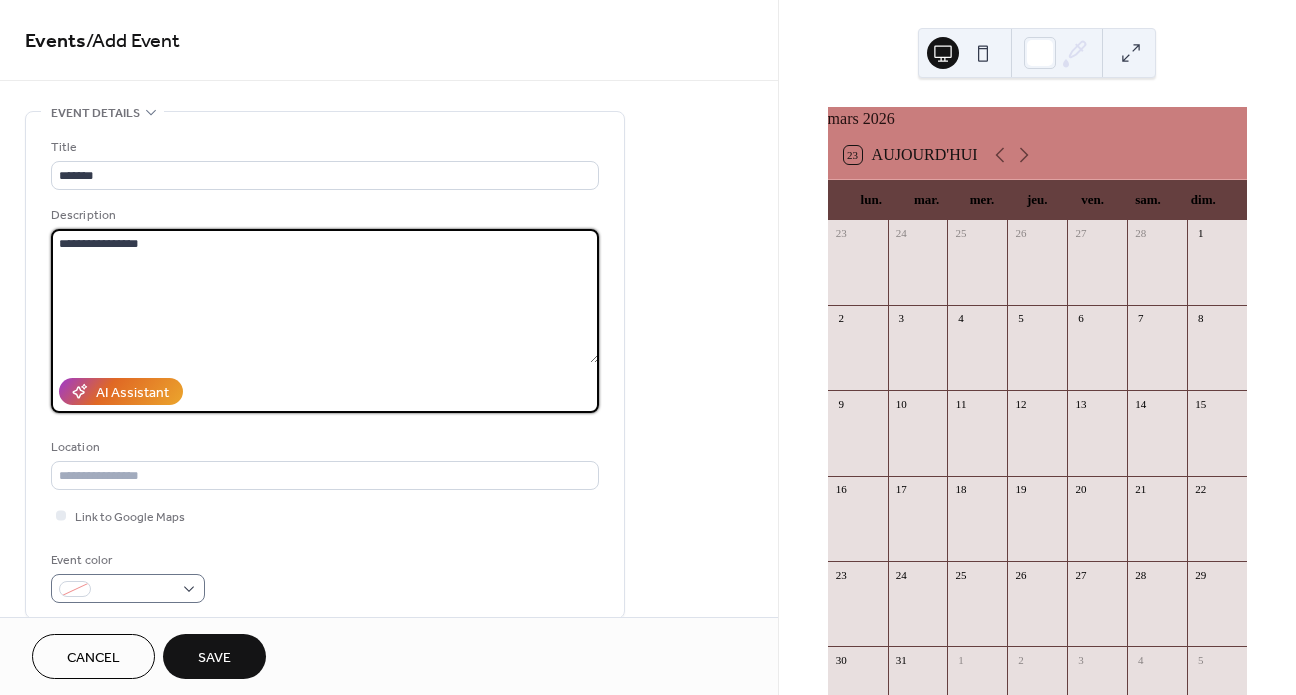 type on "**********" 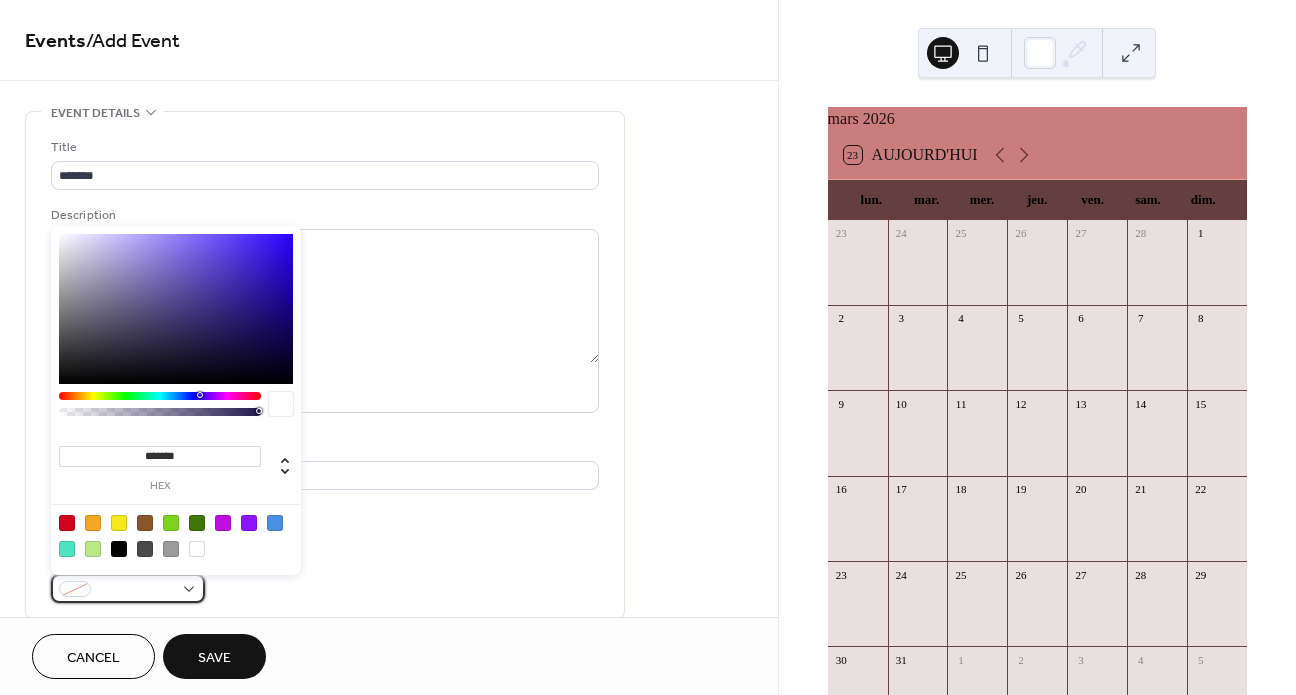 click at bounding box center [128, 588] 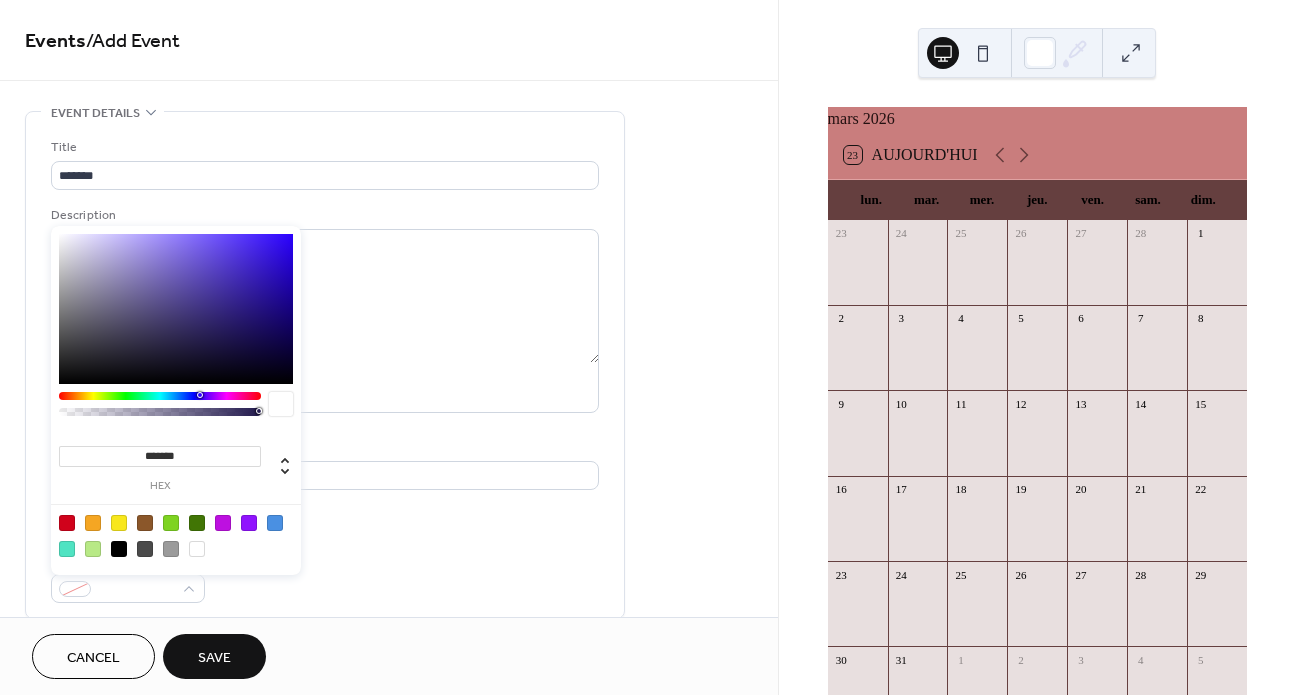 click at bounding box center [119, 523] 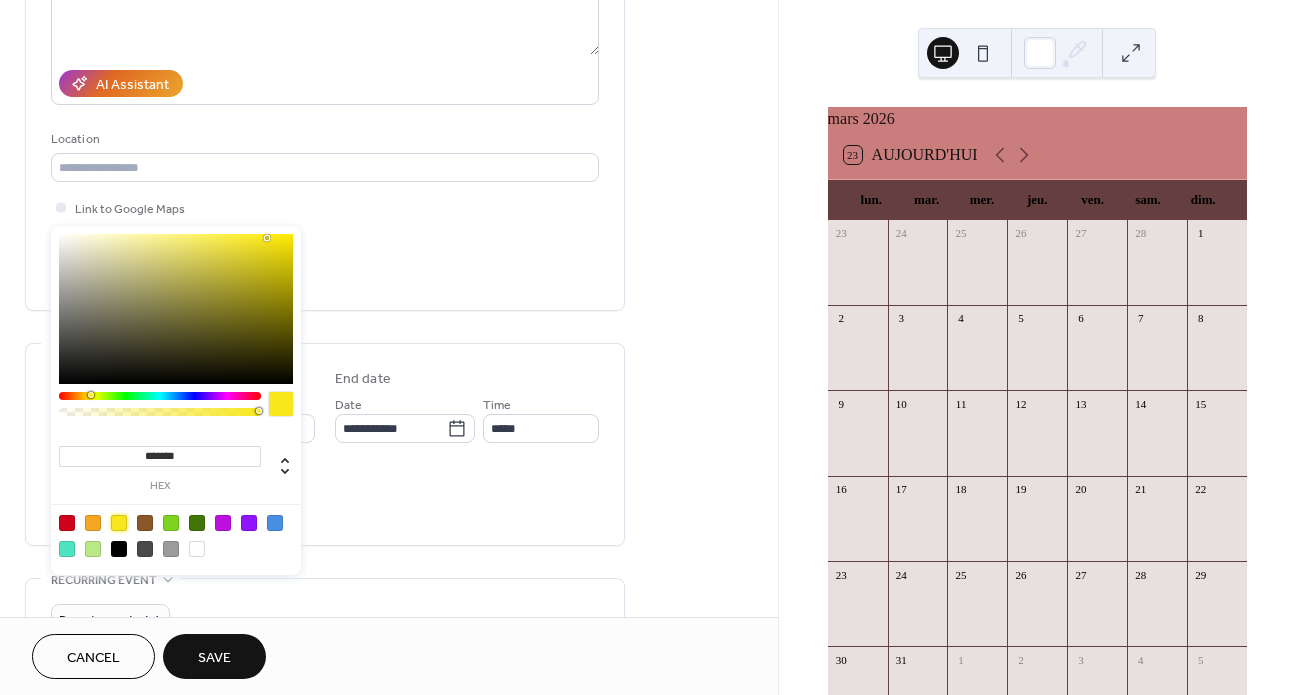 scroll, scrollTop: 446, scrollLeft: 0, axis: vertical 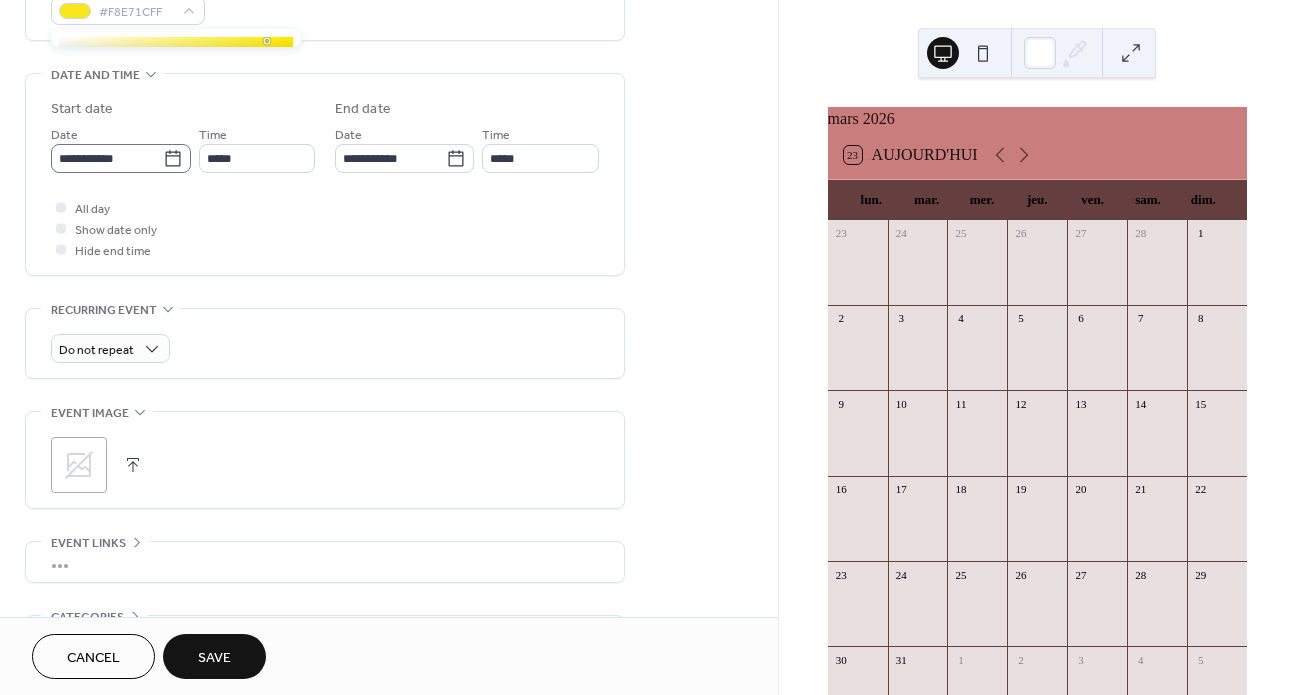 click 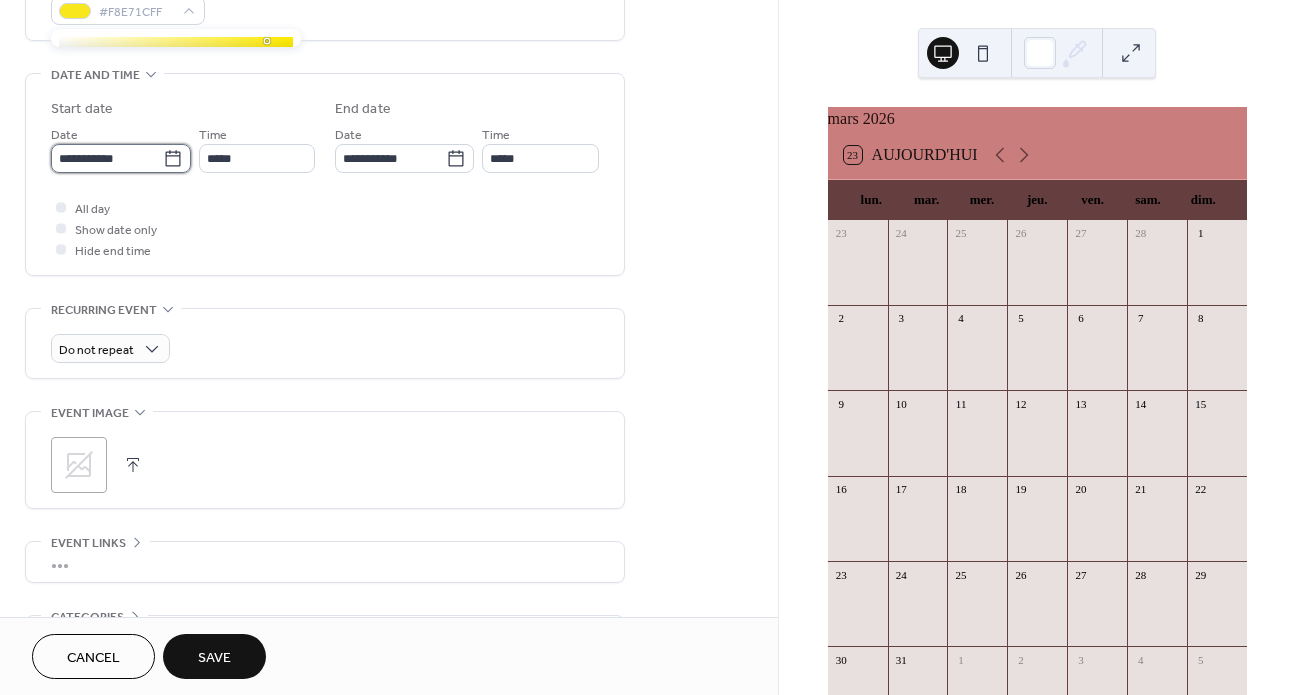 click on "**********" at bounding box center [107, 158] 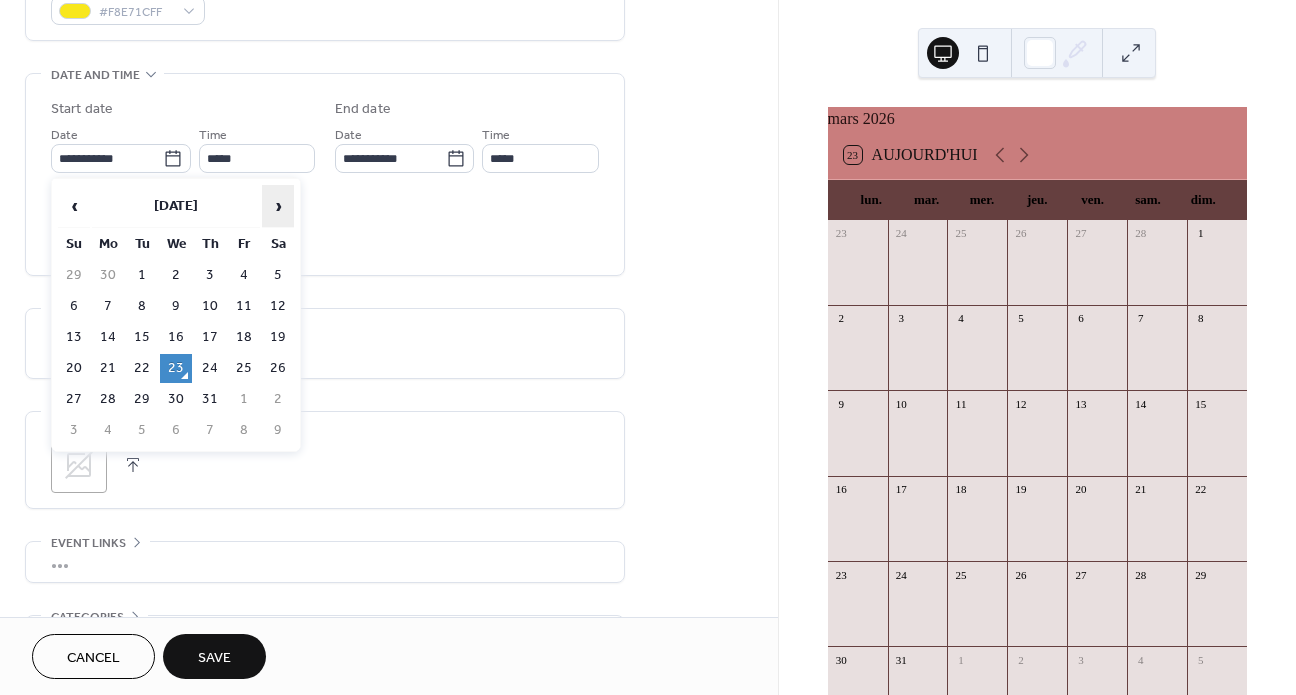 click on "›" at bounding box center [278, 206] 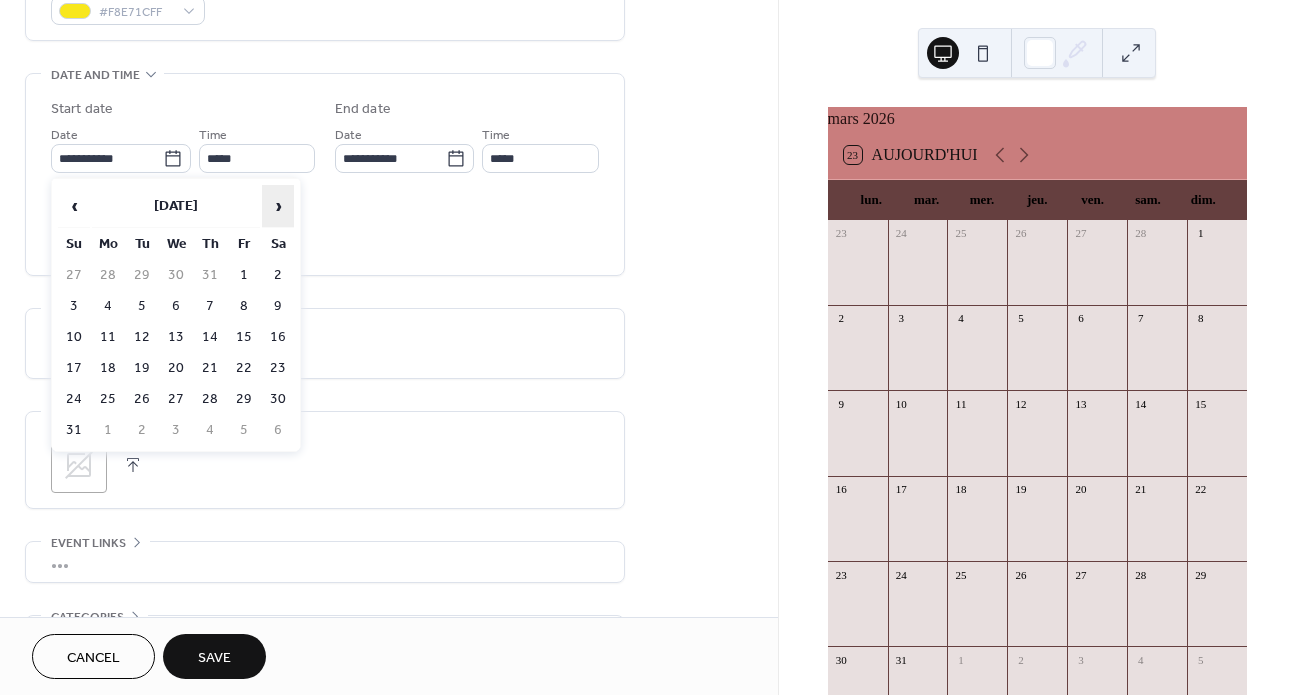 click on "›" at bounding box center [278, 206] 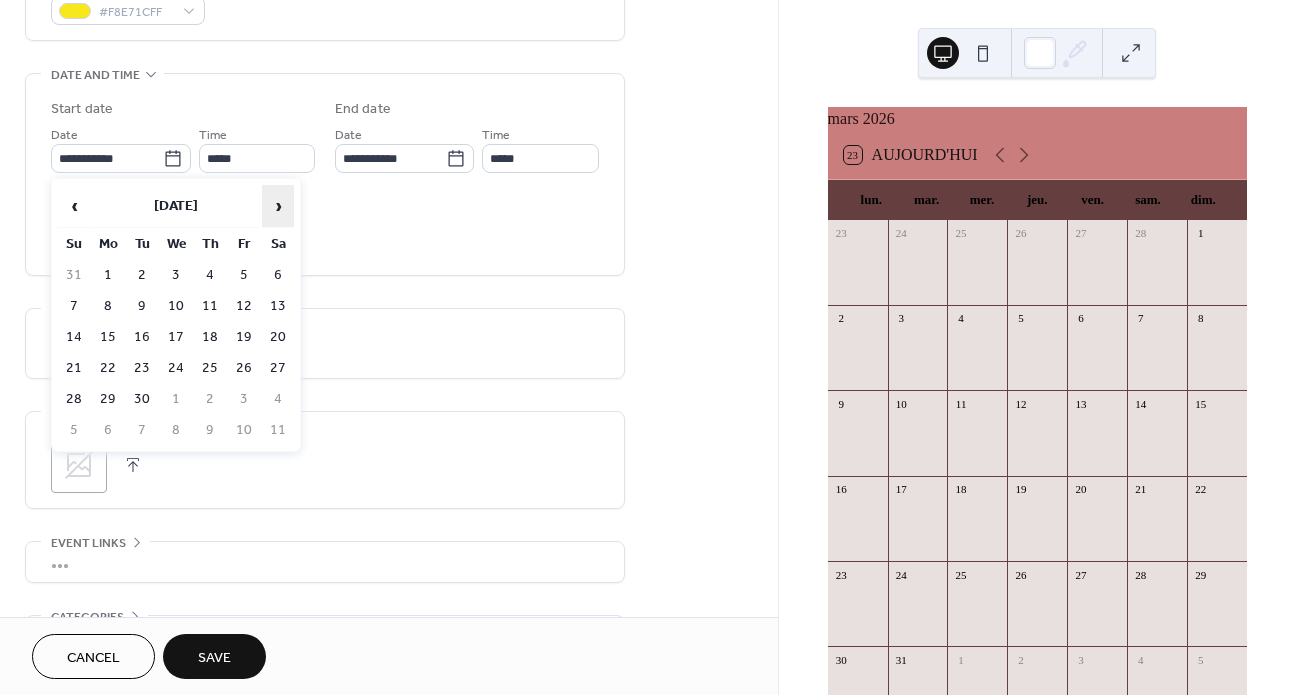 click on "›" at bounding box center (278, 206) 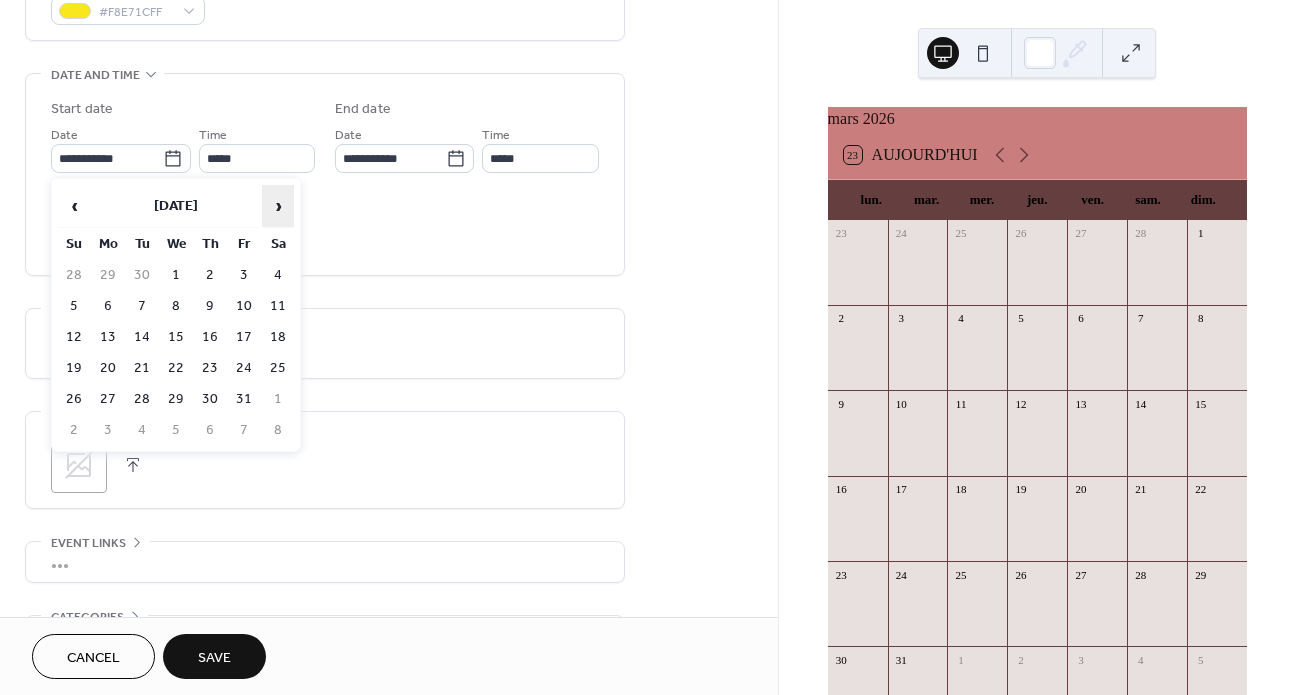 click on "›" at bounding box center [278, 206] 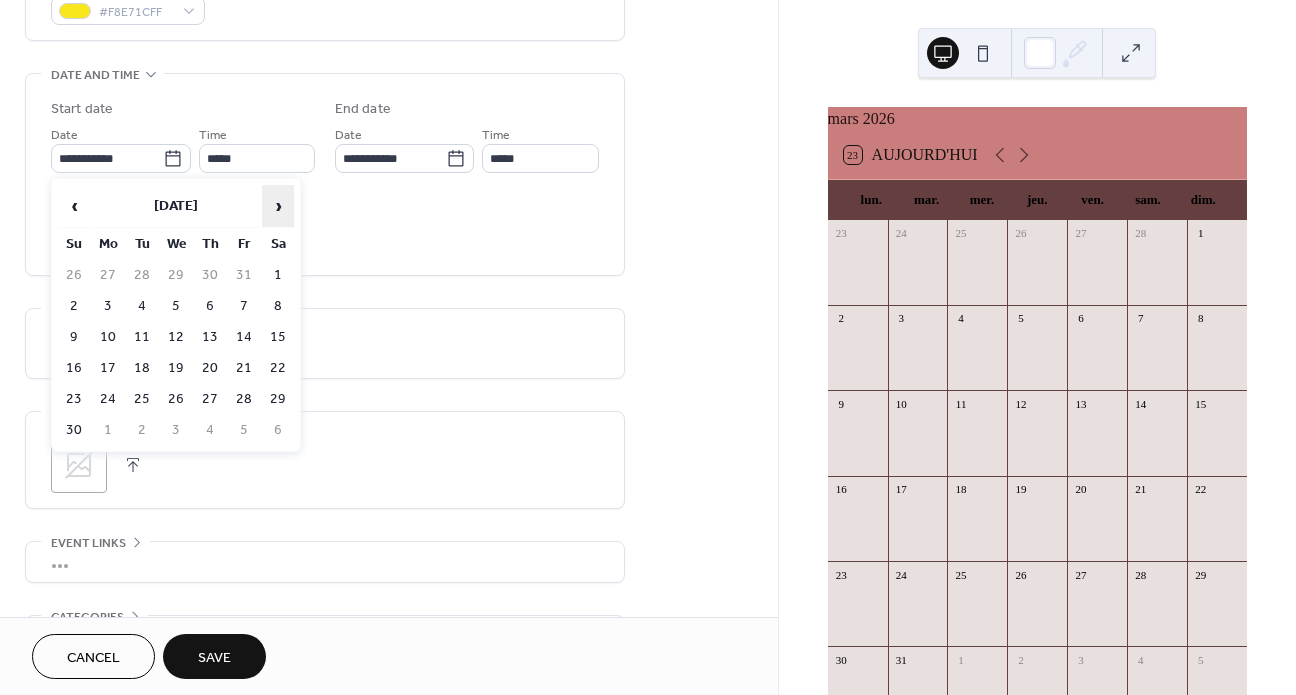 click on "›" at bounding box center [278, 206] 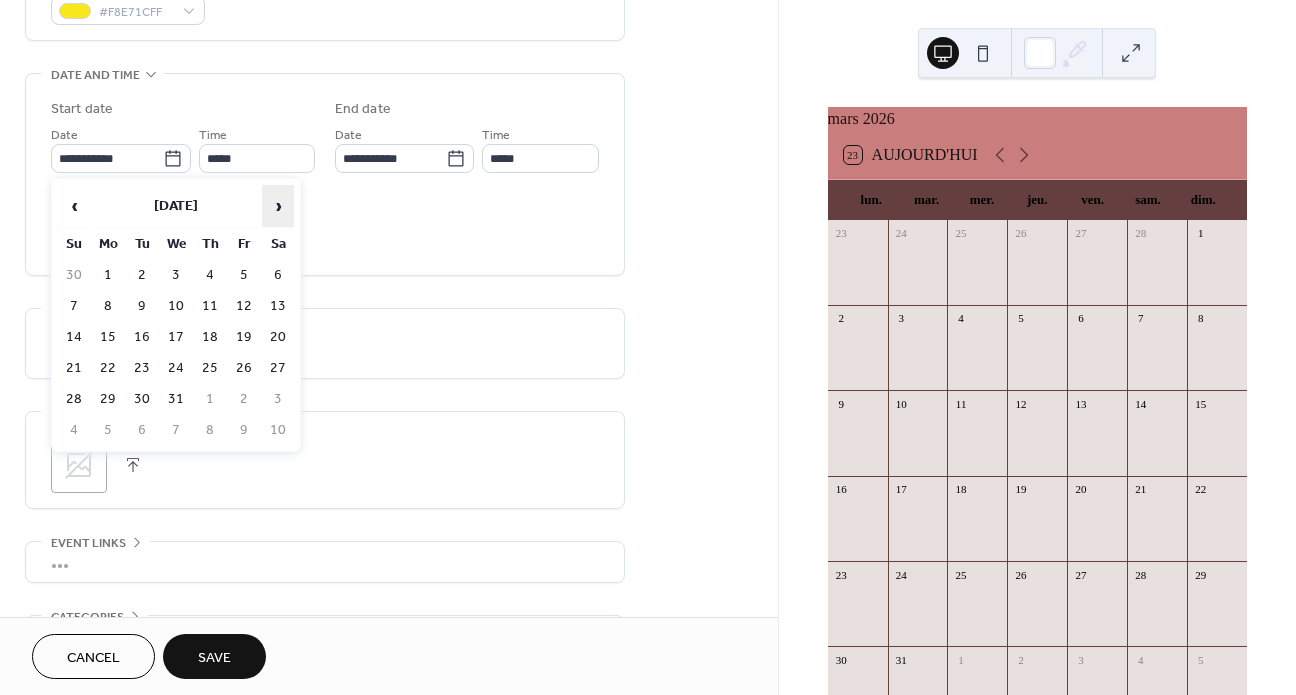 click on "›" at bounding box center [278, 206] 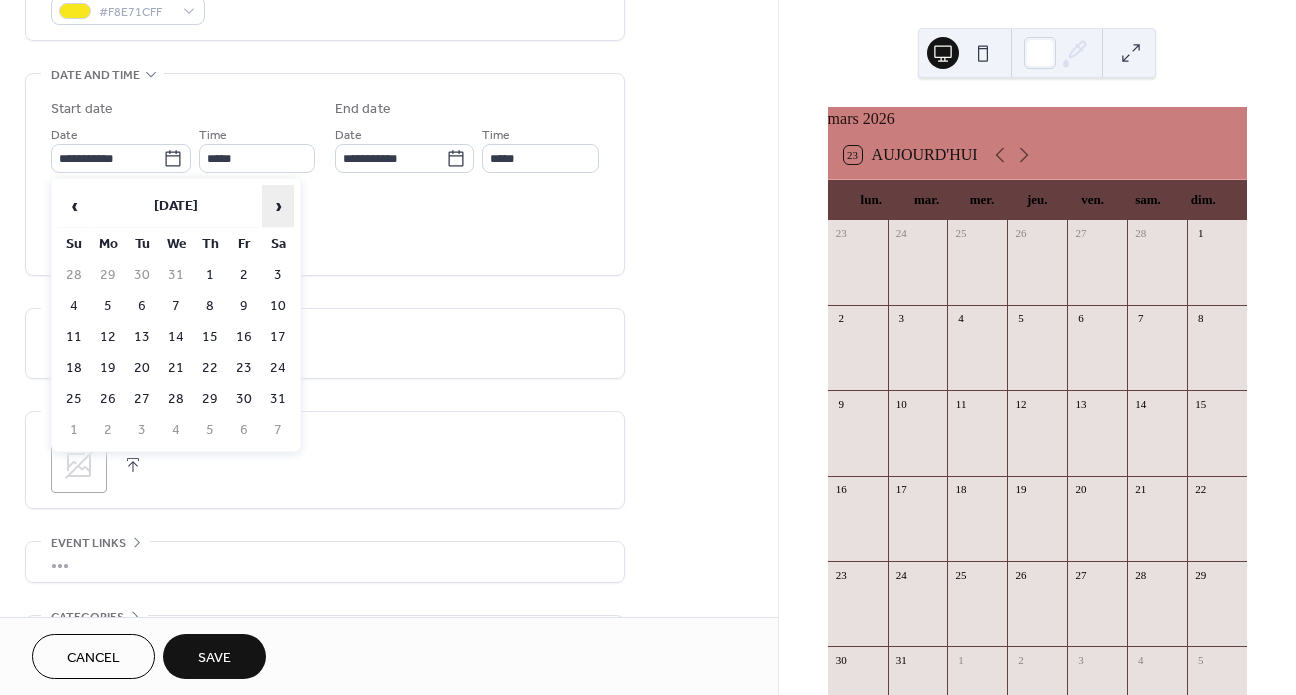 click on "›" at bounding box center [278, 206] 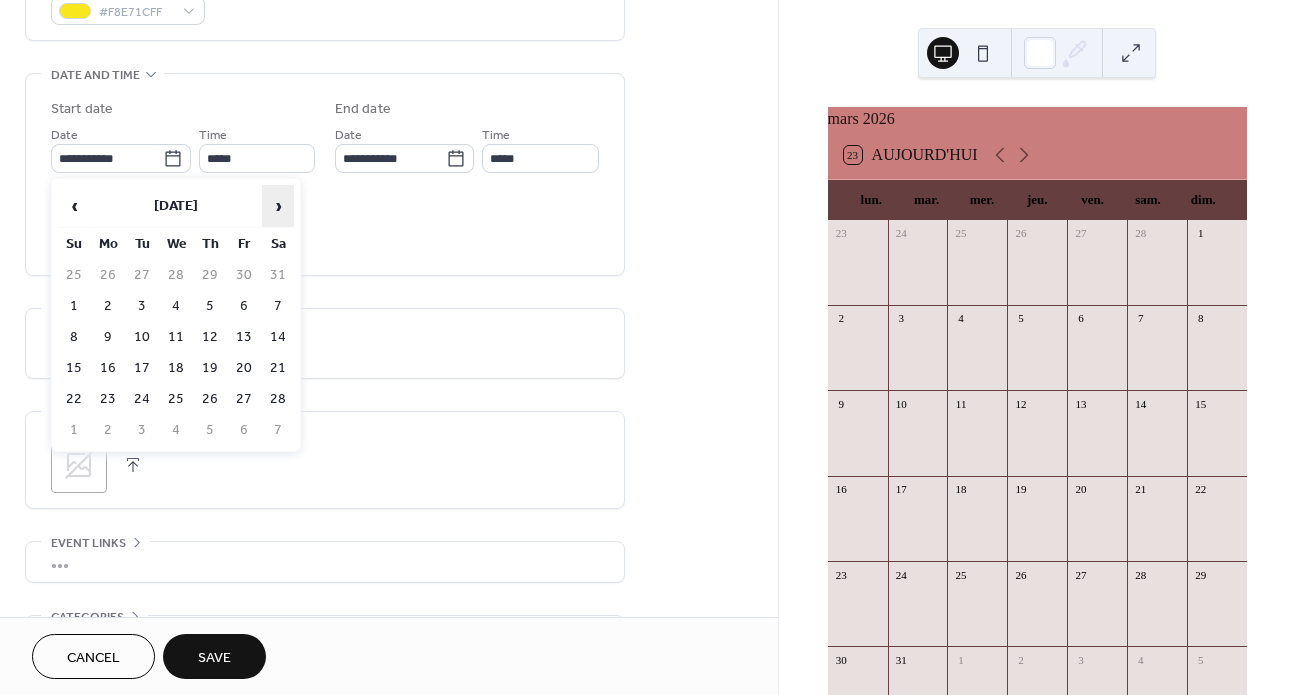 click on "›" at bounding box center [278, 206] 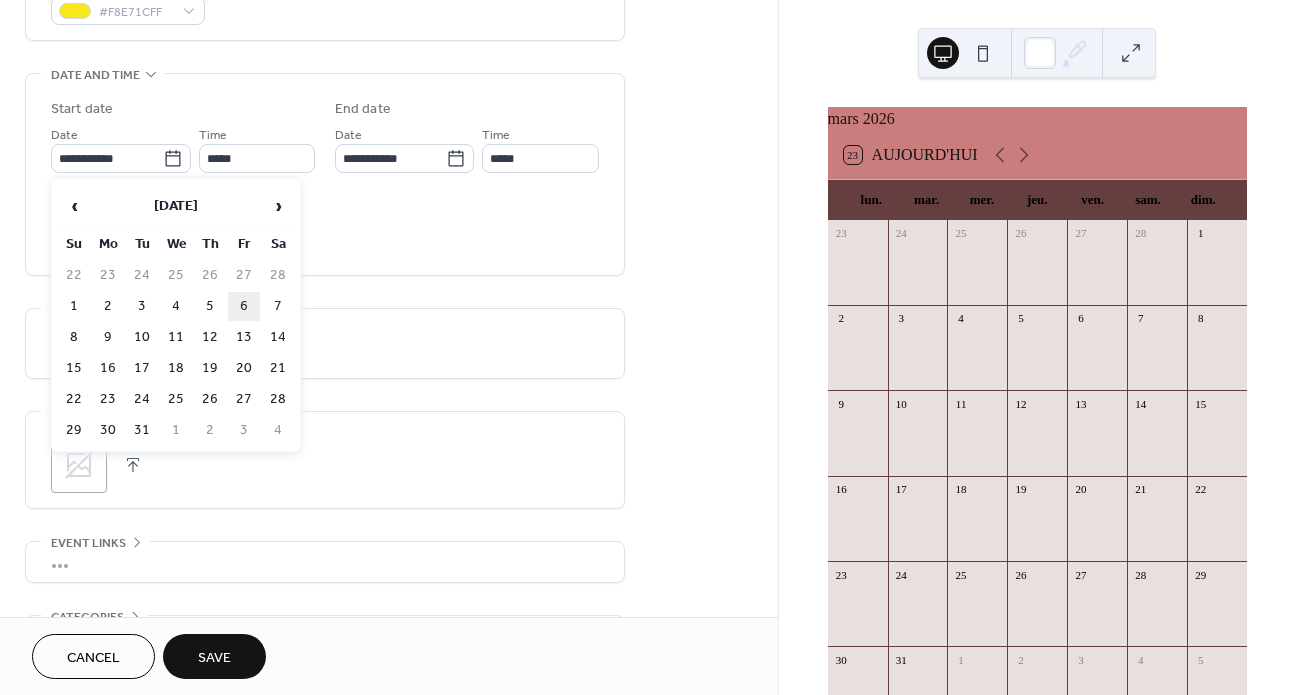 click on "6" at bounding box center (244, 306) 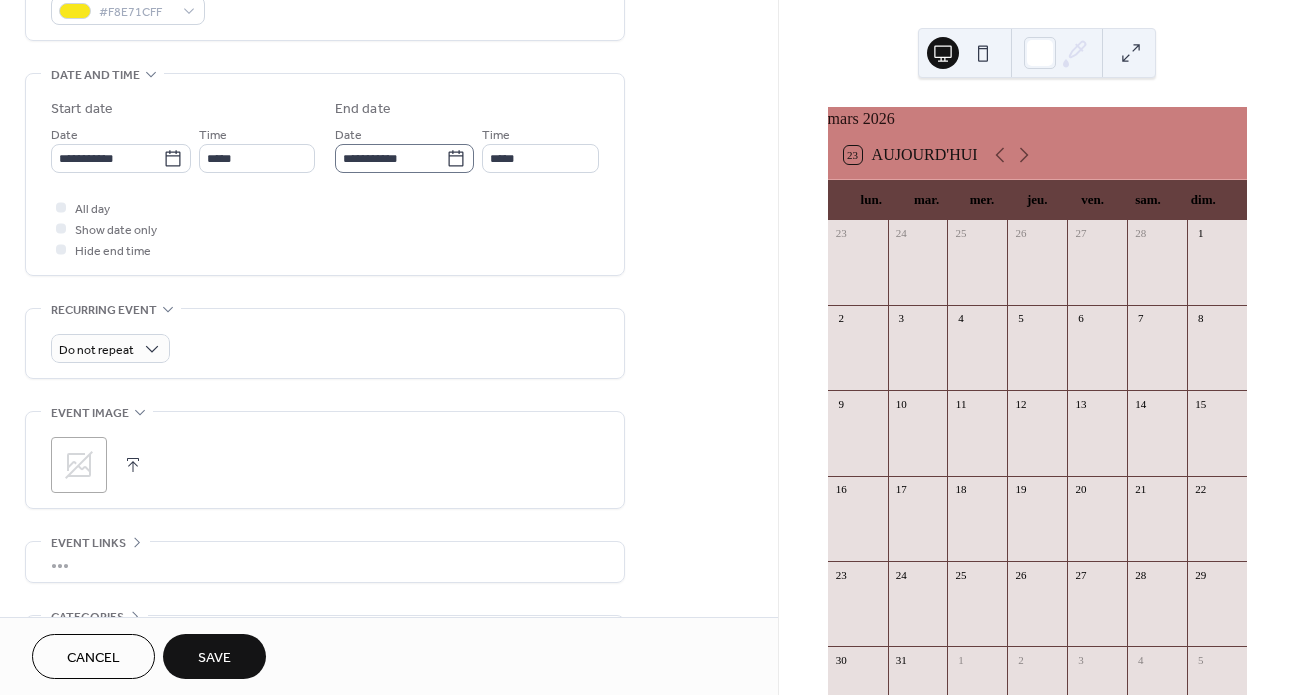 click on "**********" at bounding box center [404, 158] 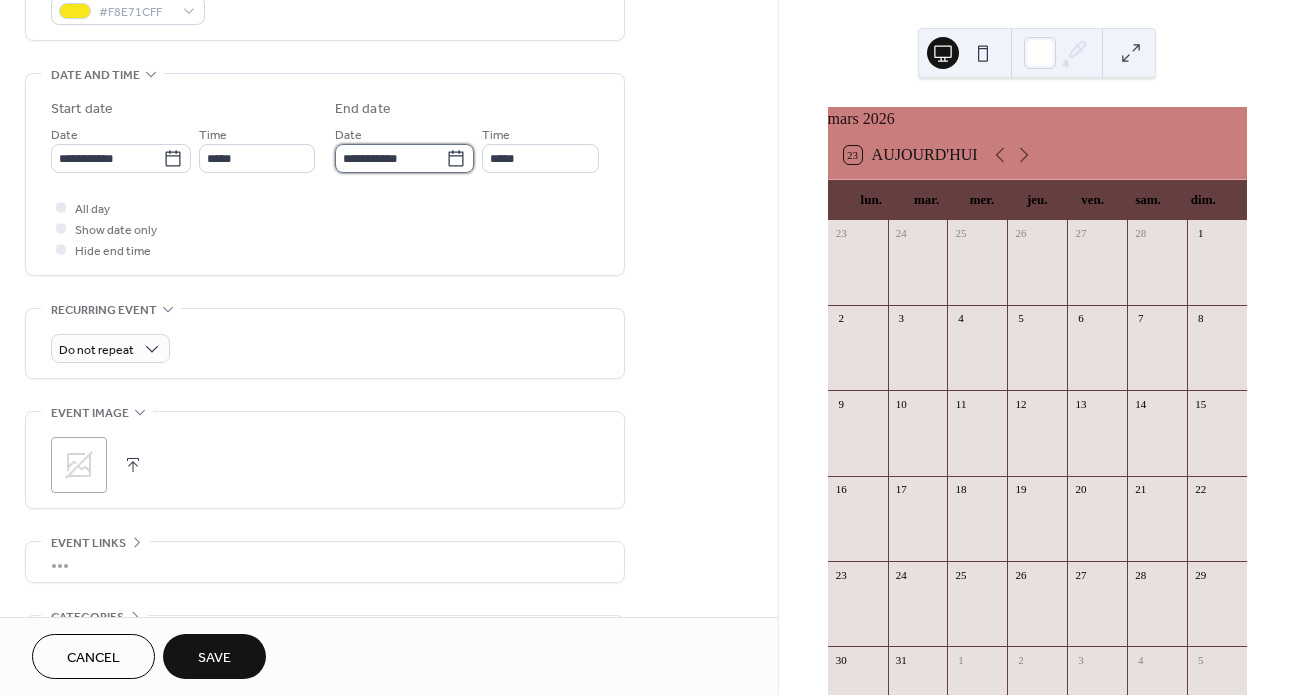 click on "**********" at bounding box center [390, 158] 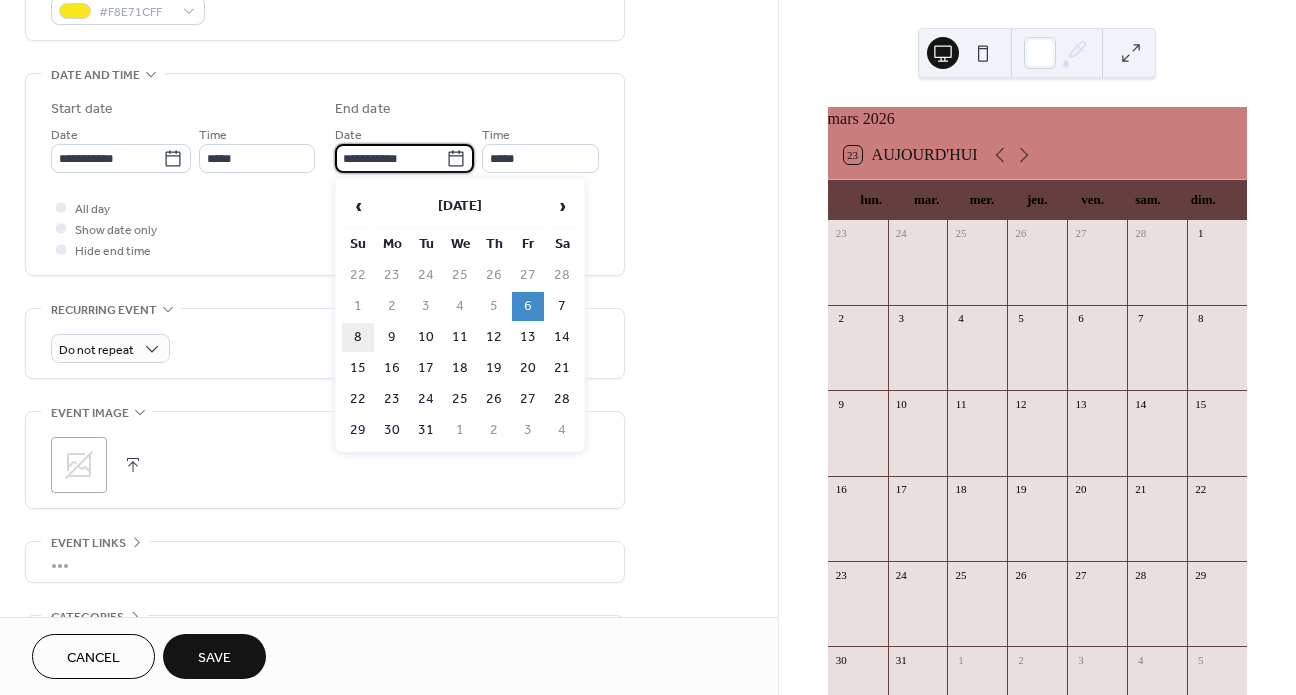scroll, scrollTop: 0, scrollLeft: 0, axis: both 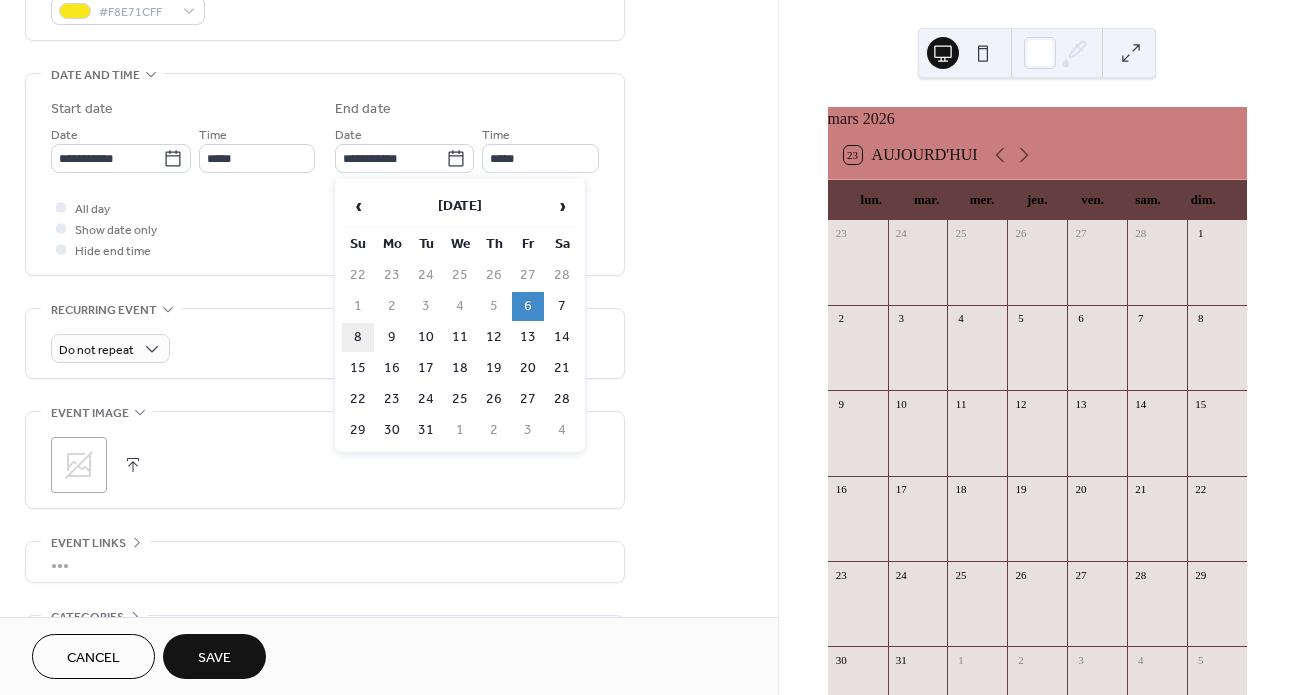 click on "8" at bounding box center (358, 337) 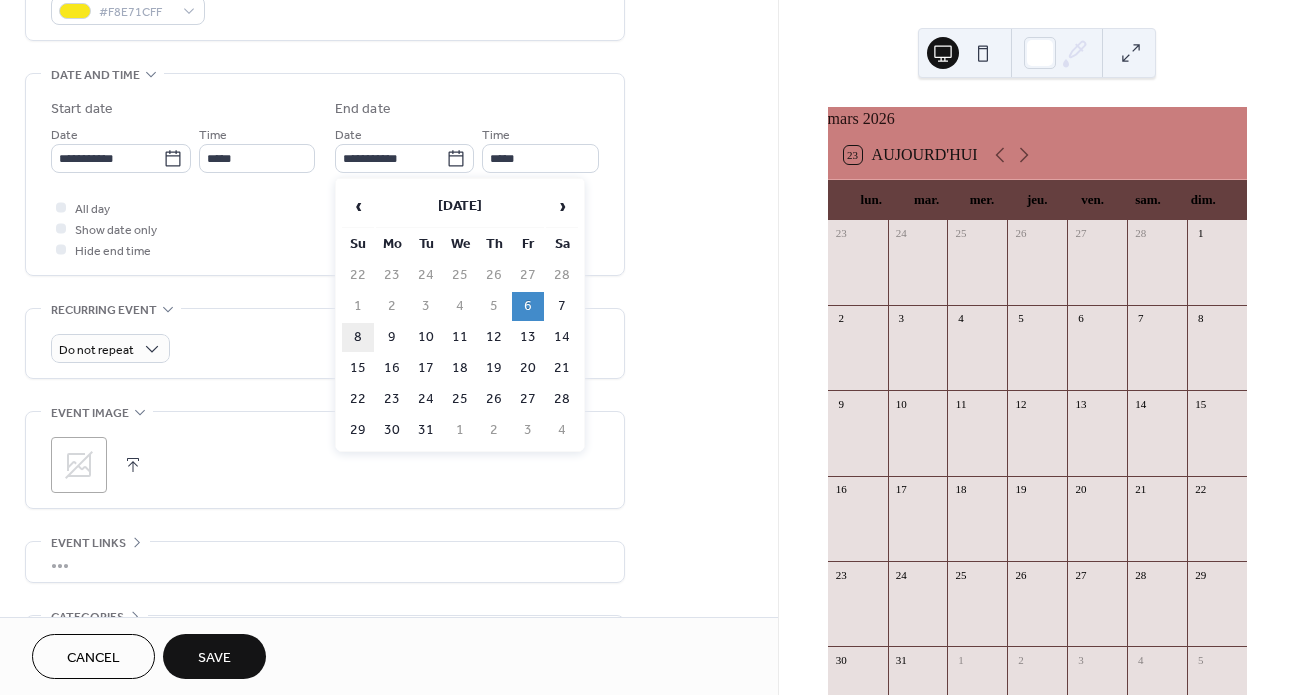 type on "**********" 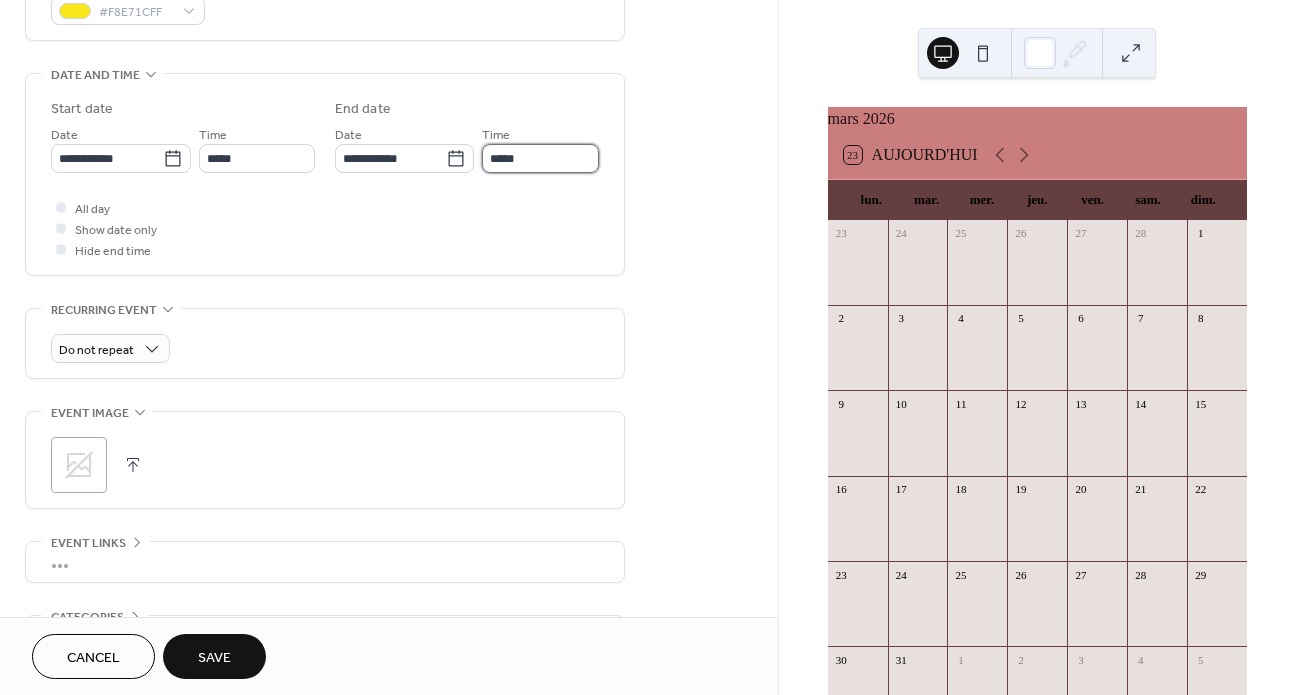 click on "*****" at bounding box center [540, 158] 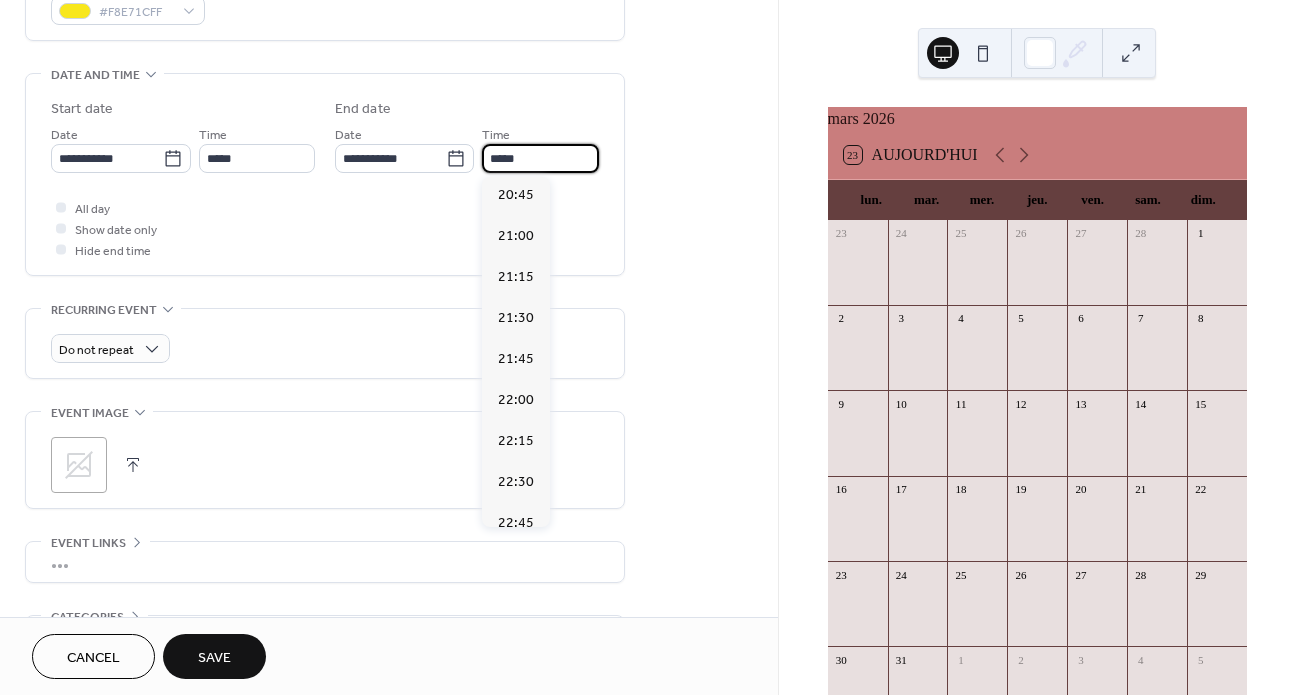 scroll, scrollTop: 3418, scrollLeft: 0, axis: vertical 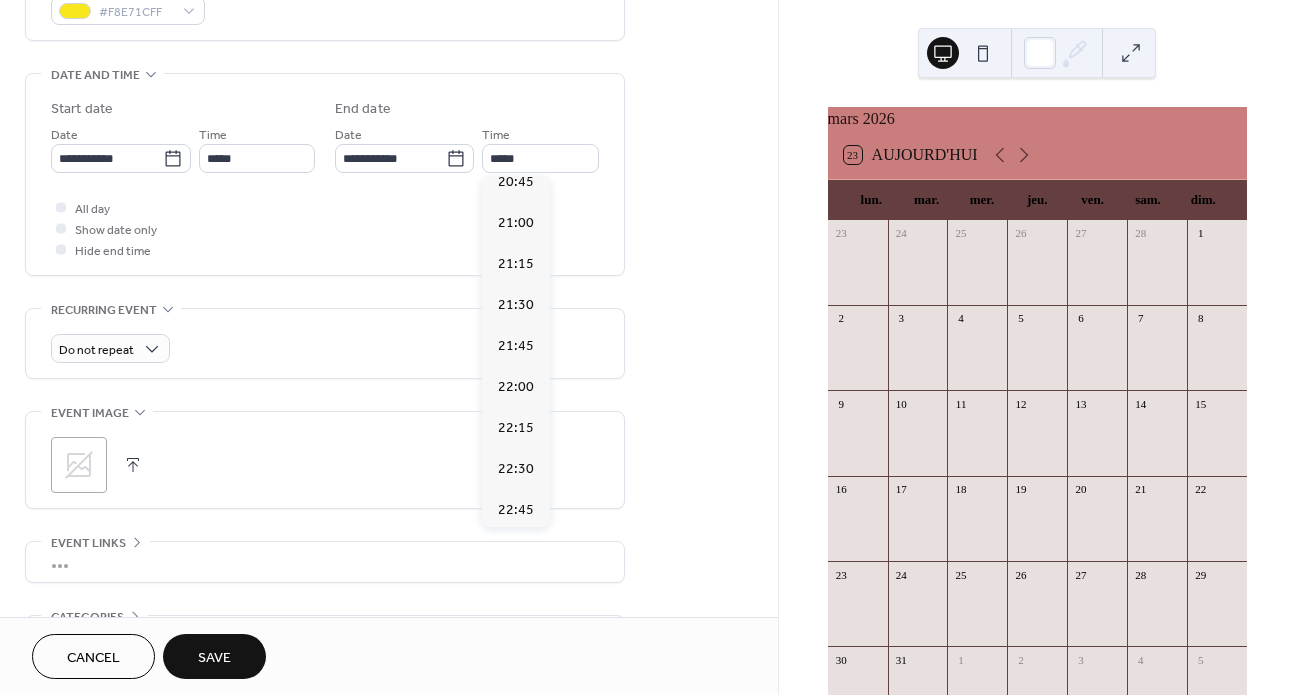 click on "23:00" at bounding box center [516, 551] 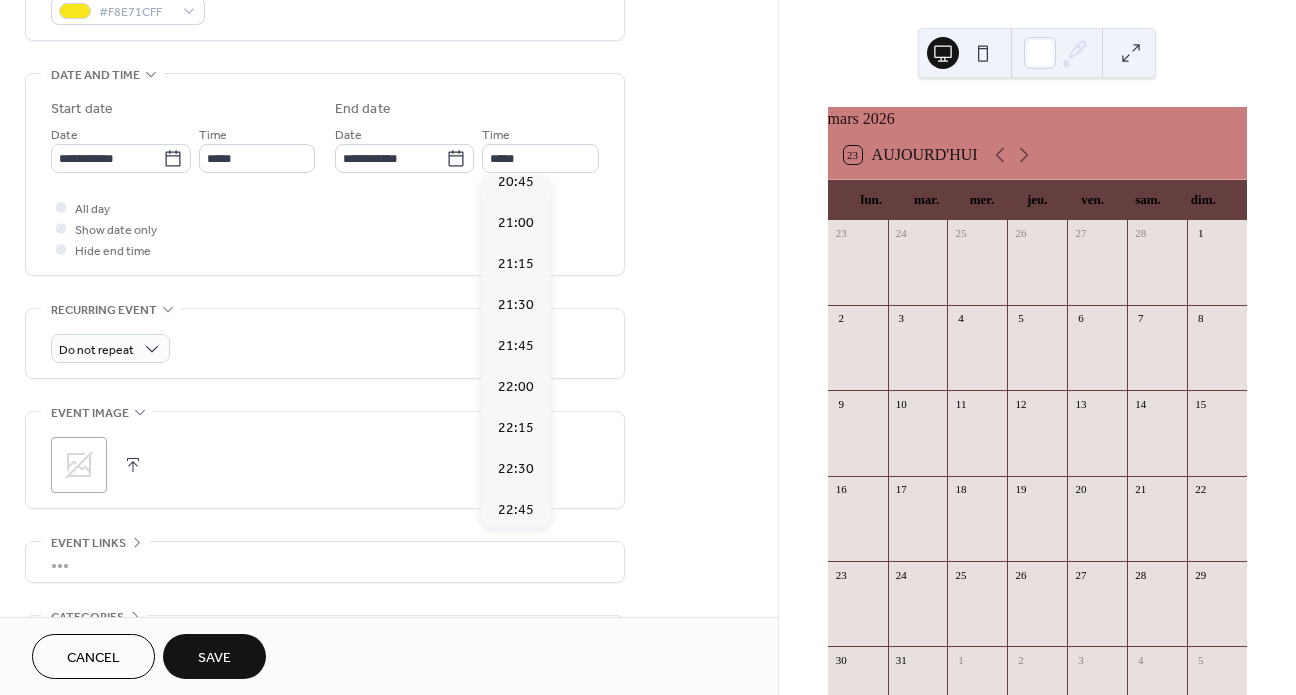 type on "*****" 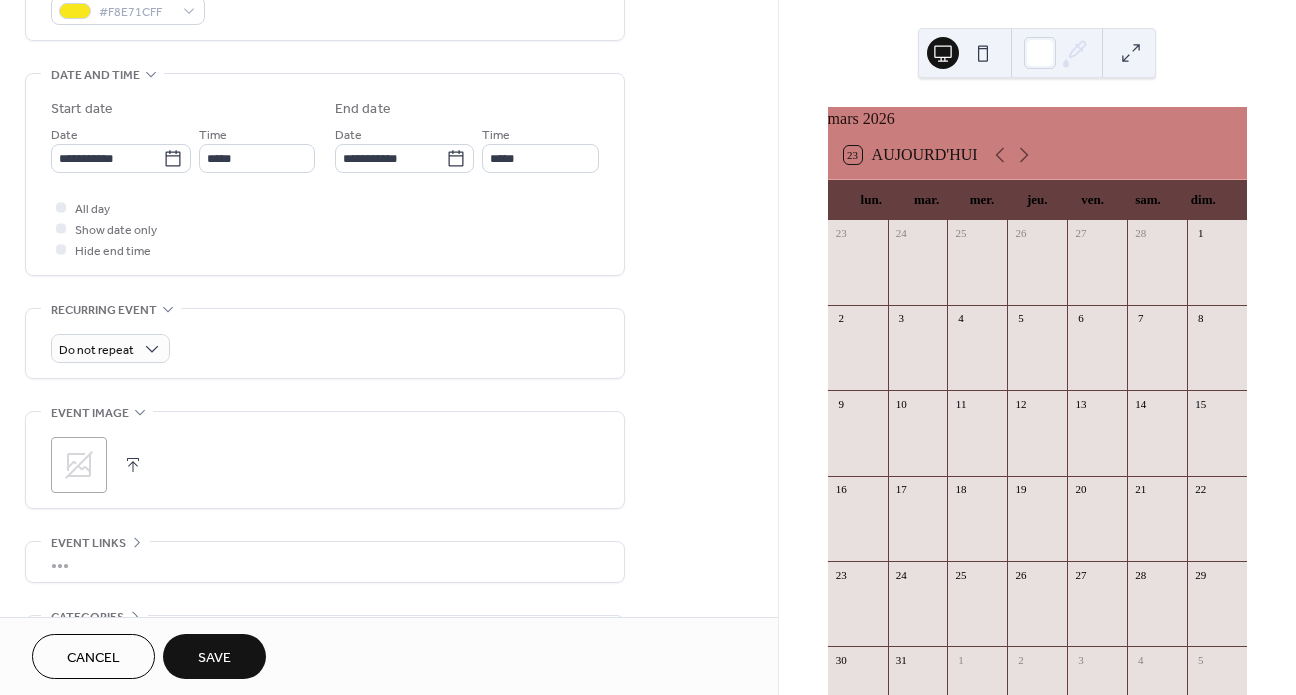 click on "Save" at bounding box center [214, 656] 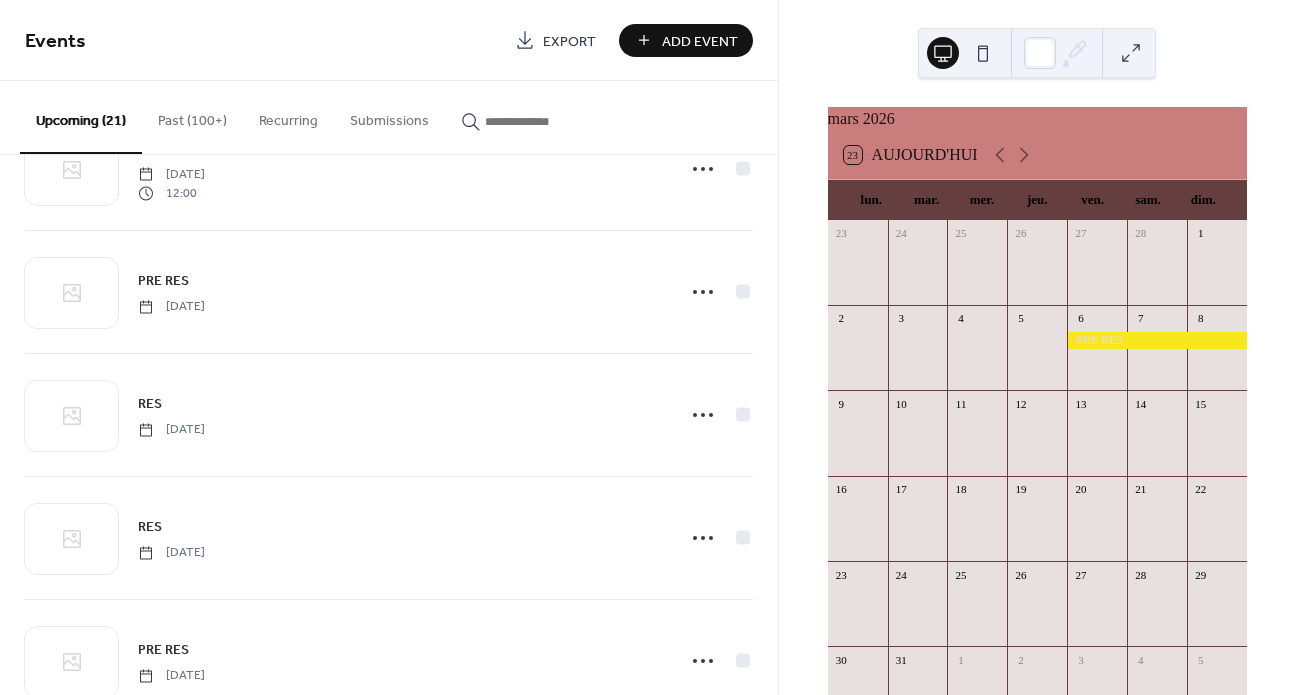 scroll, scrollTop: 1934, scrollLeft: 0, axis: vertical 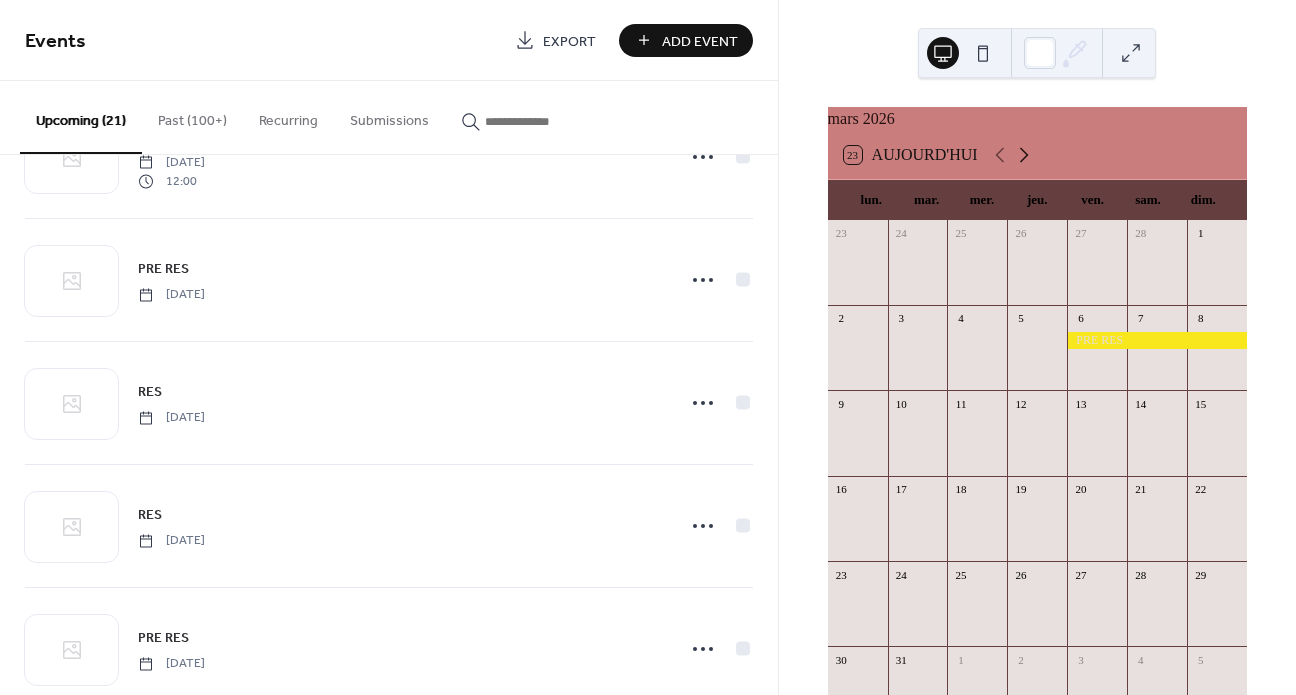 click 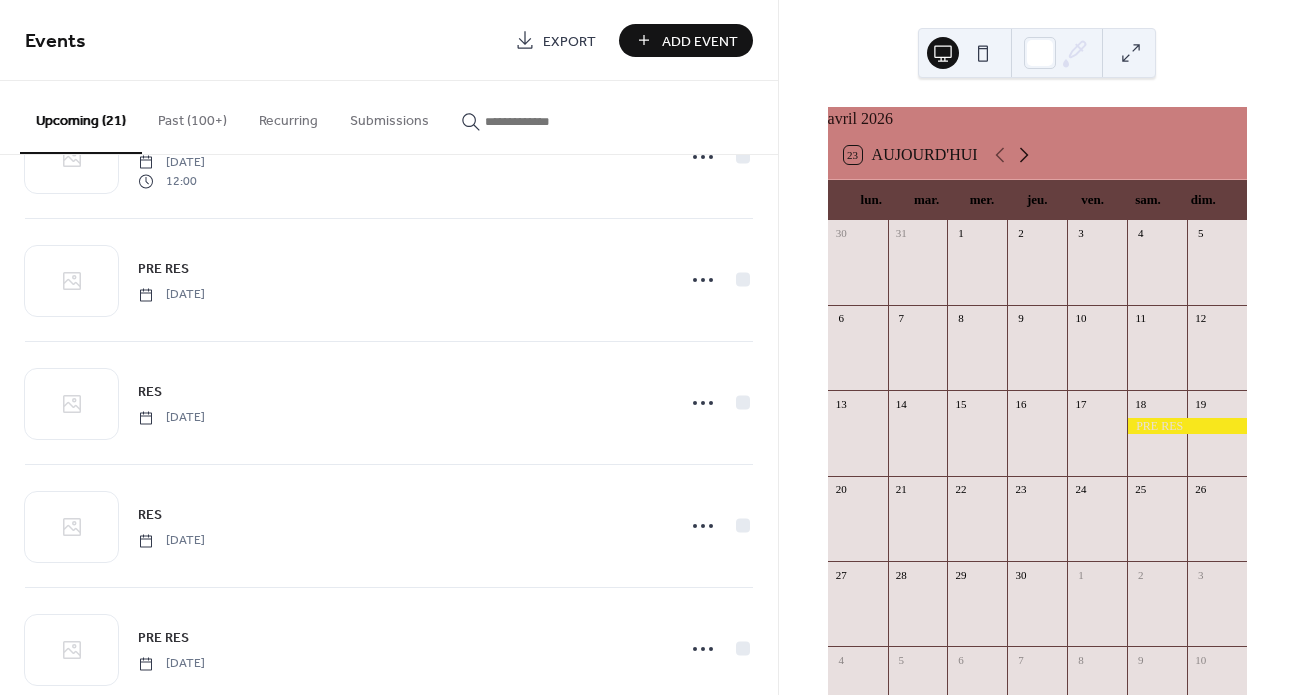 click 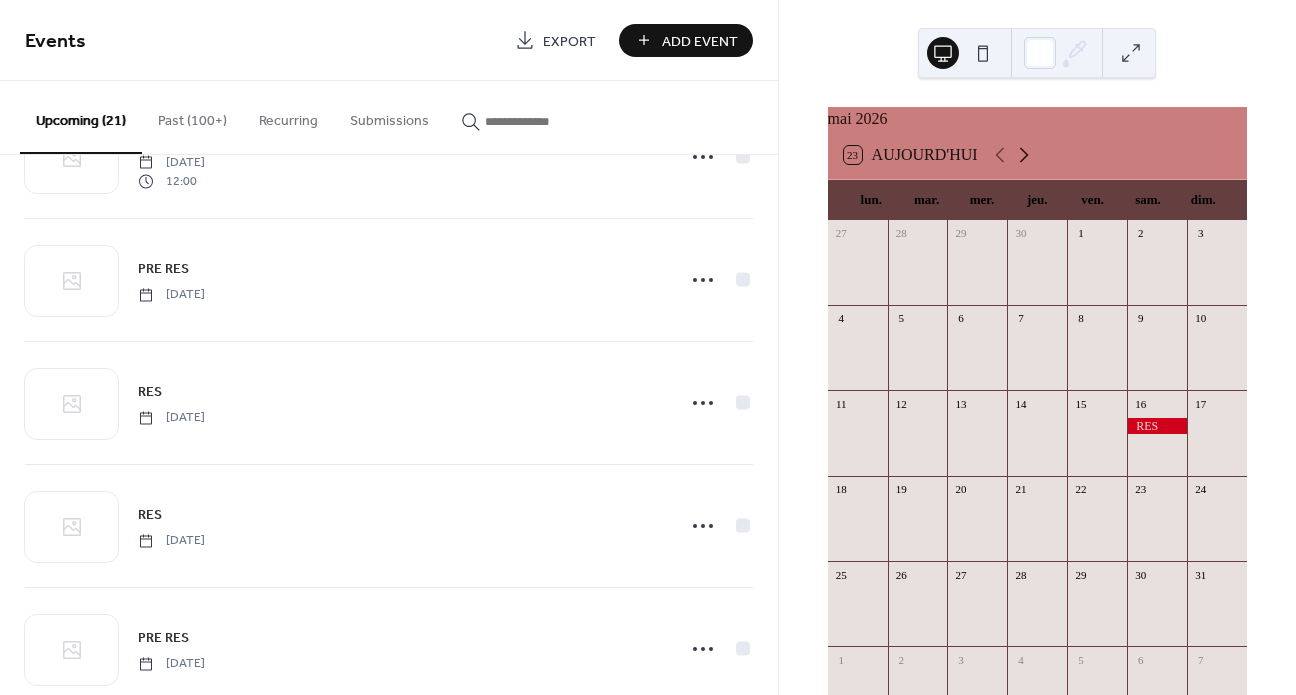 click 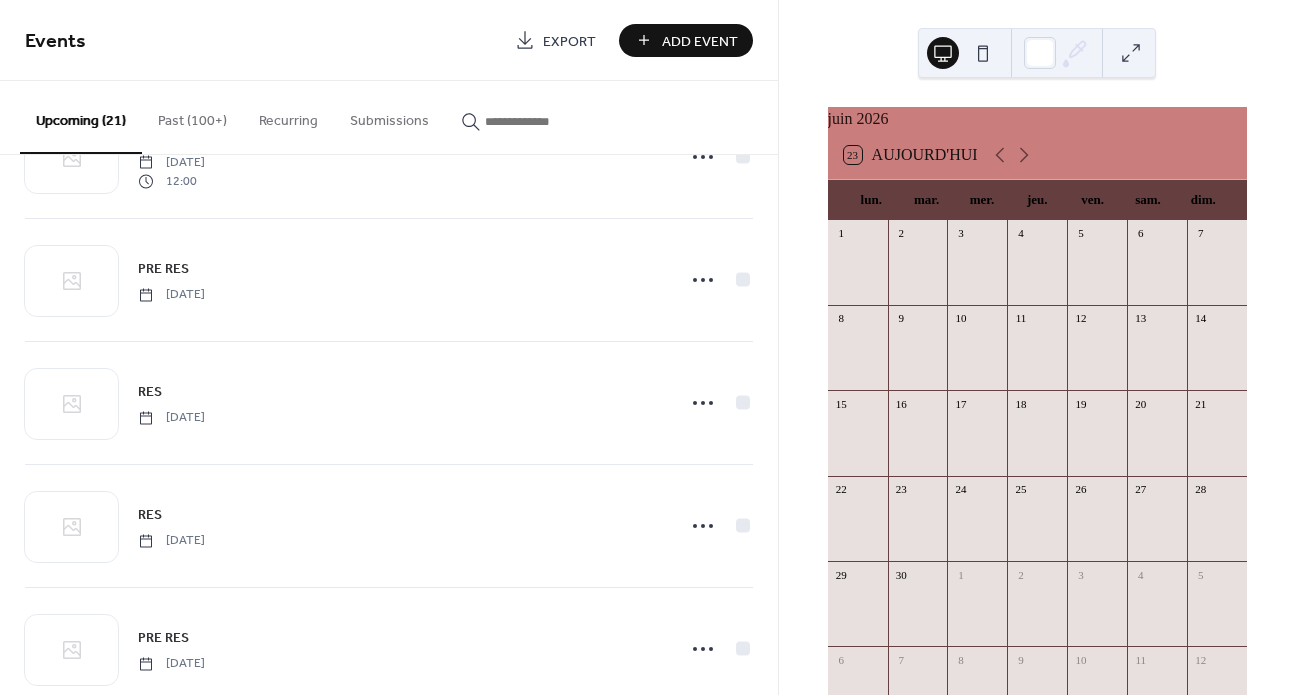 click at bounding box center [1217, 272] 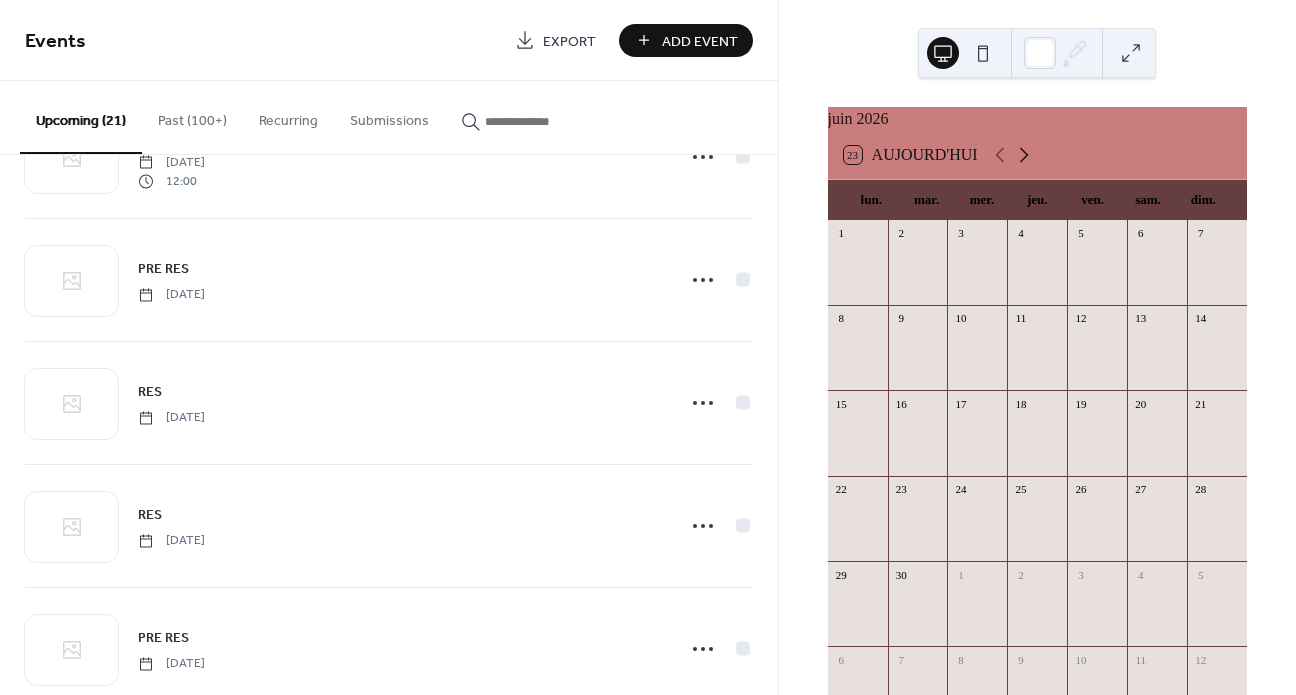 click 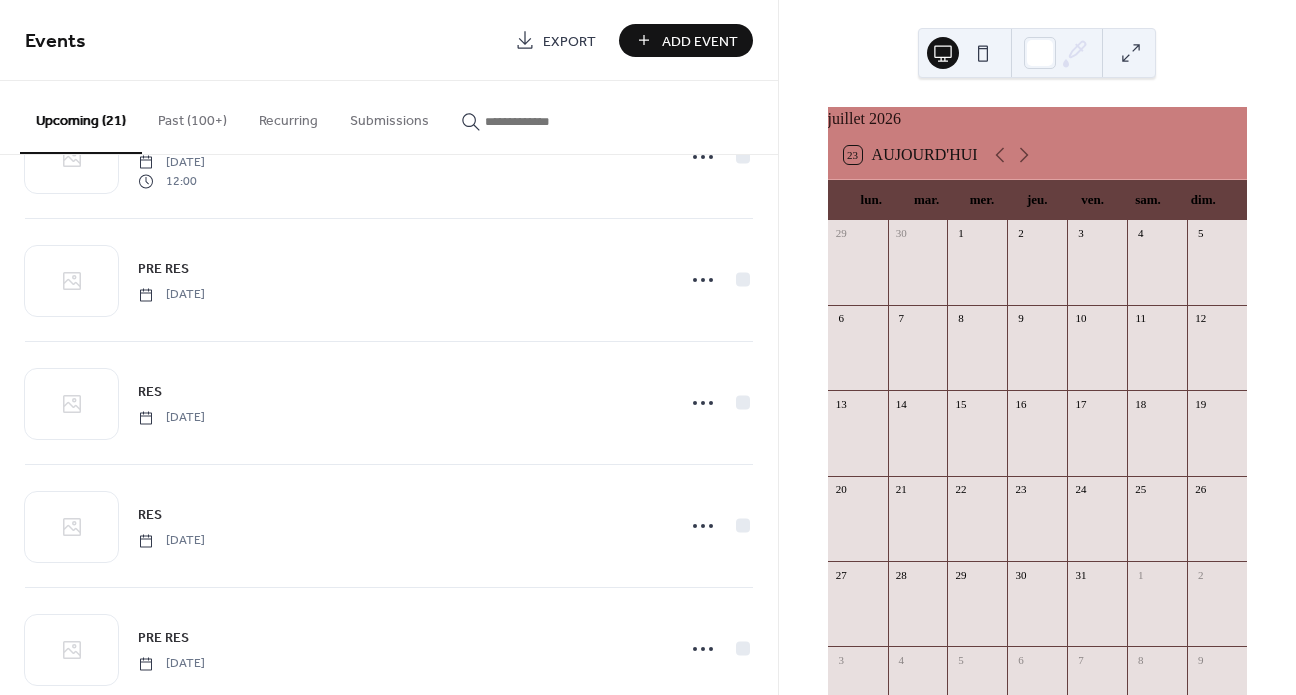 click on "Add Event" at bounding box center (700, 41) 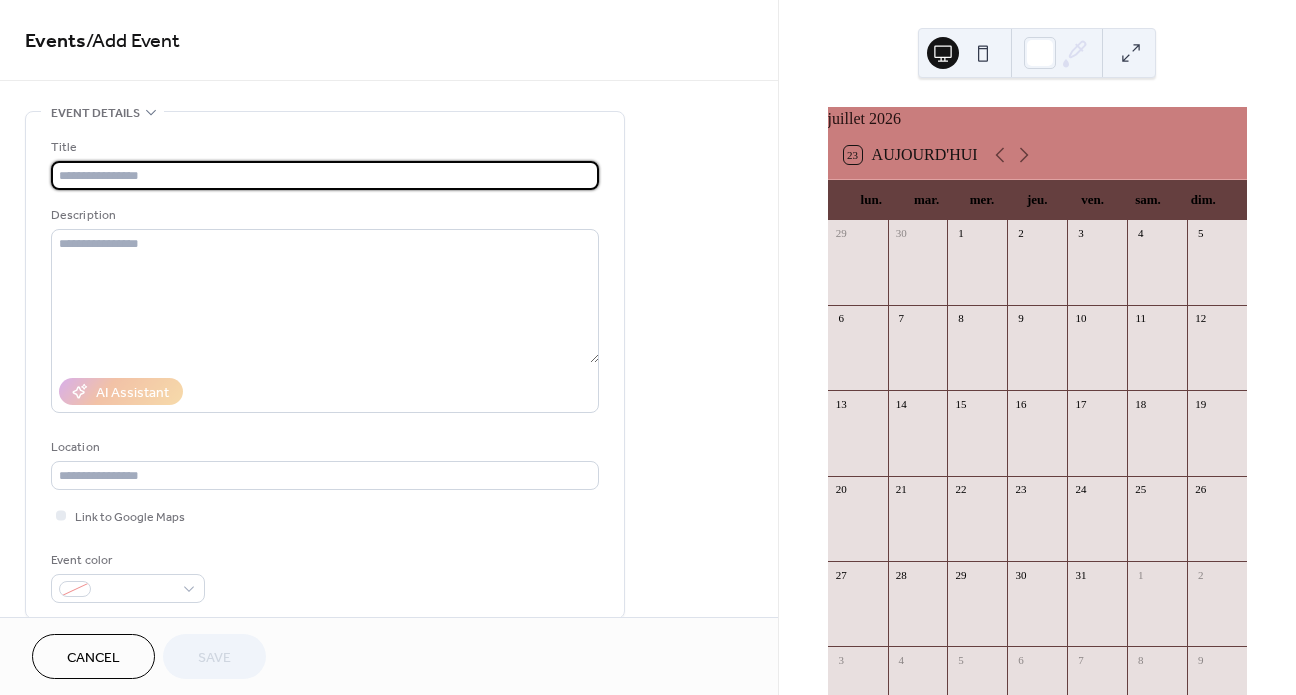 click at bounding box center (325, 175) 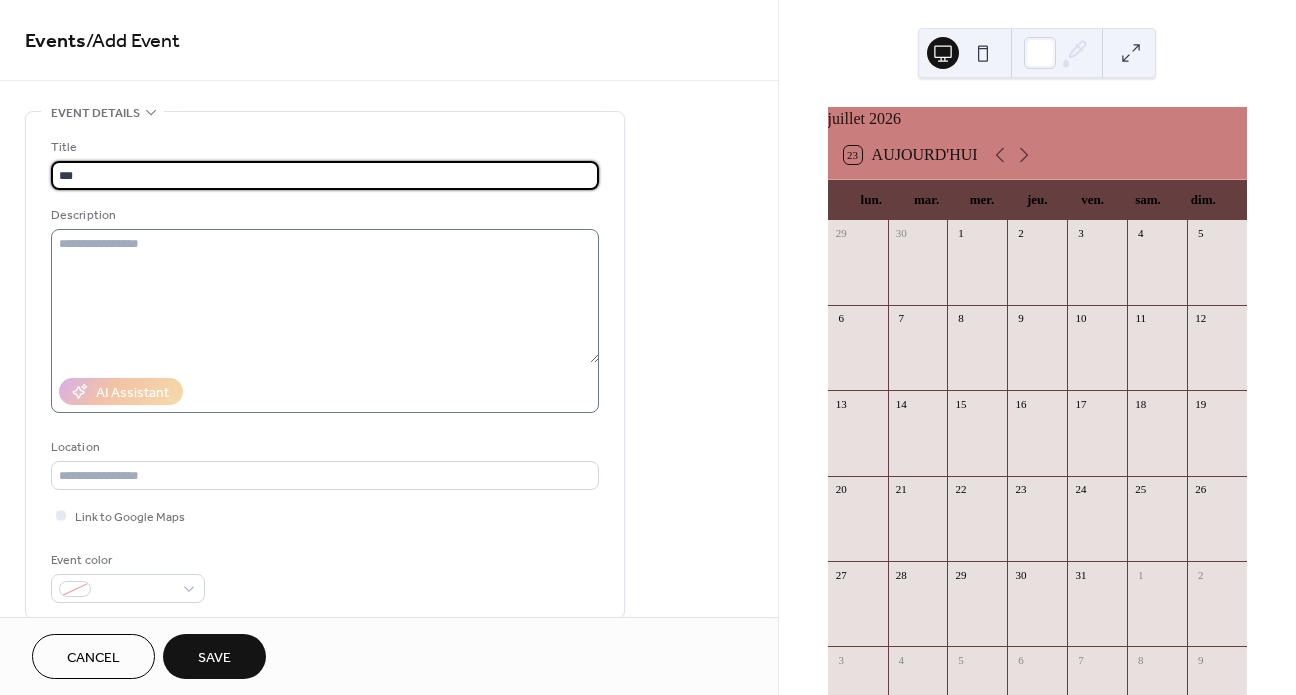 type on "***" 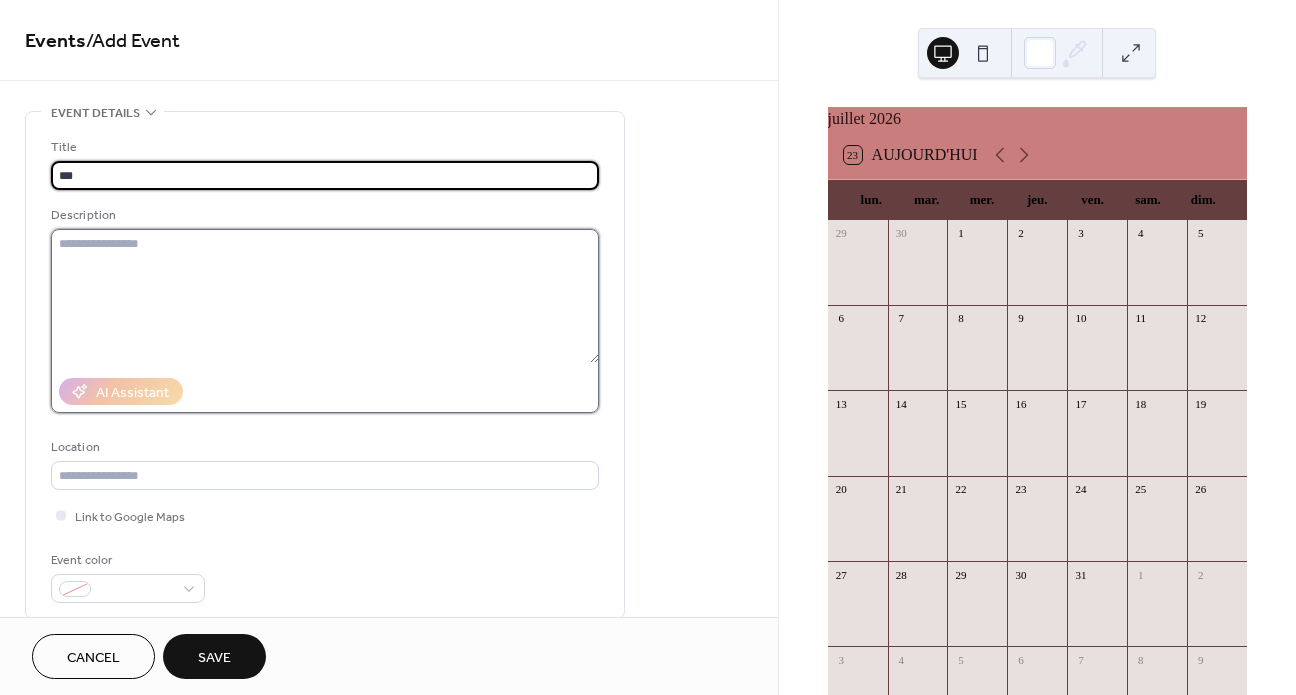 click at bounding box center (325, 296) 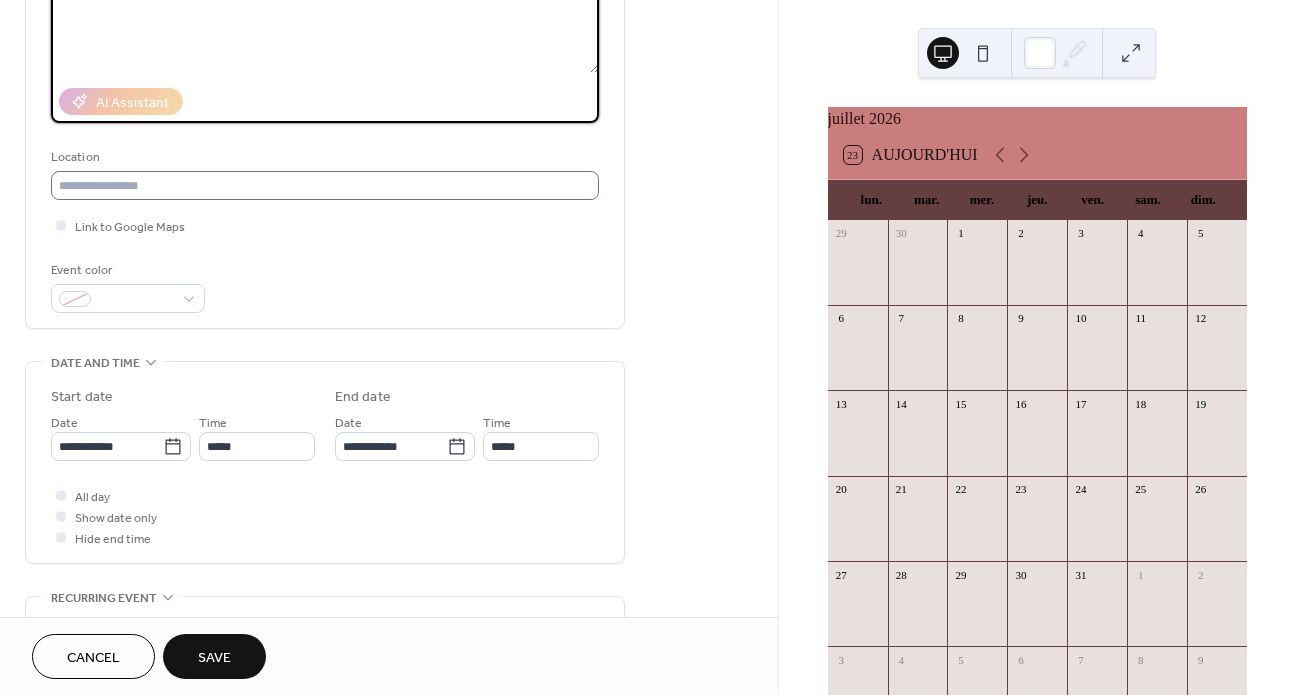 scroll, scrollTop: 309, scrollLeft: 0, axis: vertical 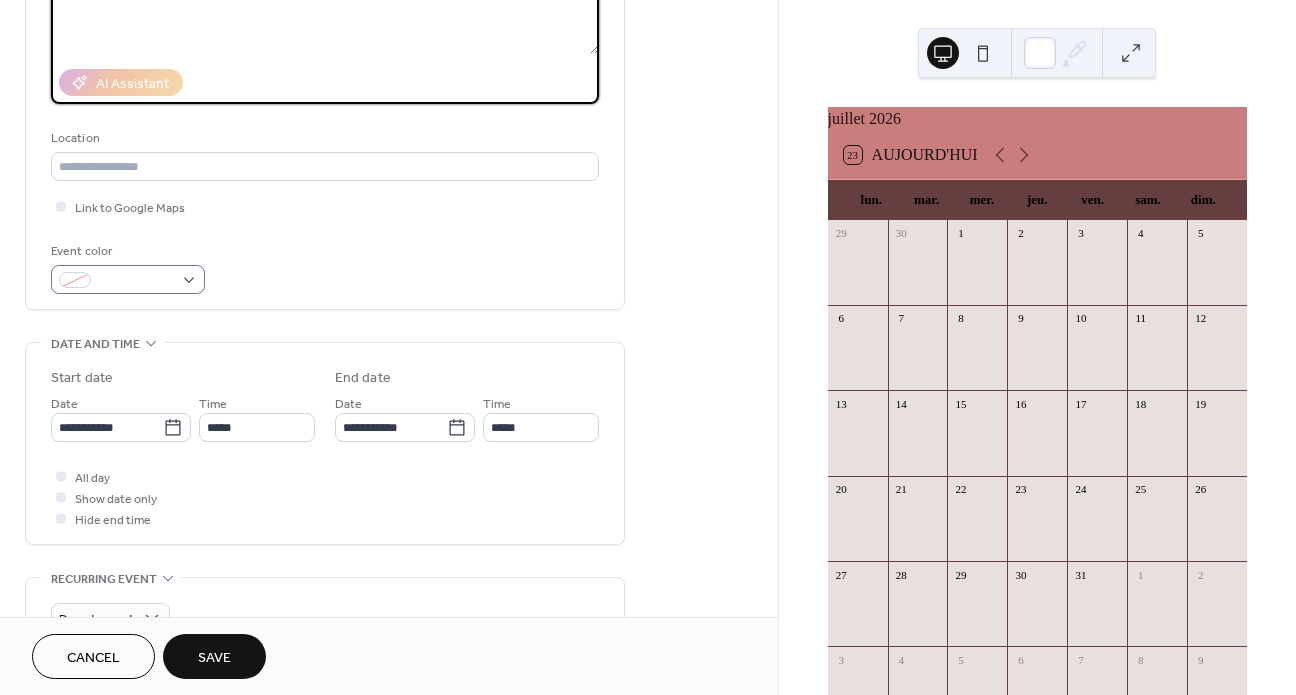 type on "******" 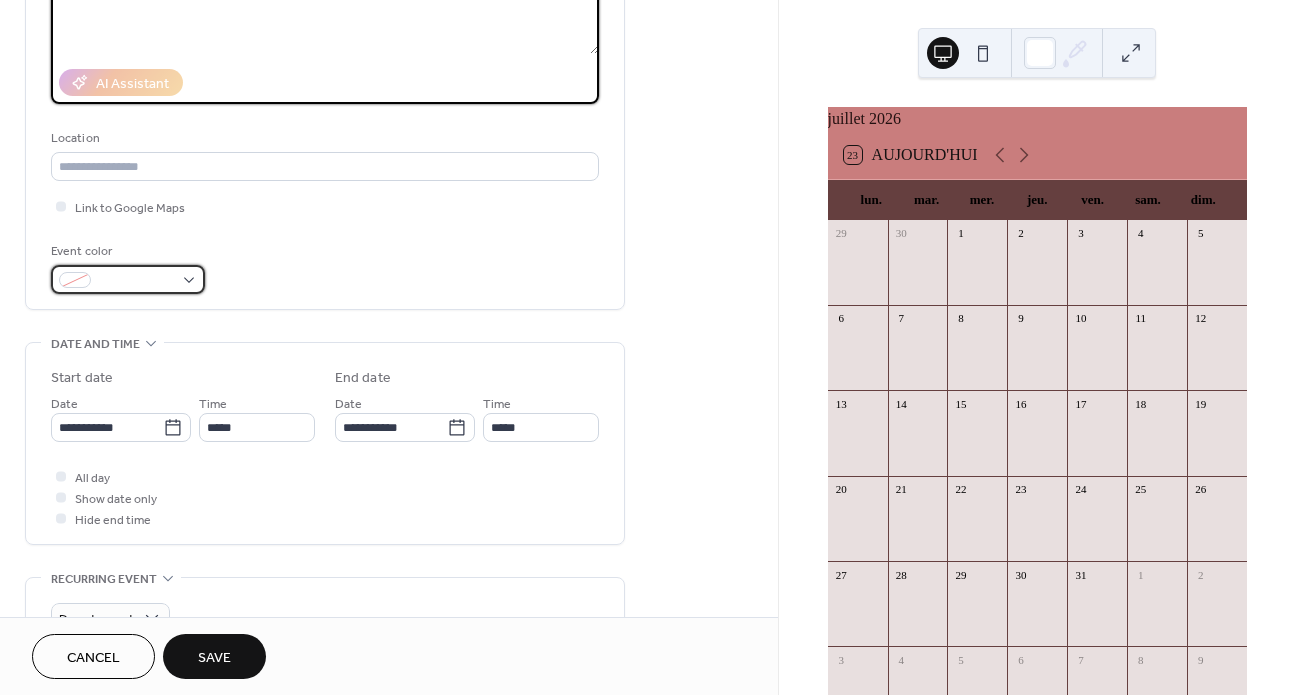 click at bounding box center (128, 279) 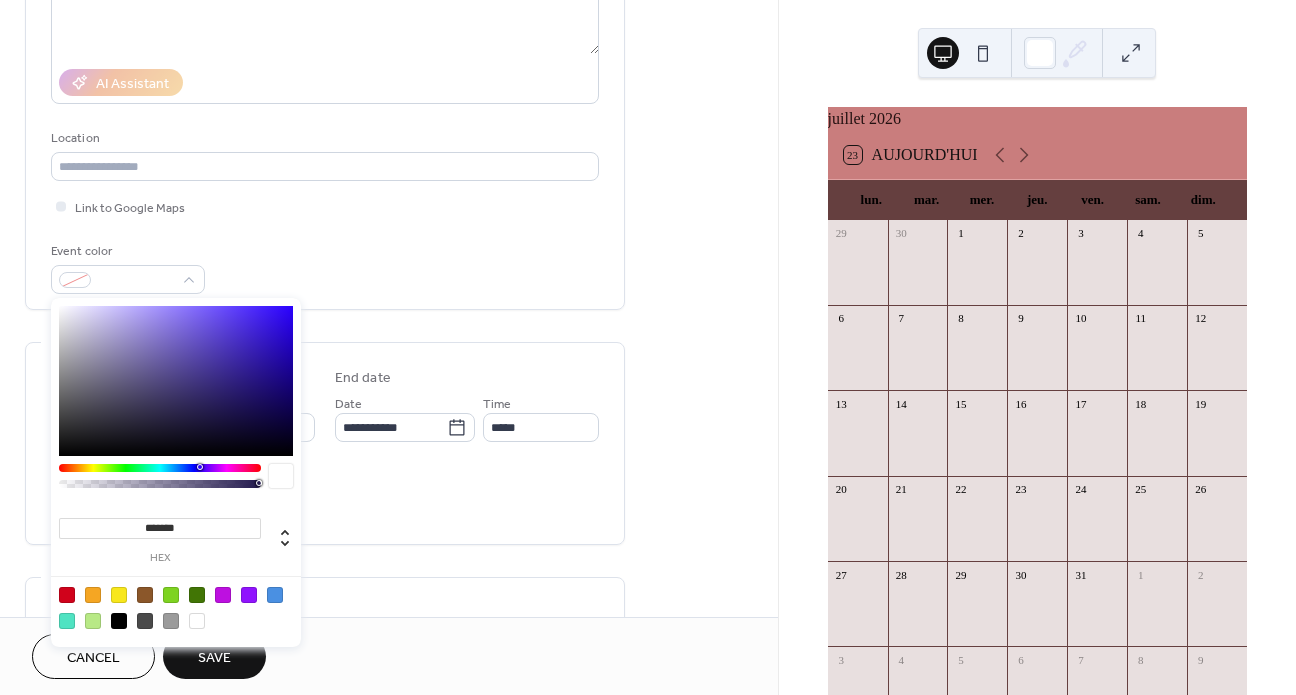 click at bounding box center [67, 595] 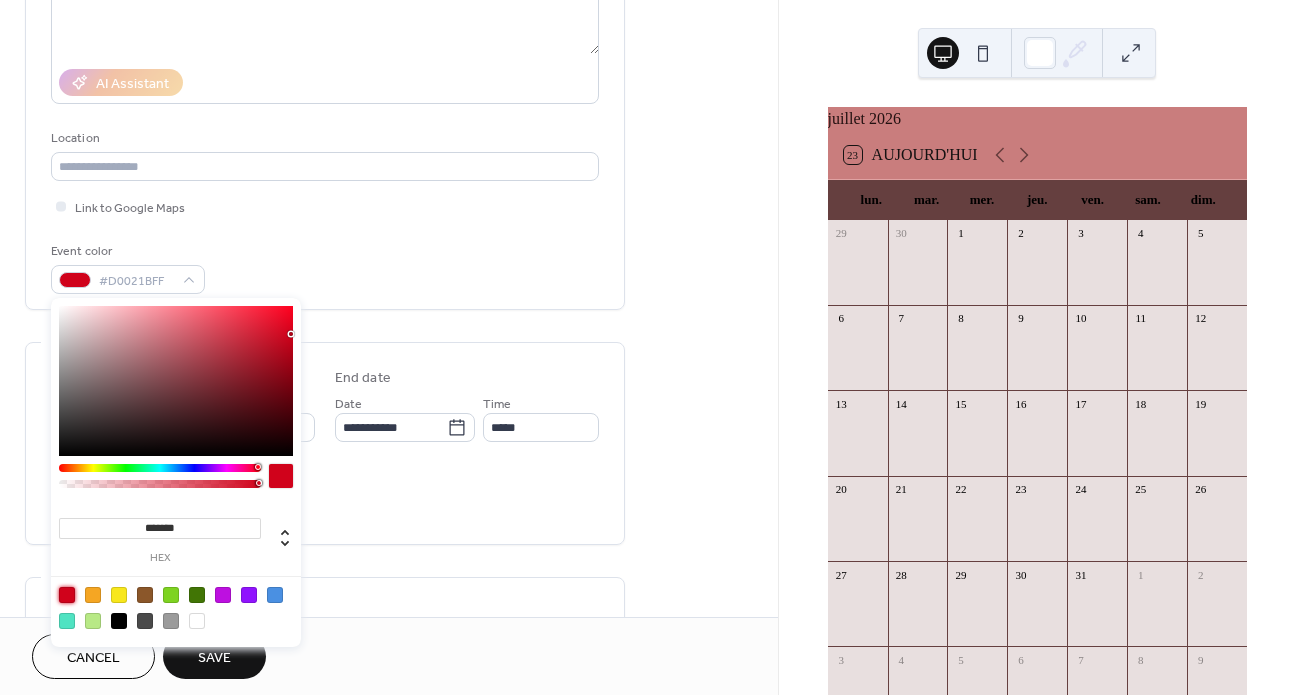 click on "All day Show date only Hide end time" at bounding box center (325, 497) 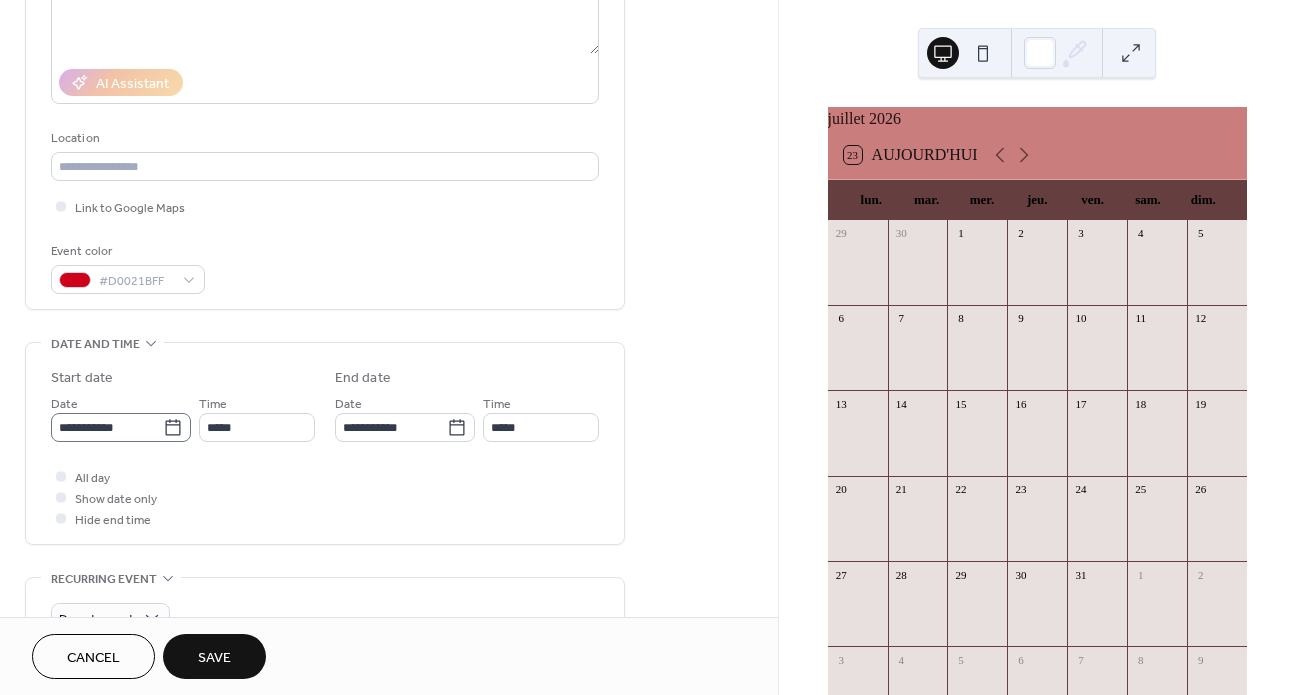 click 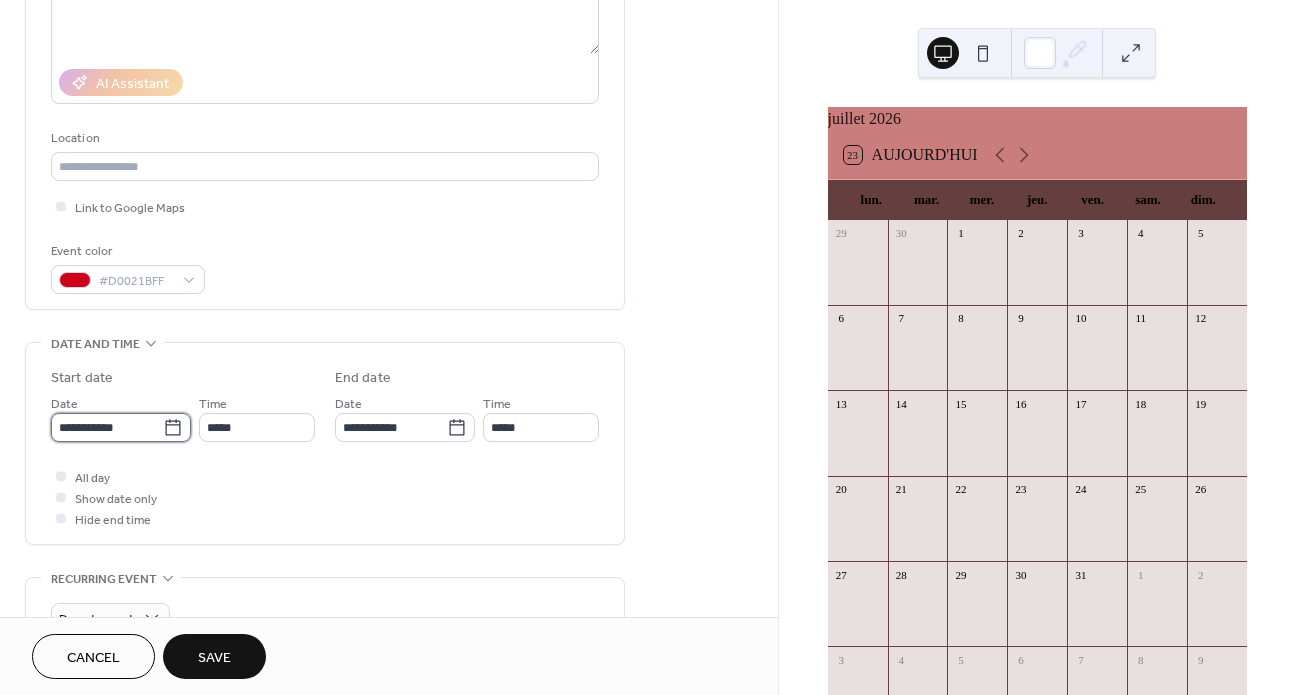 click on "**********" at bounding box center [107, 427] 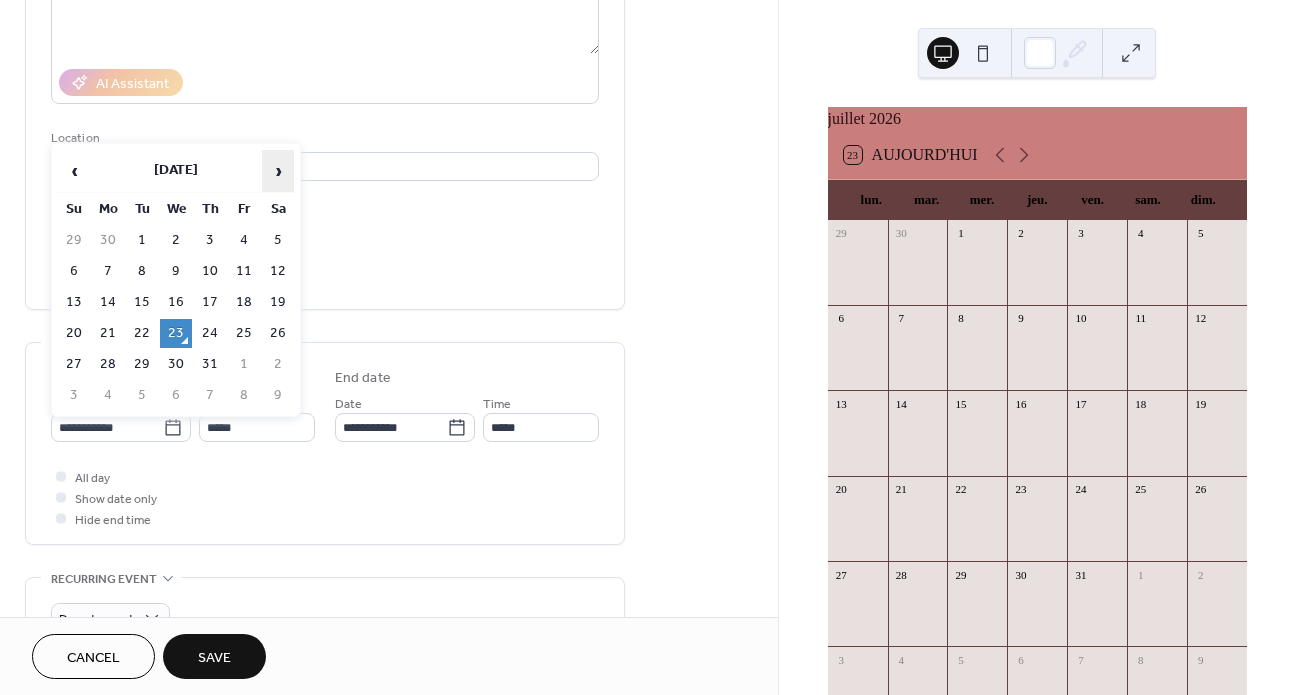 click on "›" at bounding box center (278, 171) 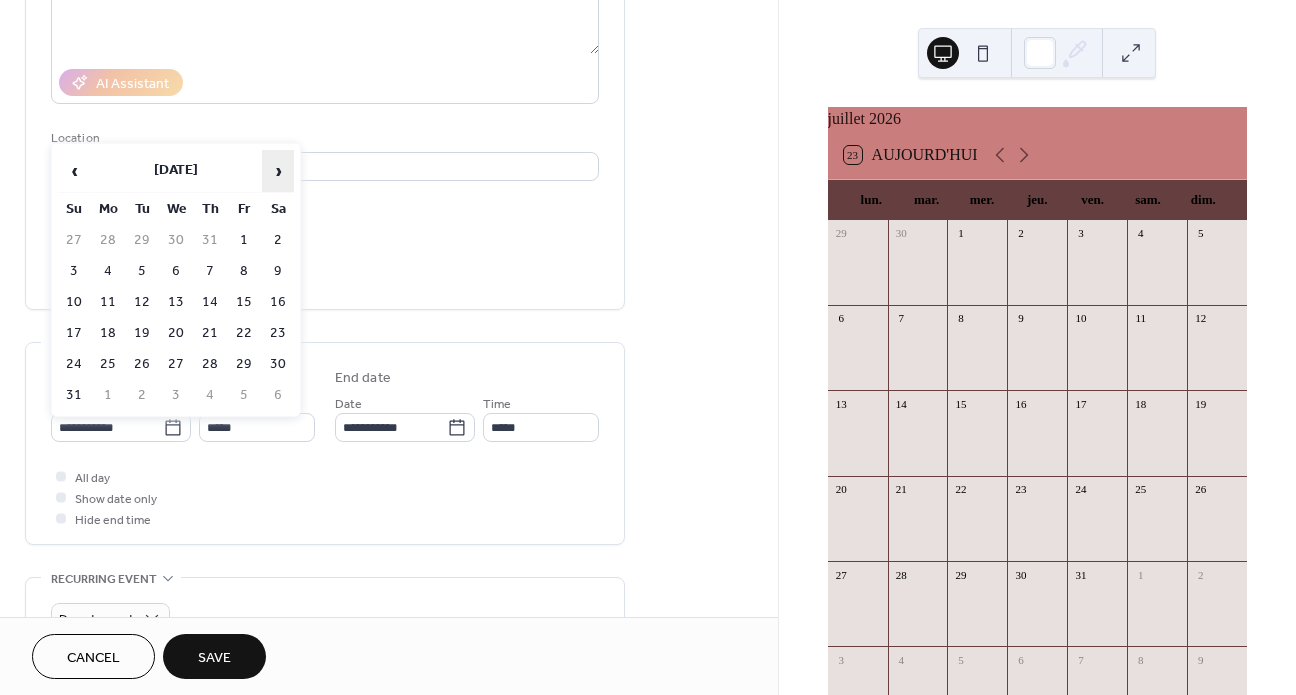 click on "›" at bounding box center [278, 171] 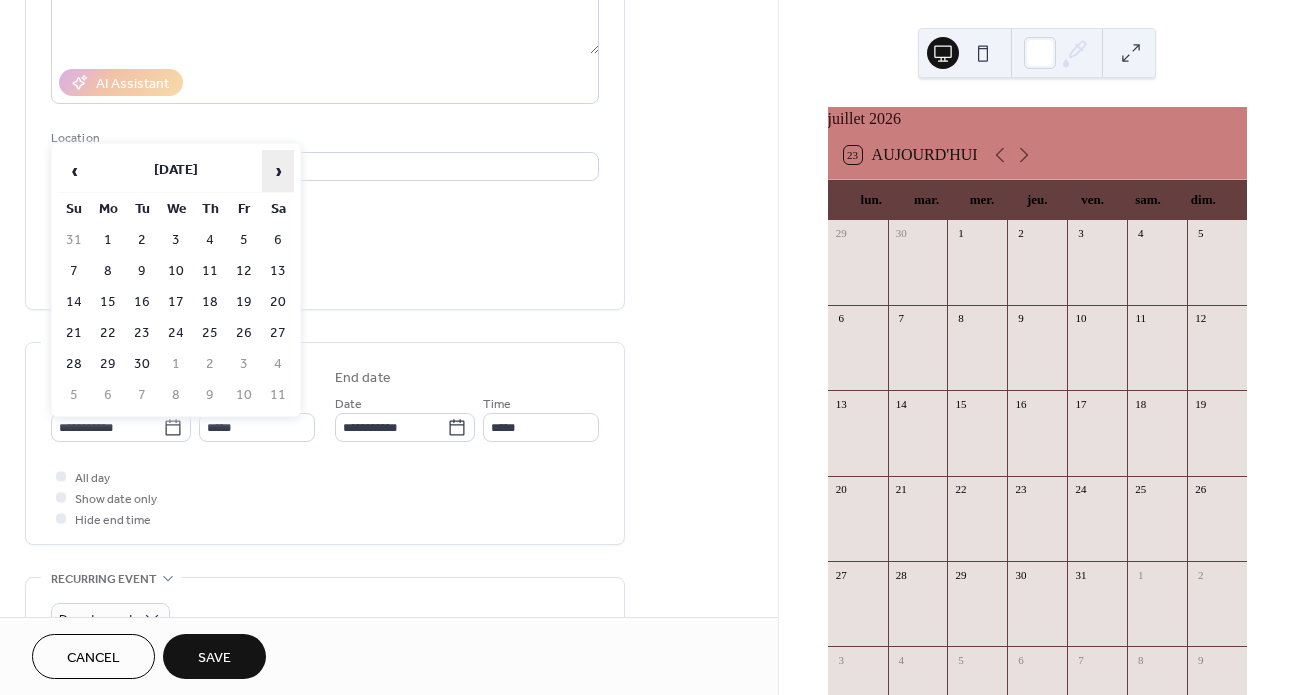 click on "›" at bounding box center [278, 171] 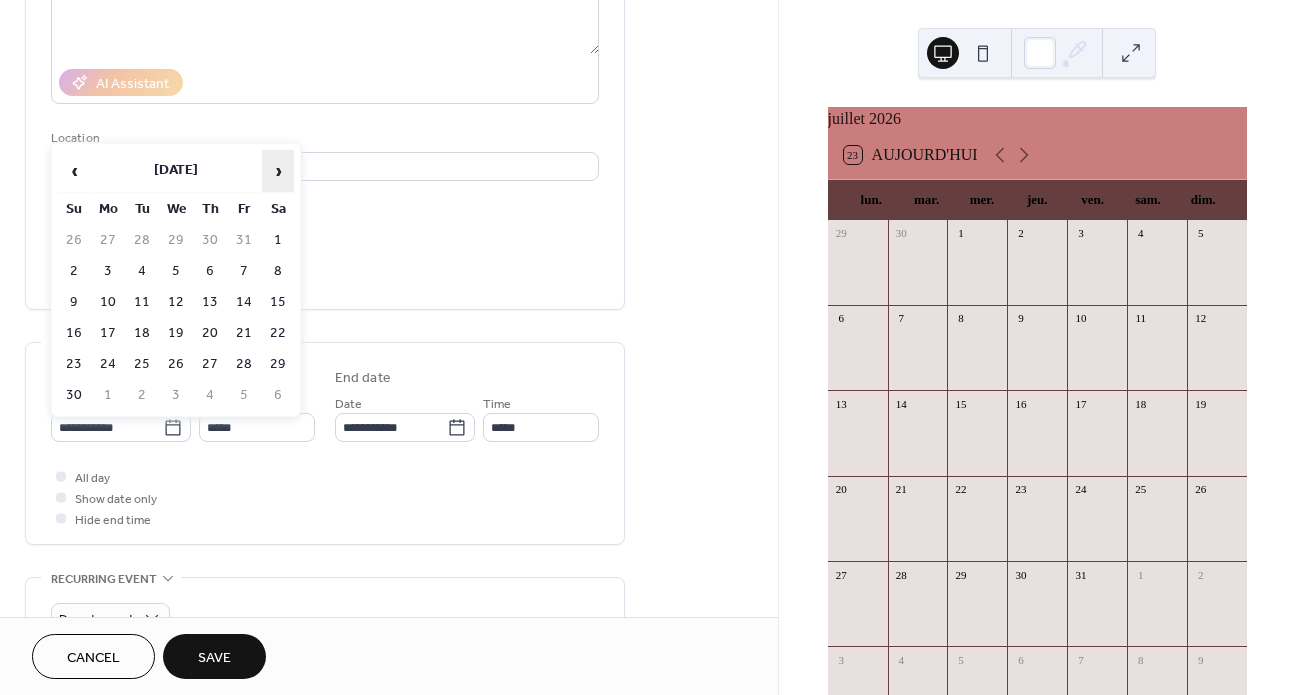 click on "›" at bounding box center (278, 171) 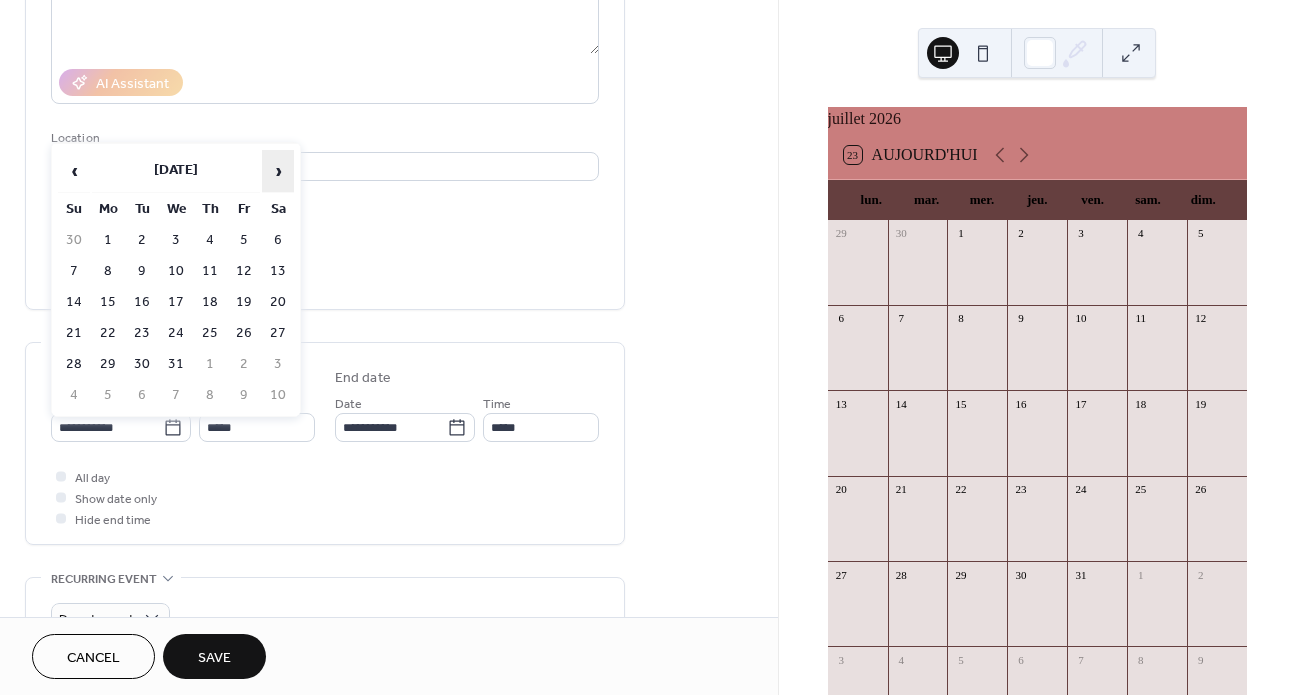 click on "›" at bounding box center [278, 171] 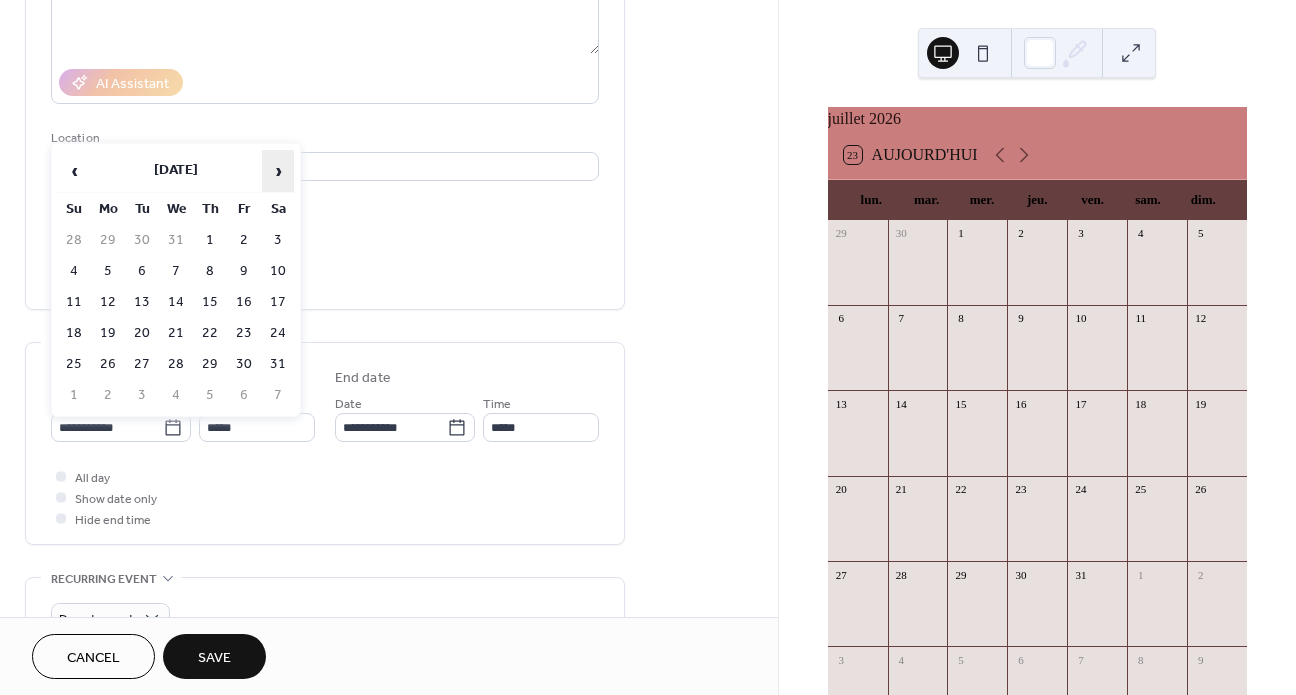 click on "›" at bounding box center (278, 171) 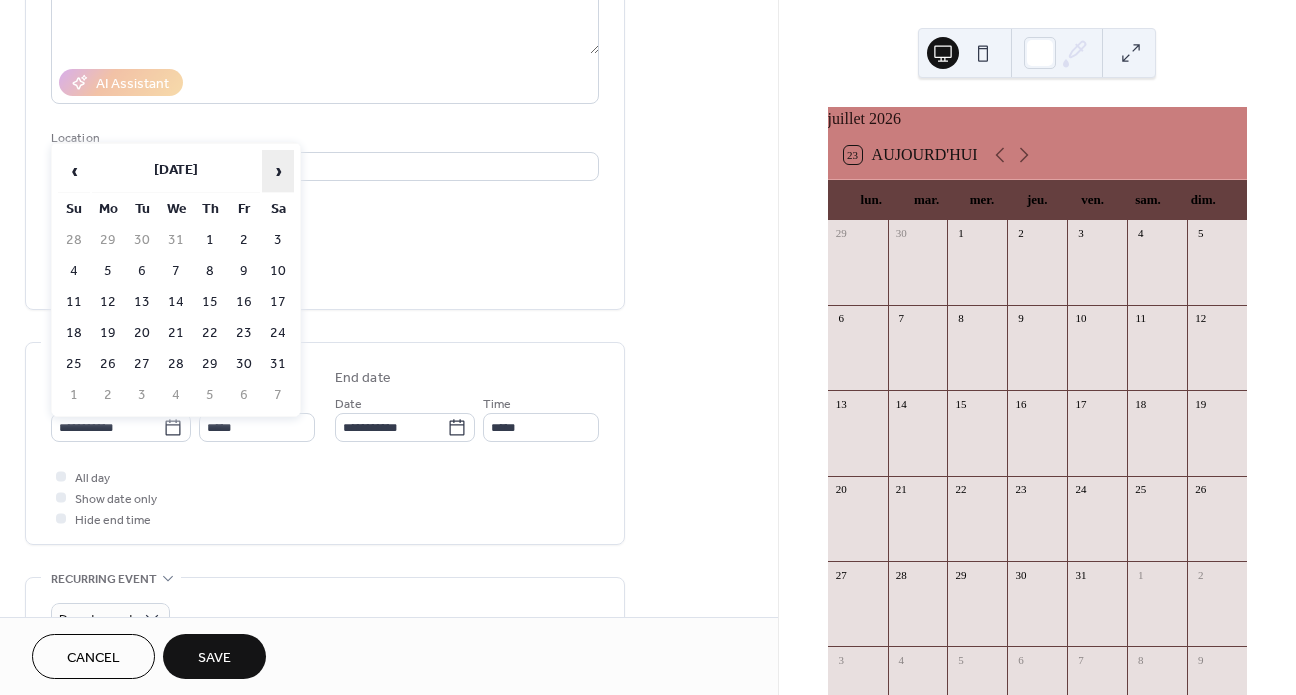 click on "›" at bounding box center [278, 171] 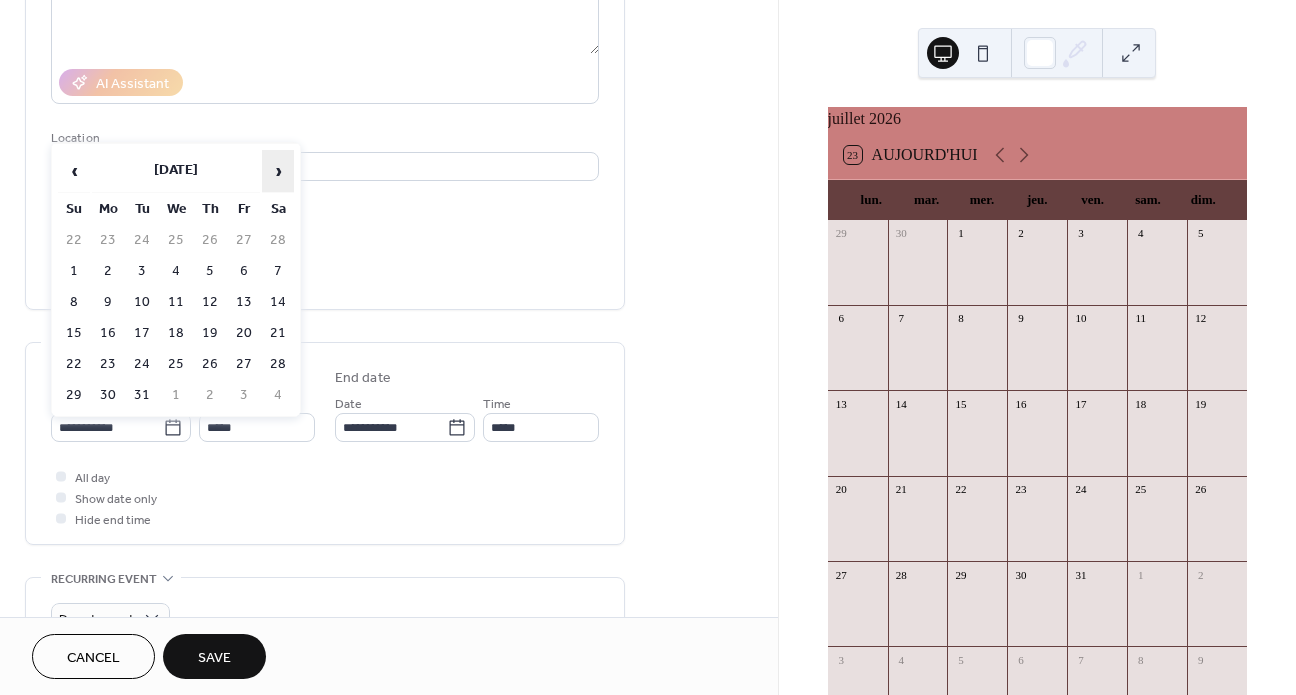 click on "›" at bounding box center [278, 171] 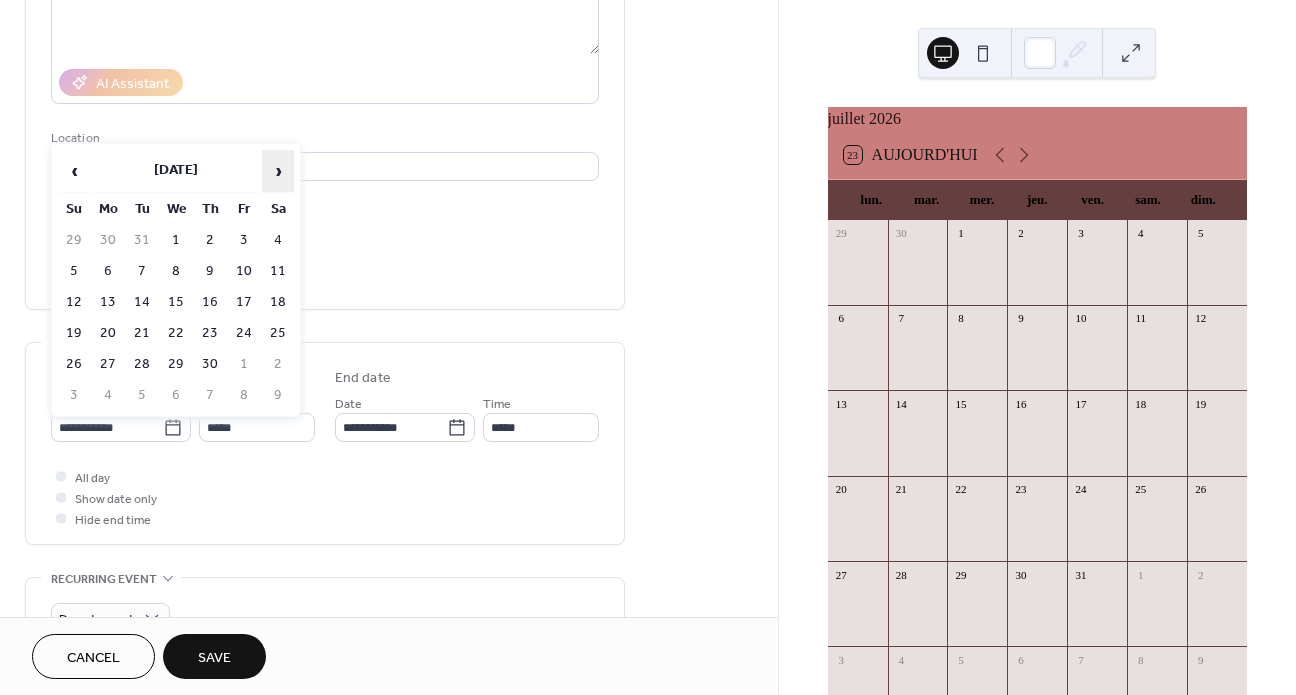 click on "›" at bounding box center [278, 171] 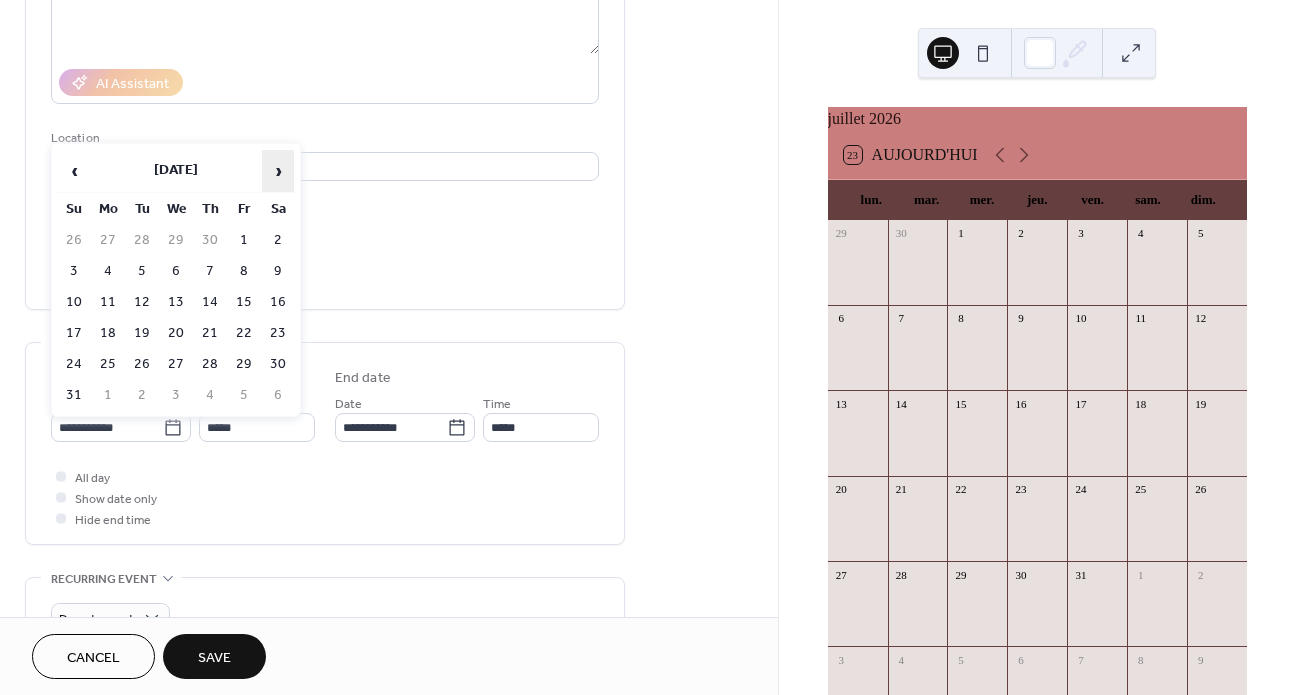 click on "›" at bounding box center (278, 171) 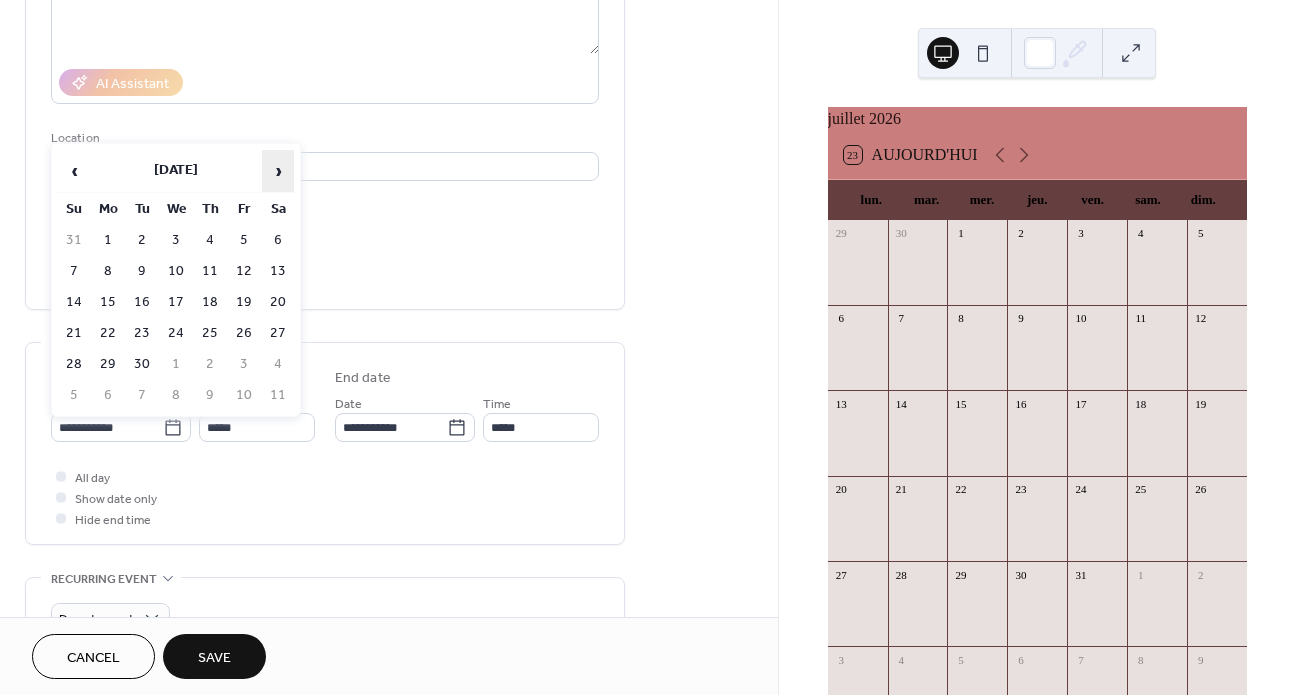 click on "›" at bounding box center (278, 171) 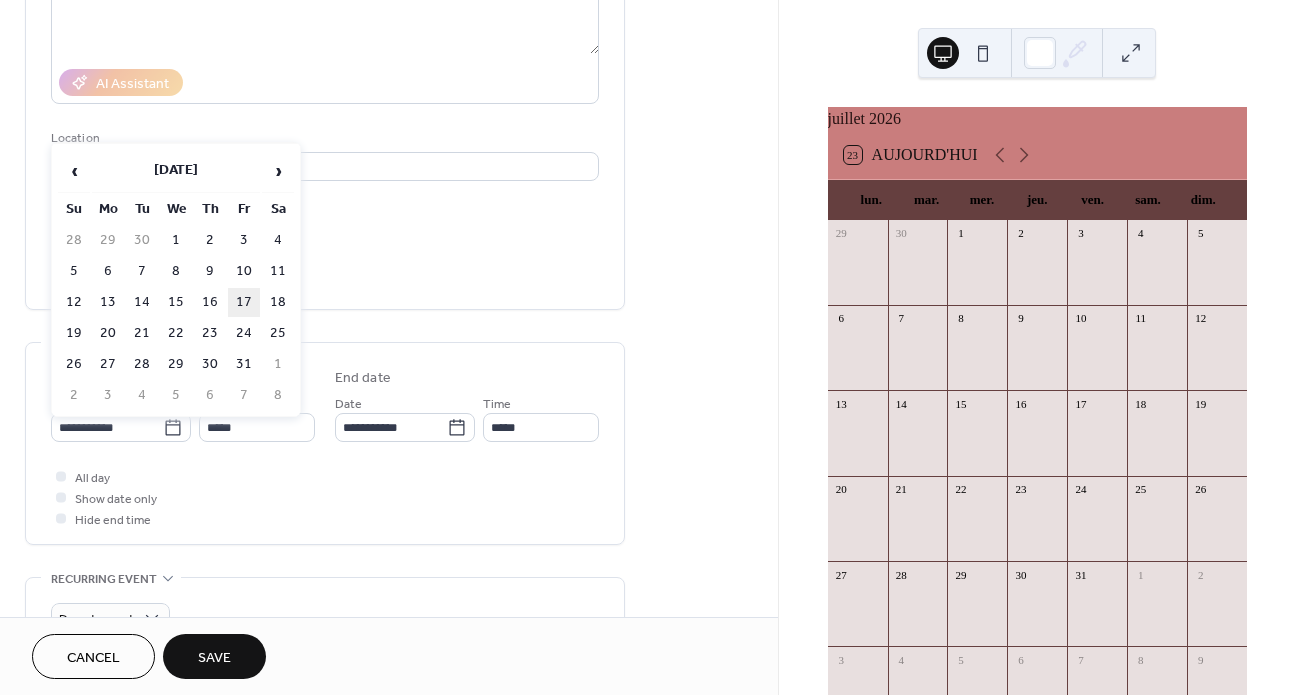 click on "17" at bounding box center [244, 302] 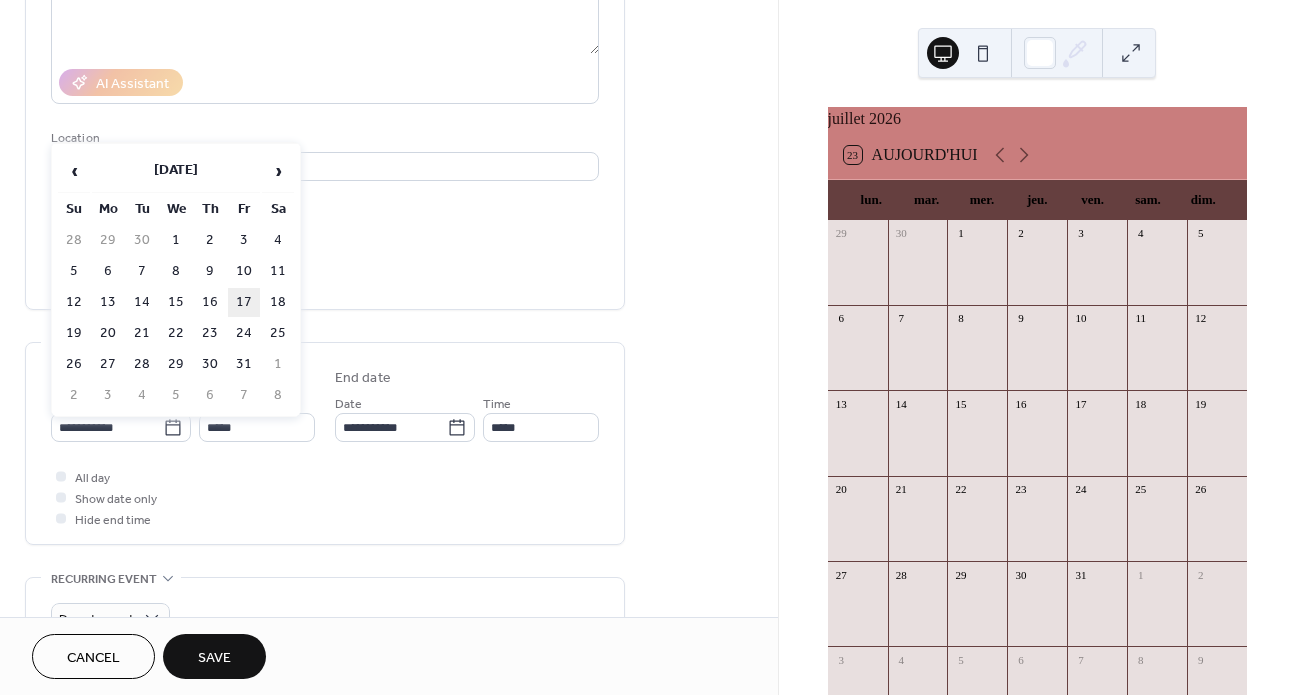 type on "**********" 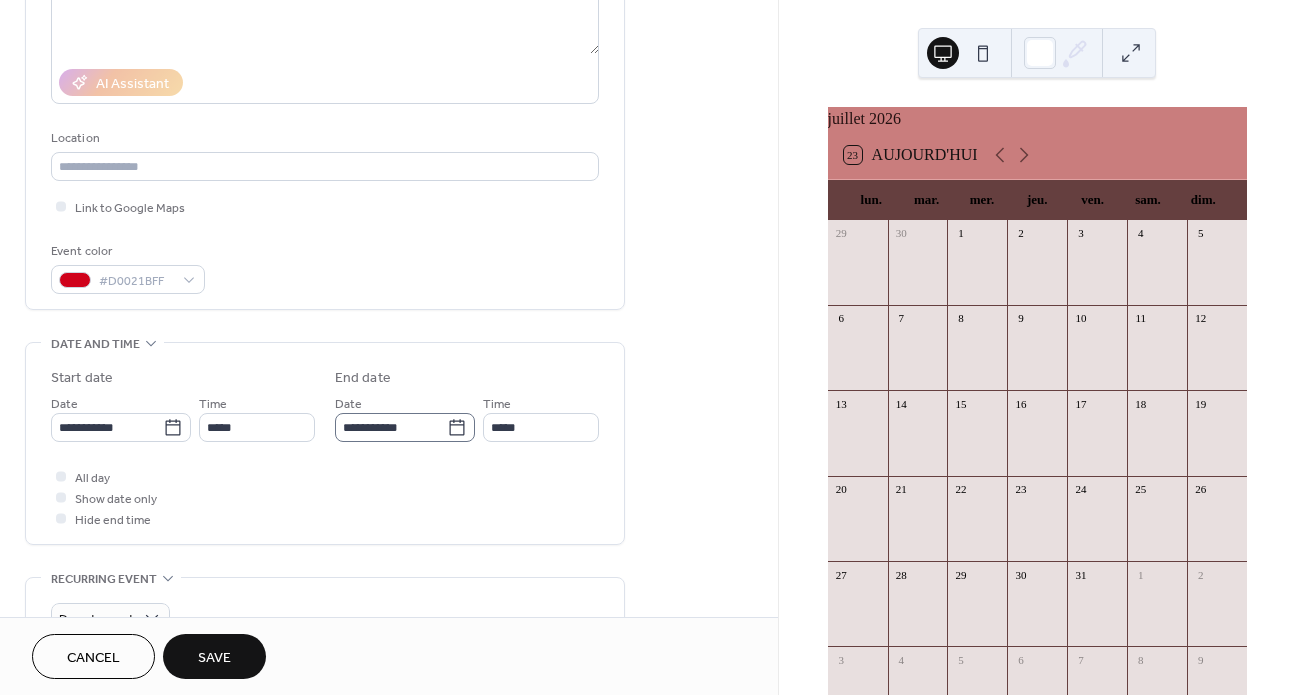 click 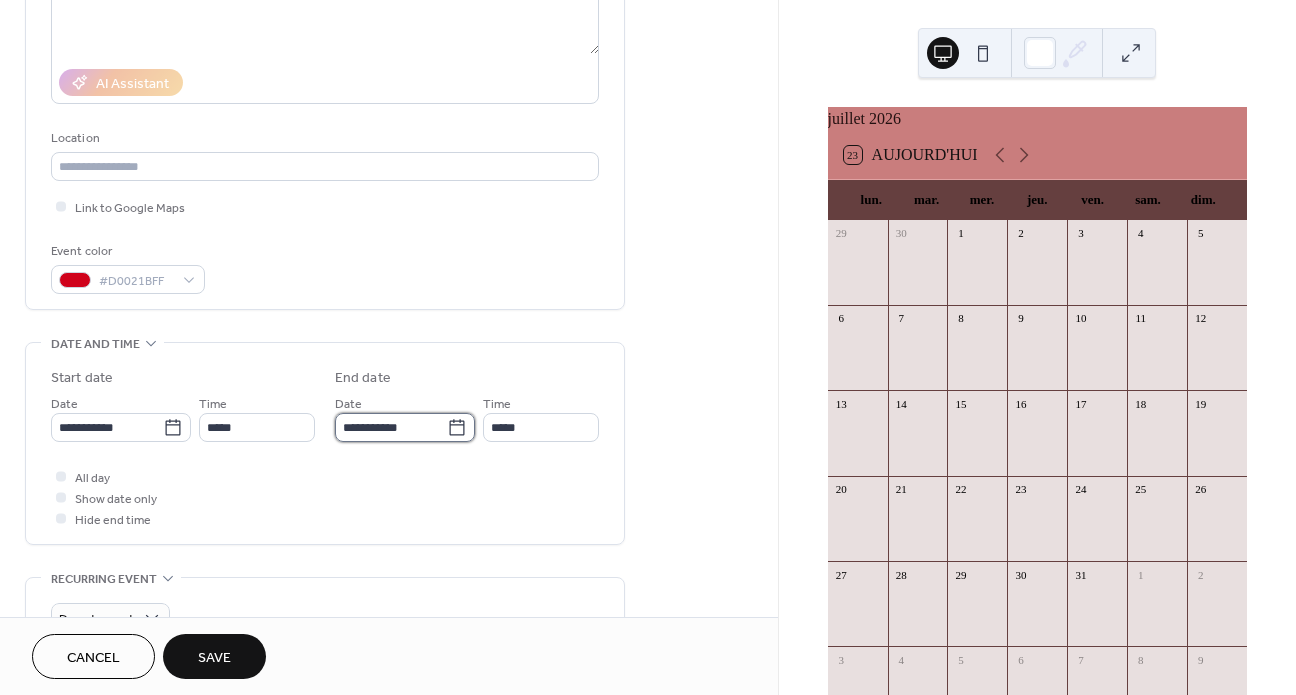 click on "**********" at bounding box center [391, 427] 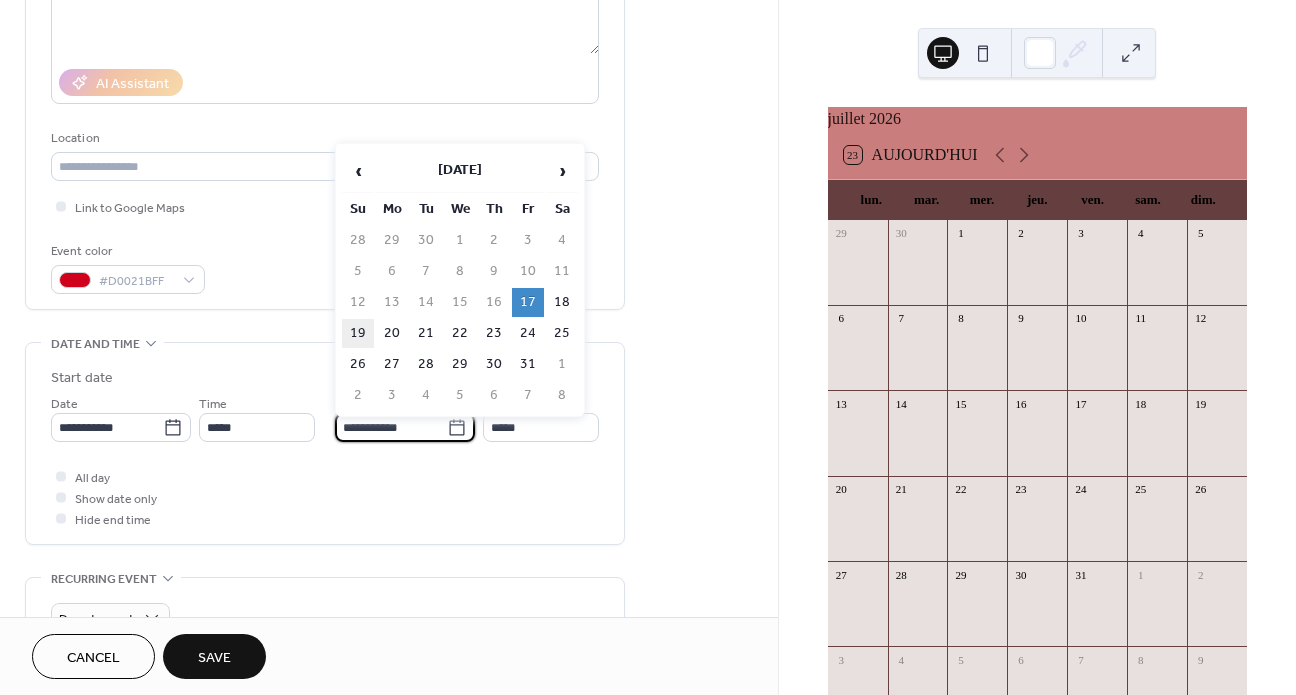 click on "19" at bounding box center [358, 333] 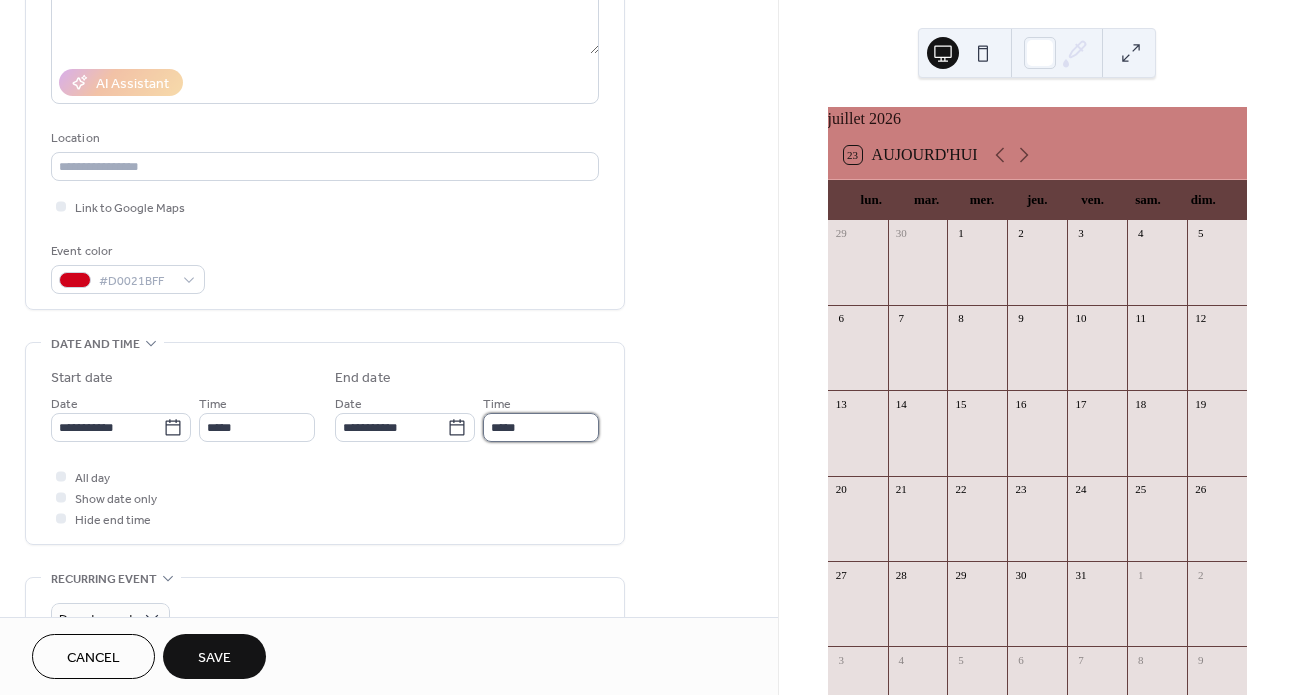 click on "*****" at bounding box center (541, 427) 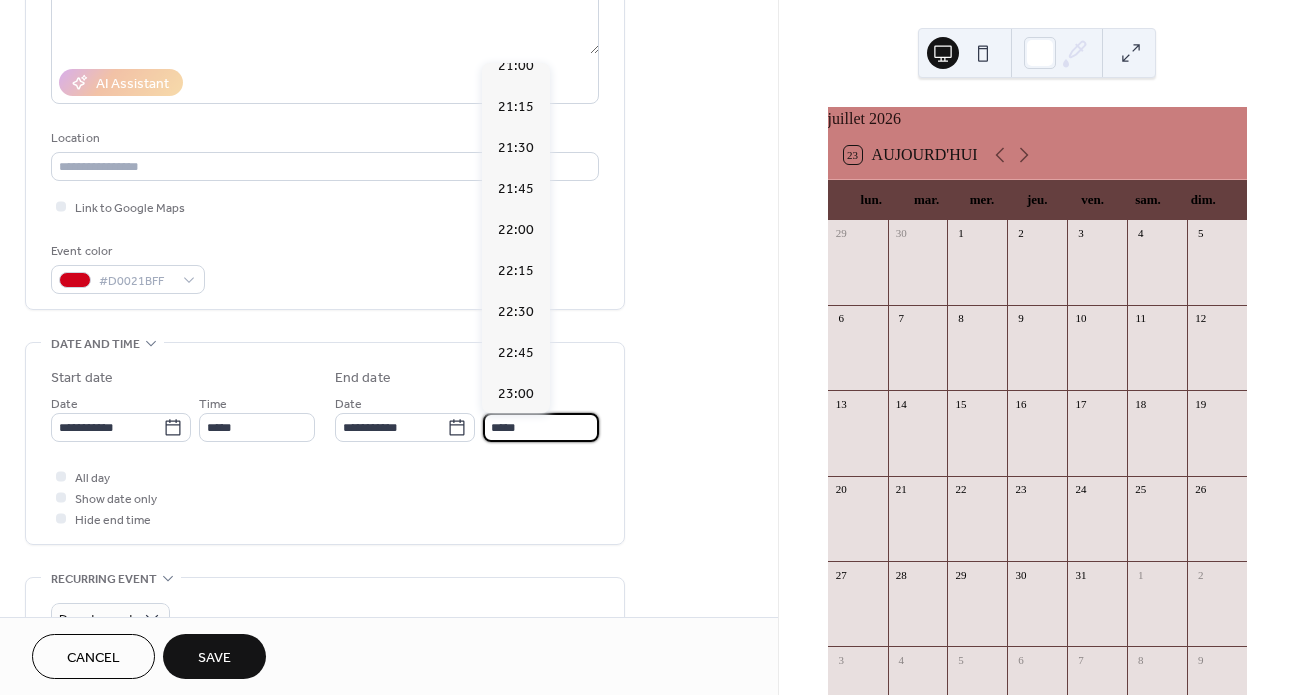 scroll, scrollTop: 3465, scrollLeft: 0, axis: vertical 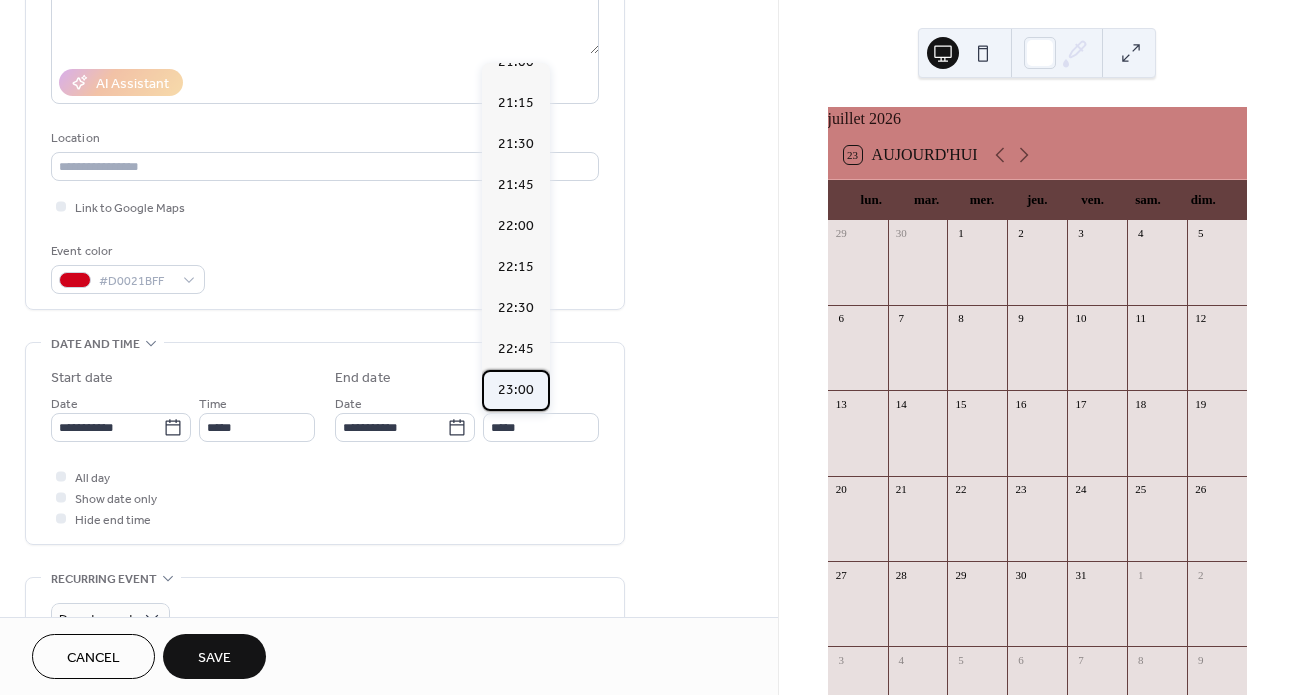 click on "23:00" at bounding box center [516, 390] 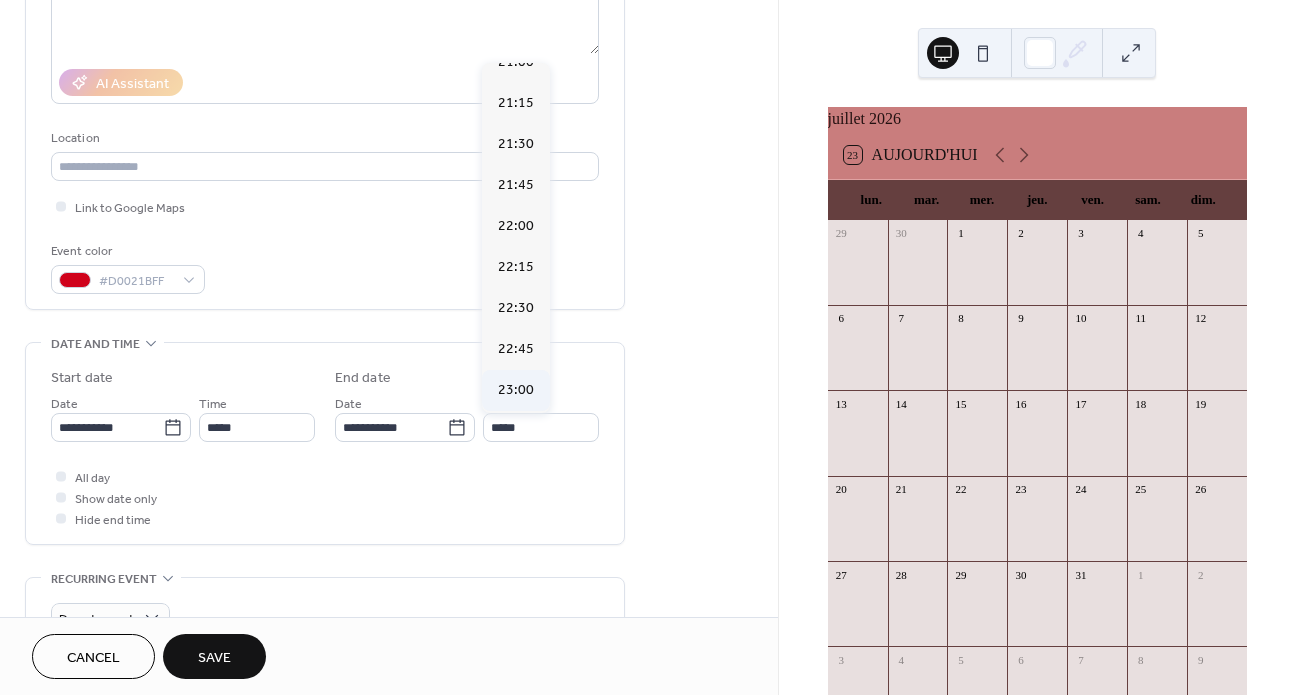 type on "*****" 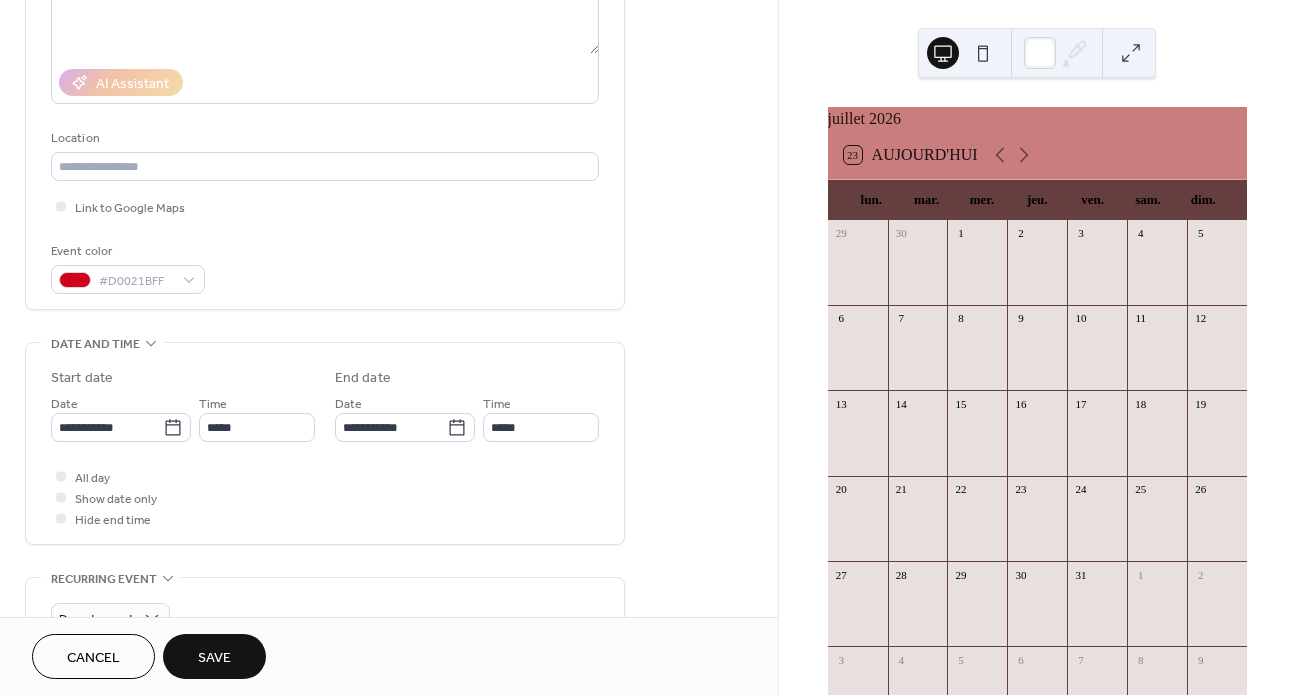 click on "Save" at bounding box center [214, 658] 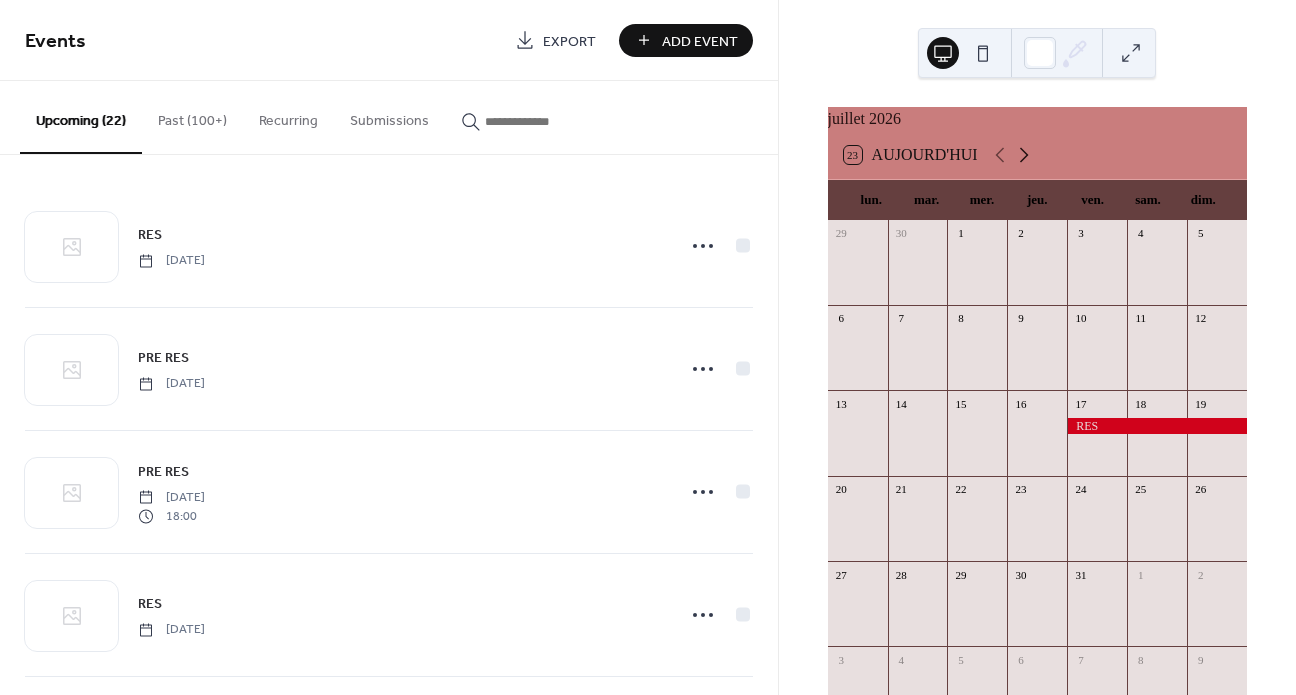 click 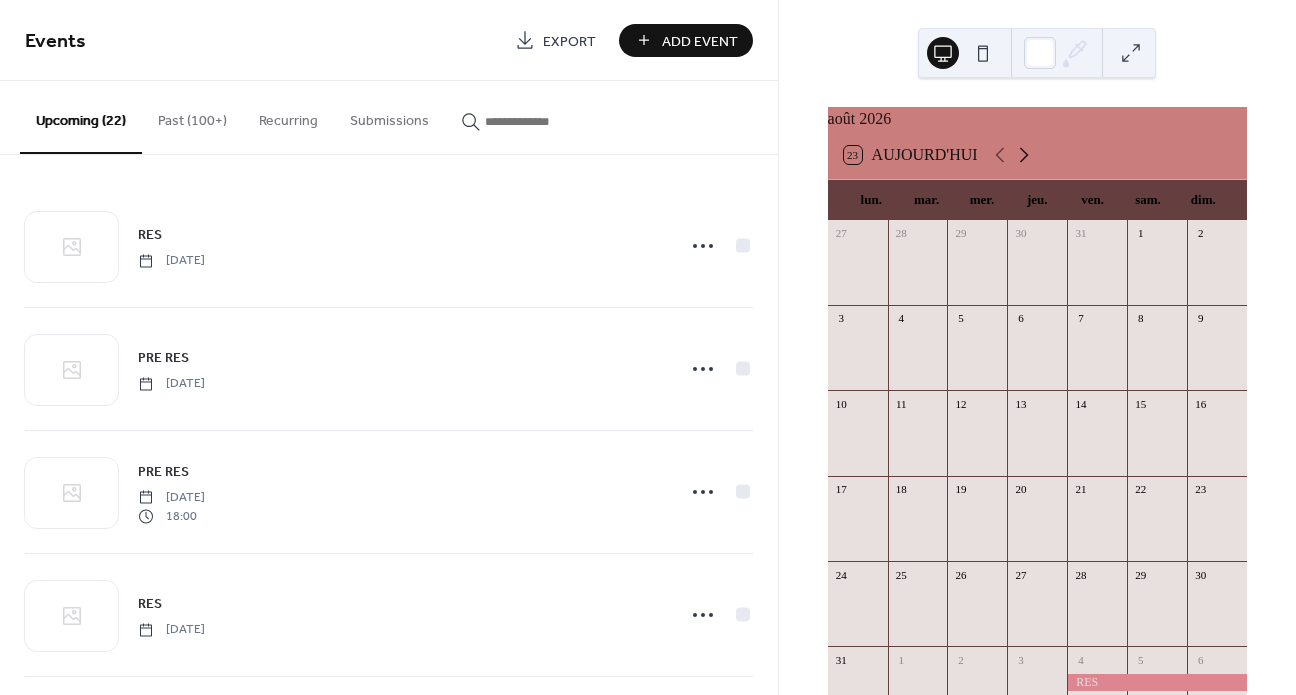 click 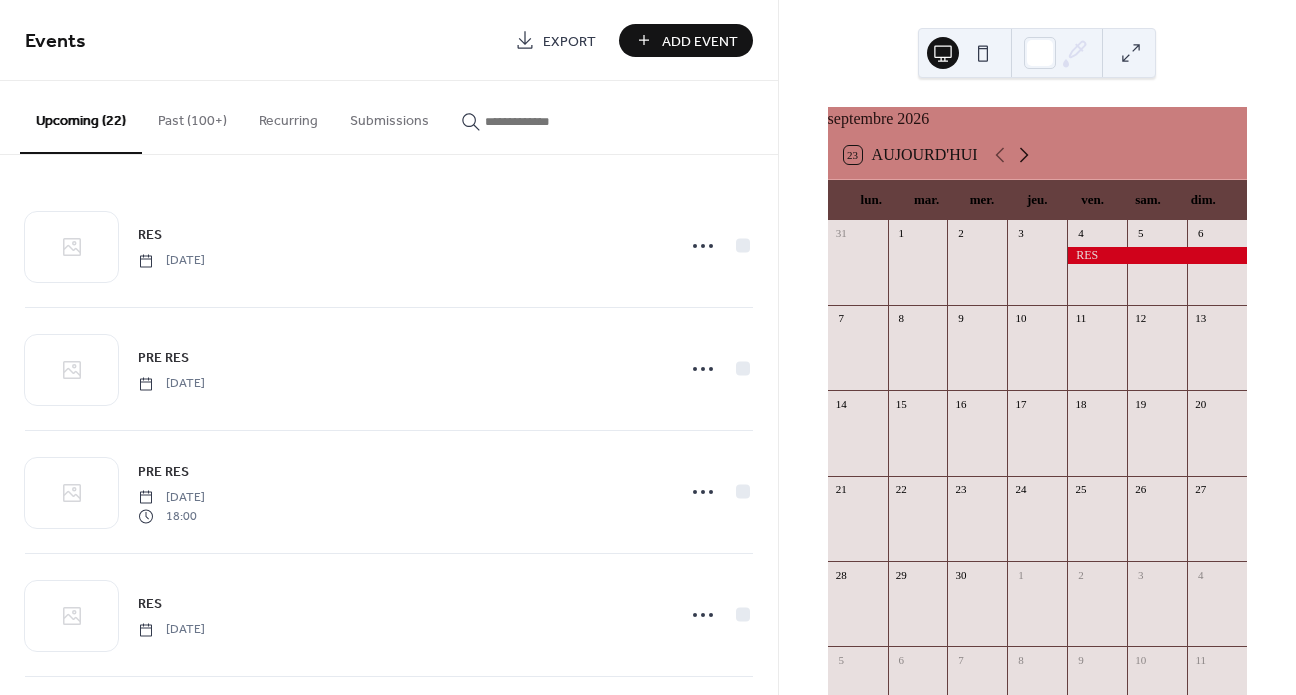 click 